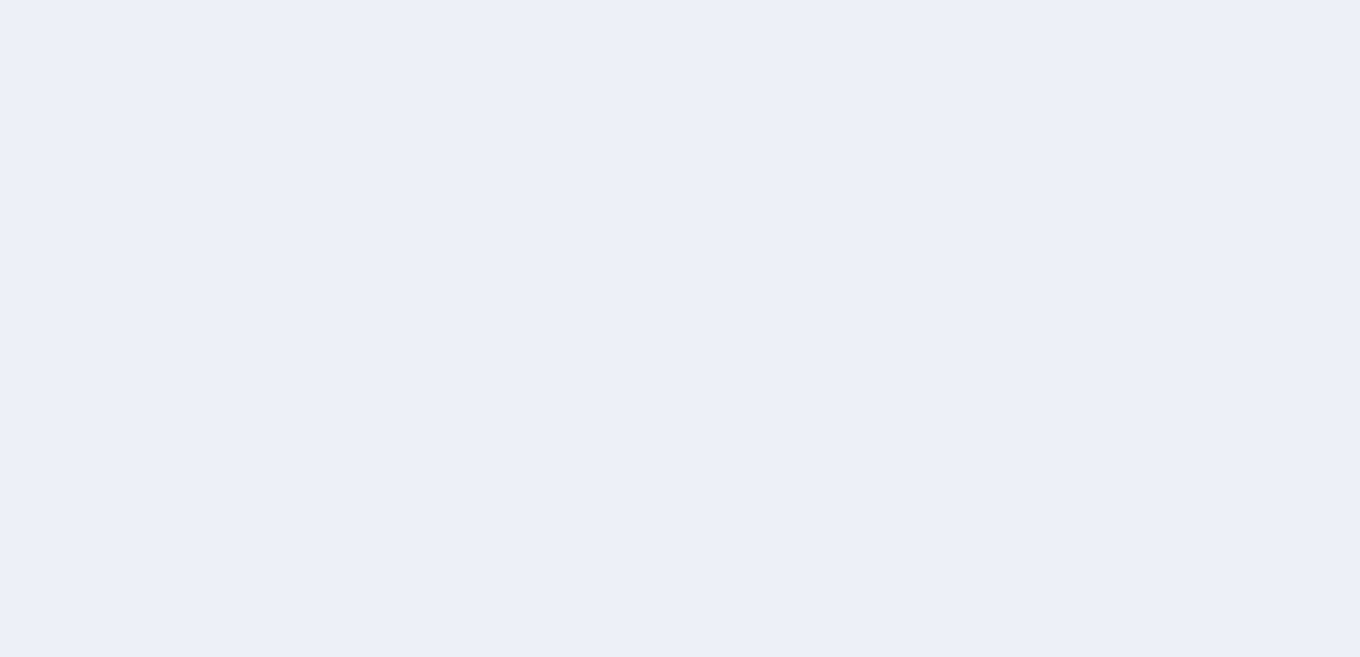 scroll, scrollTop: 0, scrollLeft: 0, axis: both 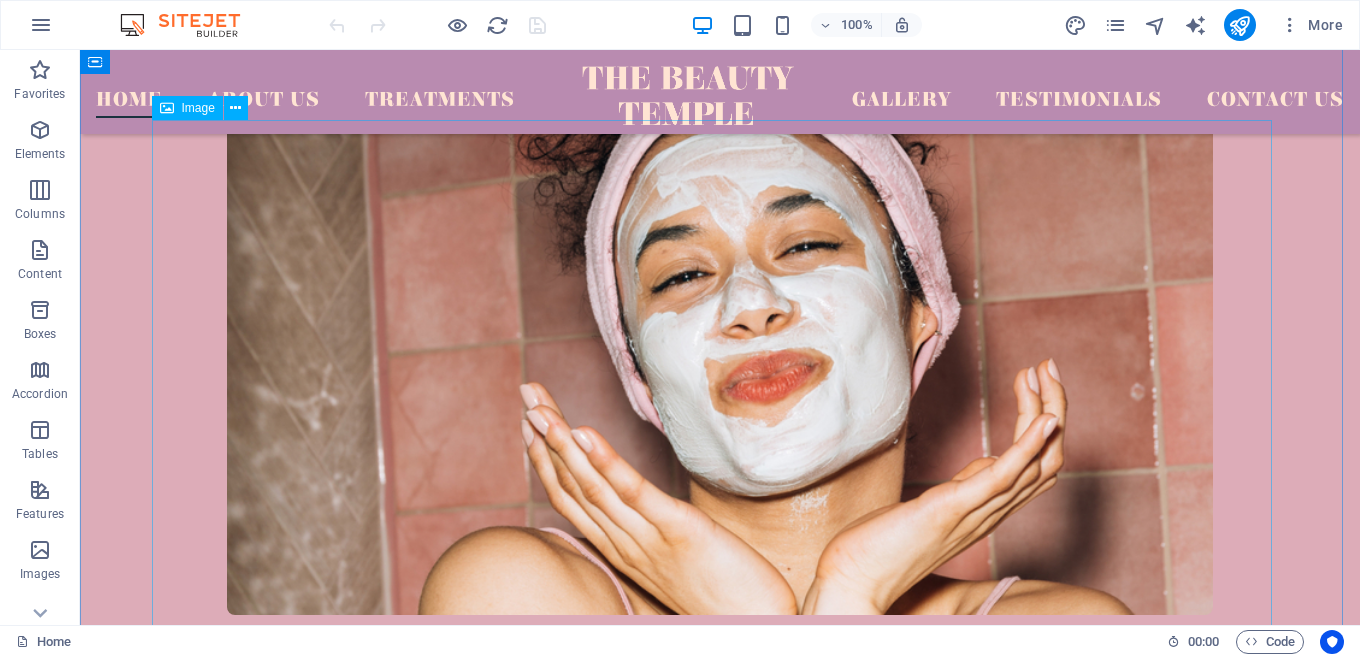 click at bounding box center [720, 325] 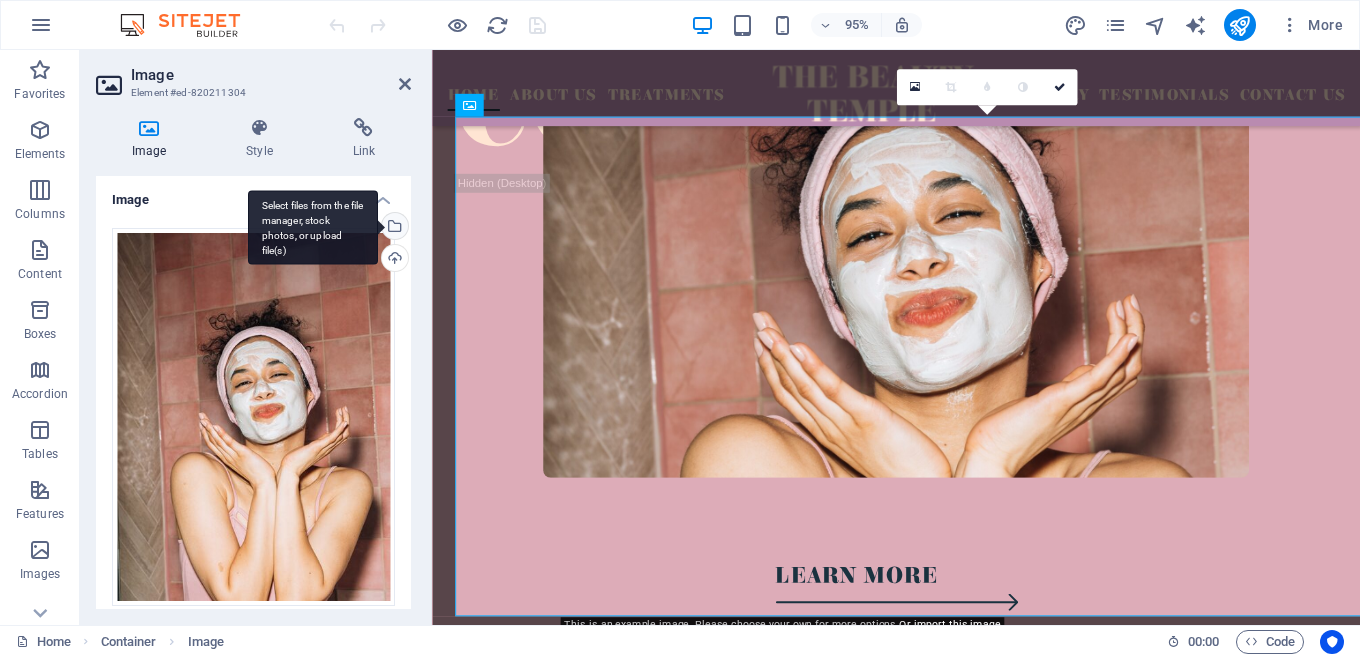 click on "Select files from the file manager, stock photos, or upload file(s)" at bounding box center (393, 228) 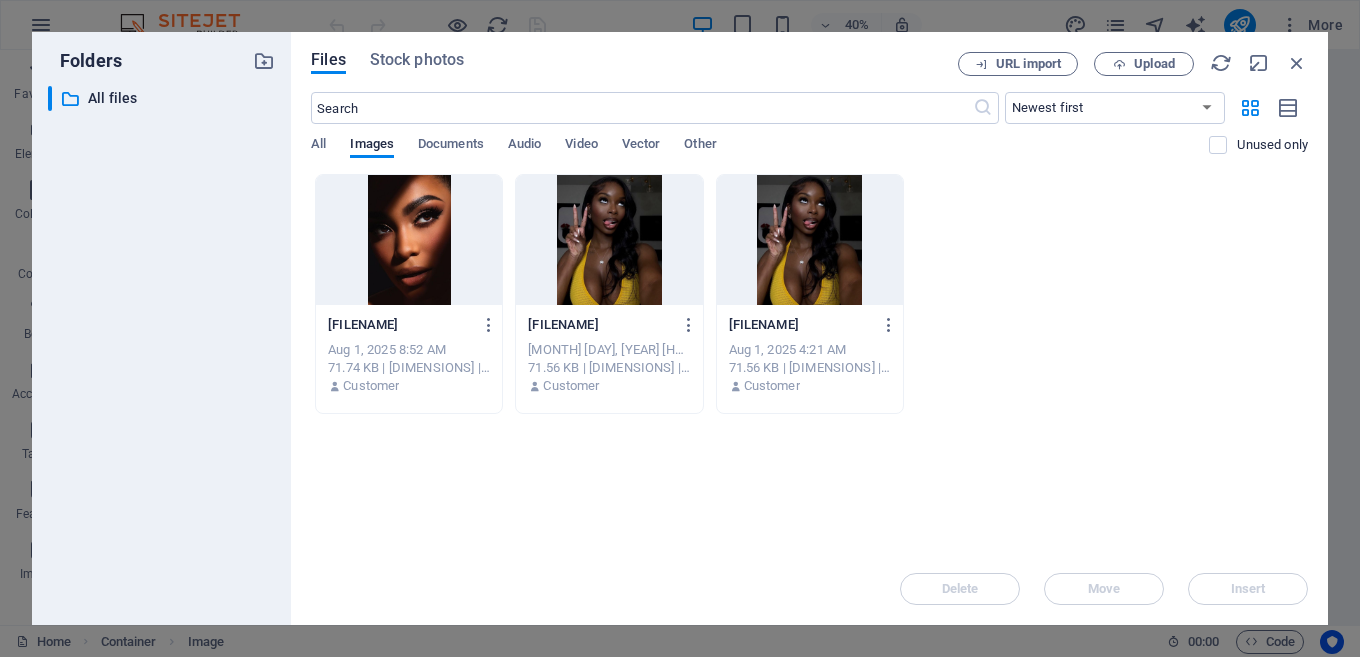 click at bounding box center (409, 240) 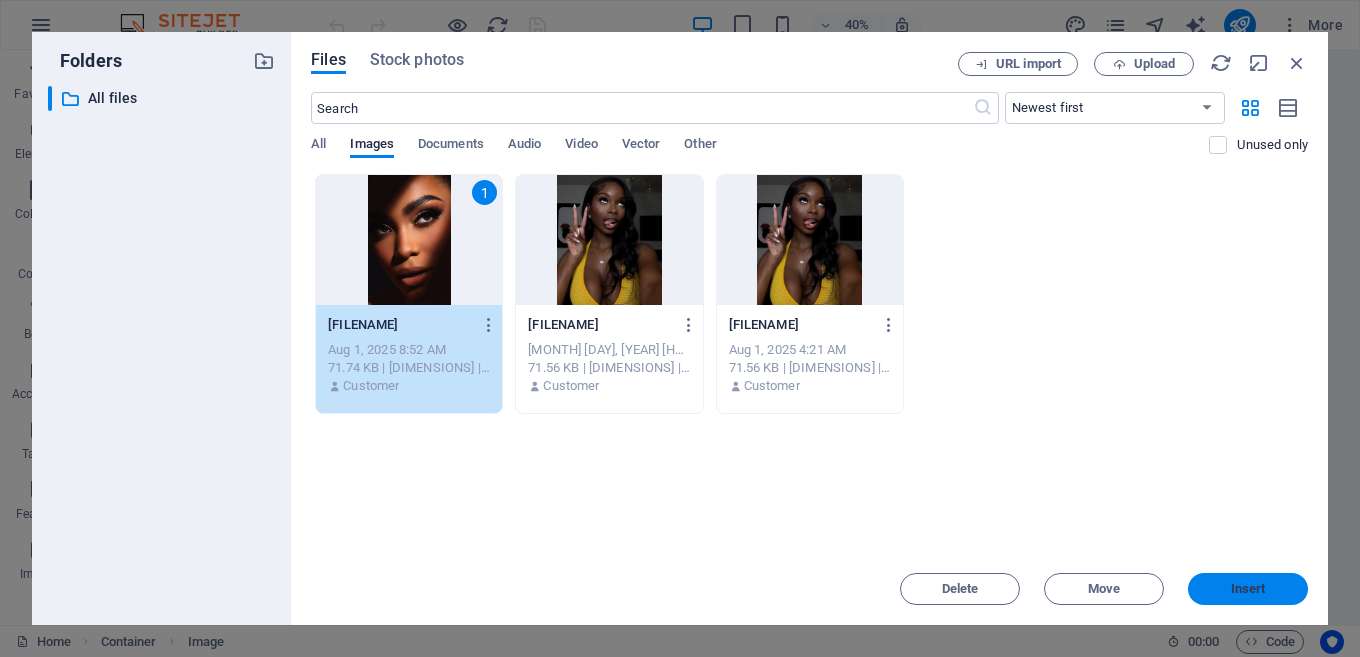 click on "Insert" at bounding box center [1248, 589] 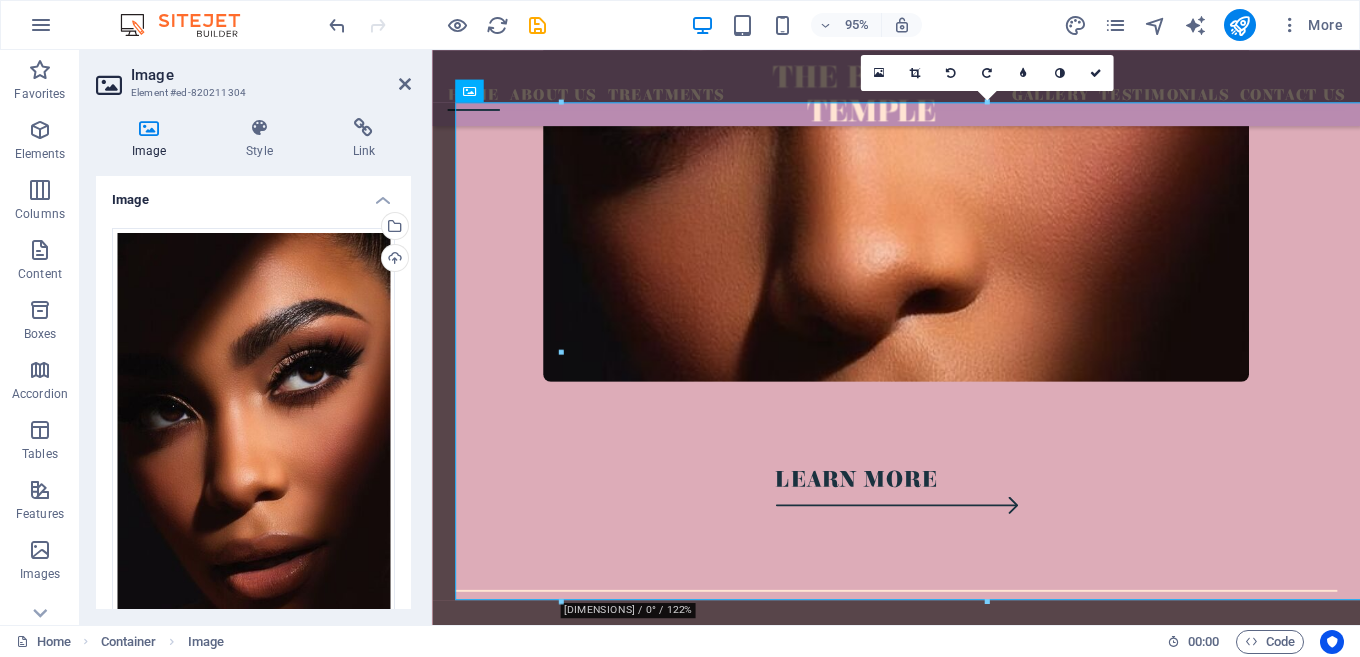 scroll, scrollTop: 994, scrollLeft: 0, axis: vertical 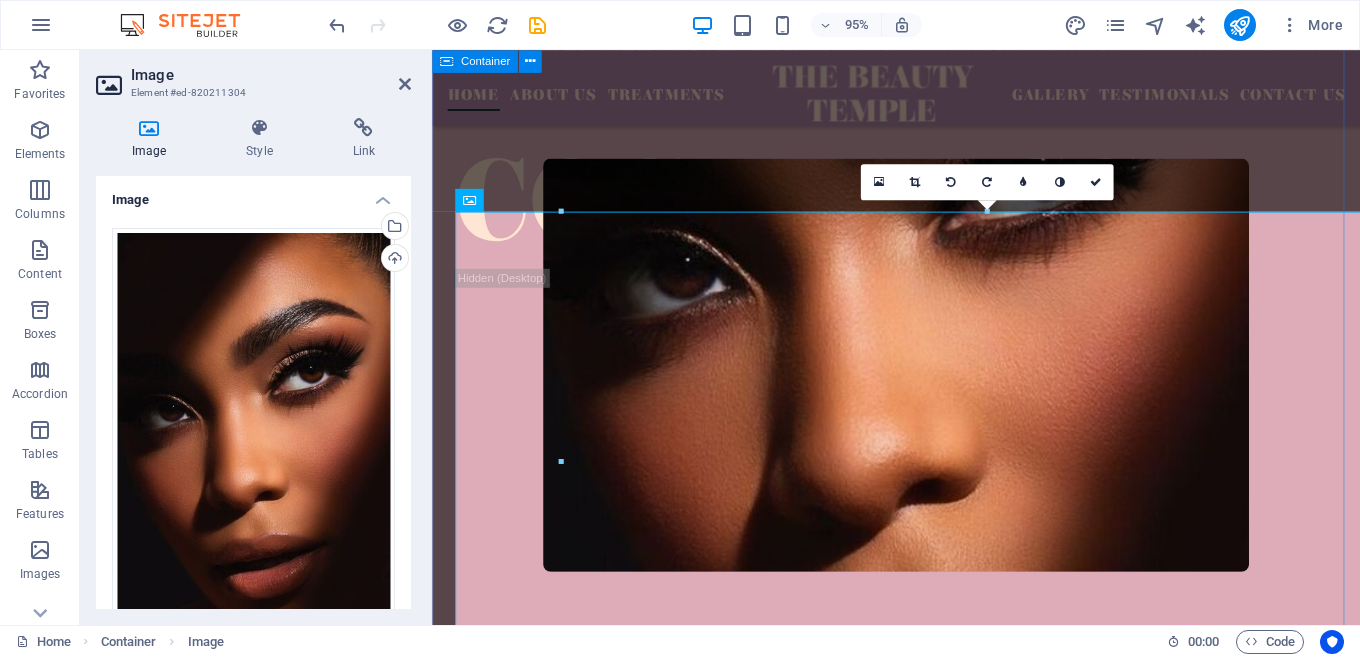 click on "About us Bantu Cosmetics is a proudly African beauty brand celebrating rich heritage, bold beauty and natural confidence. Inspired by the strength and vibrancy of African identity, we create high-quality, skin-loving cosmetic products that empower every shade of melanin. From nourishing foundations to standout lip colours, Bantu is beauty with purpose, Proudly African, Globally Loved. LEARN MORE" at bounding box center [920, 332] 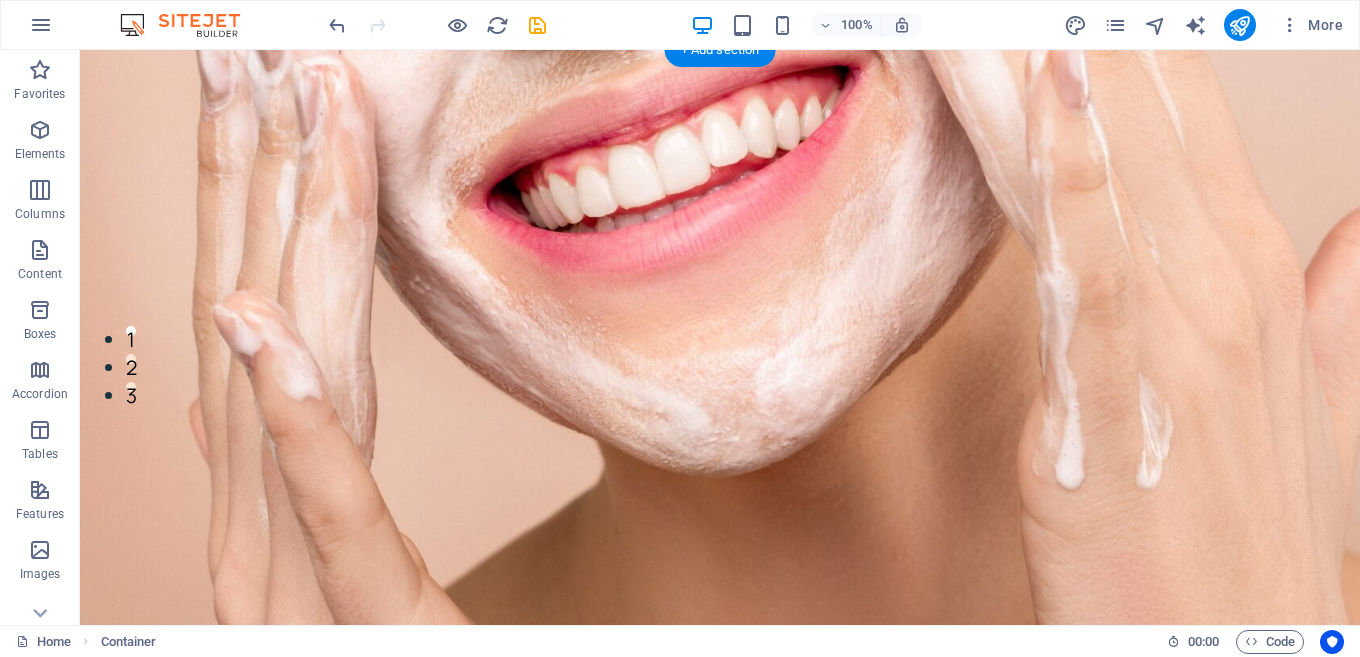 scroll, scrollTop: 0, scrollLeft: 0, axis: both 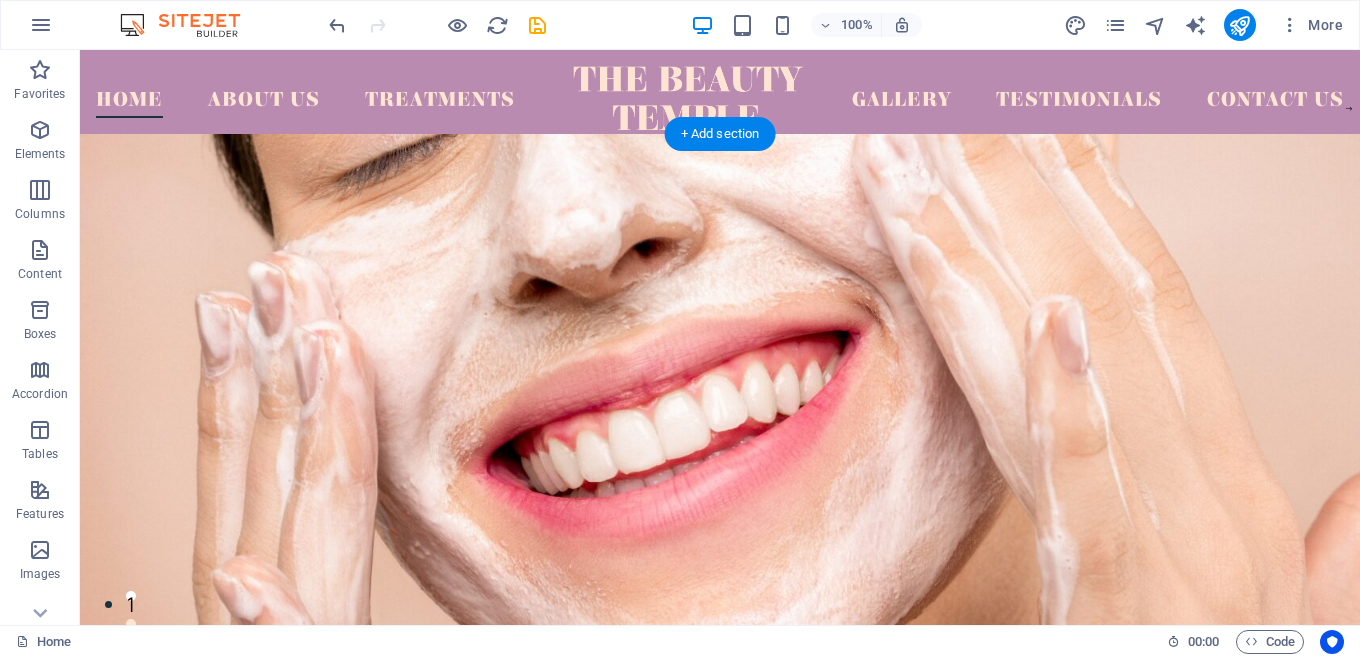 click at bounding box center [720, 534] 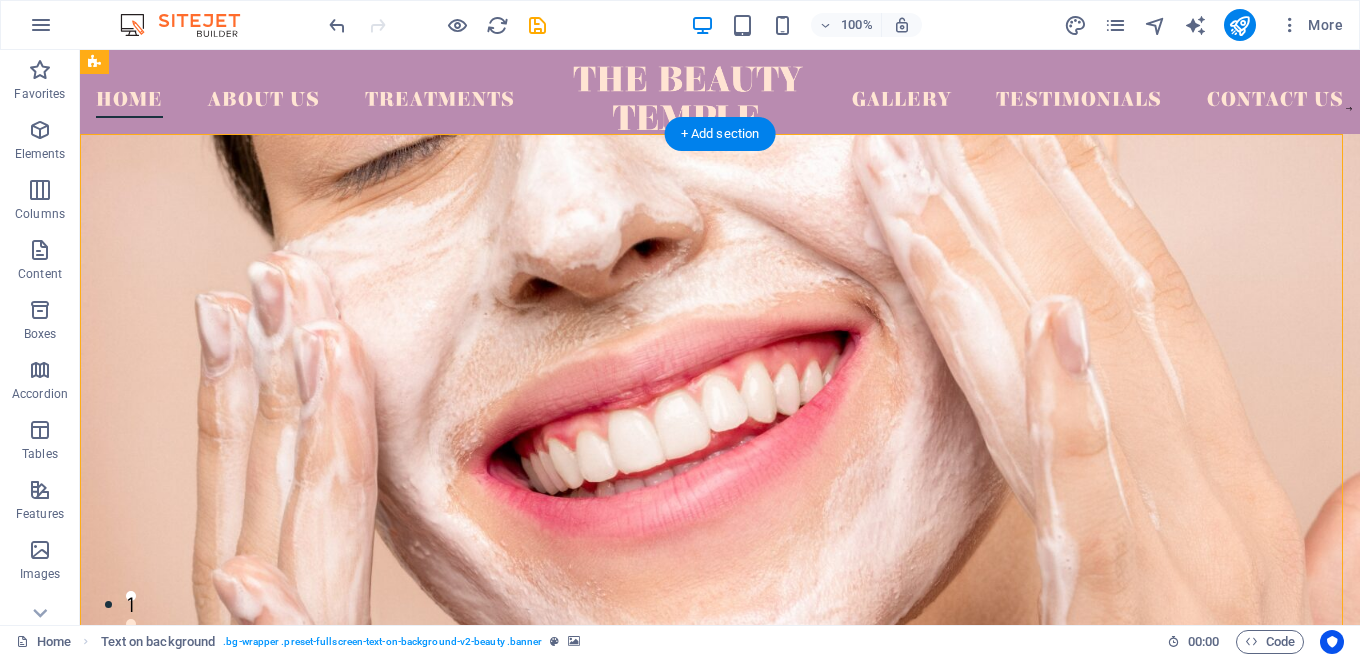 click at bounding box center (720, 534) 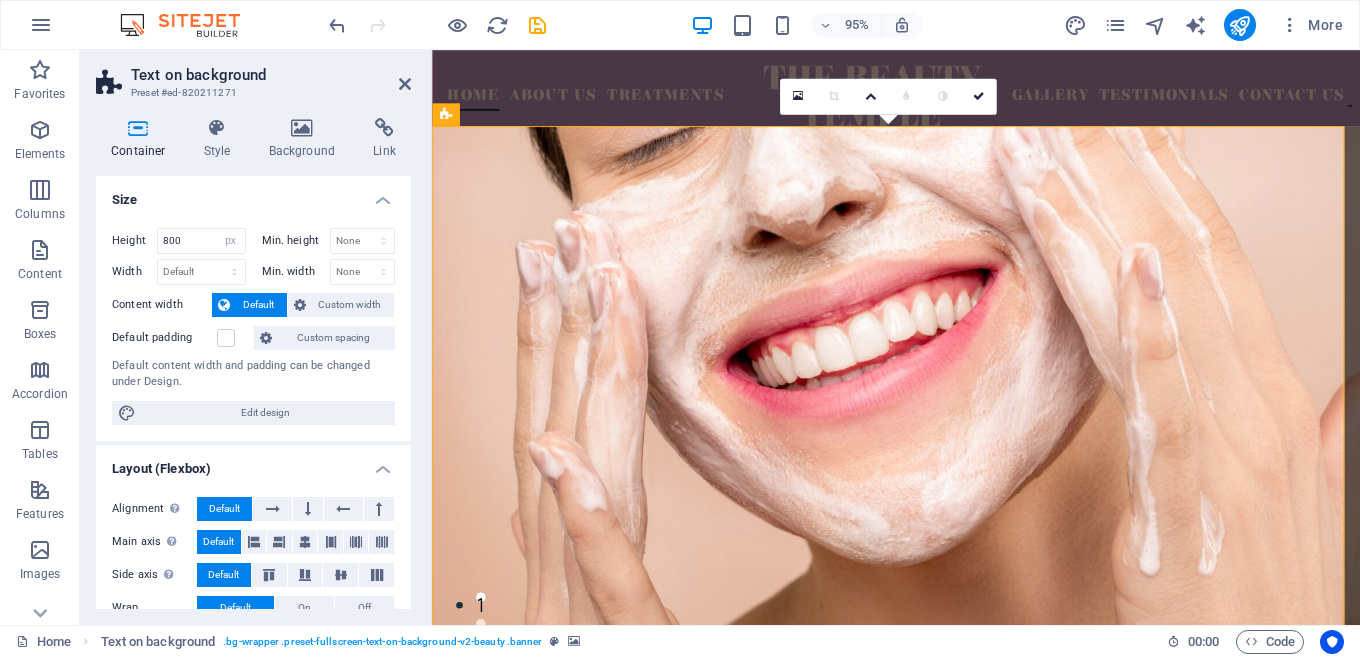 click at bounding box center [920, 530] 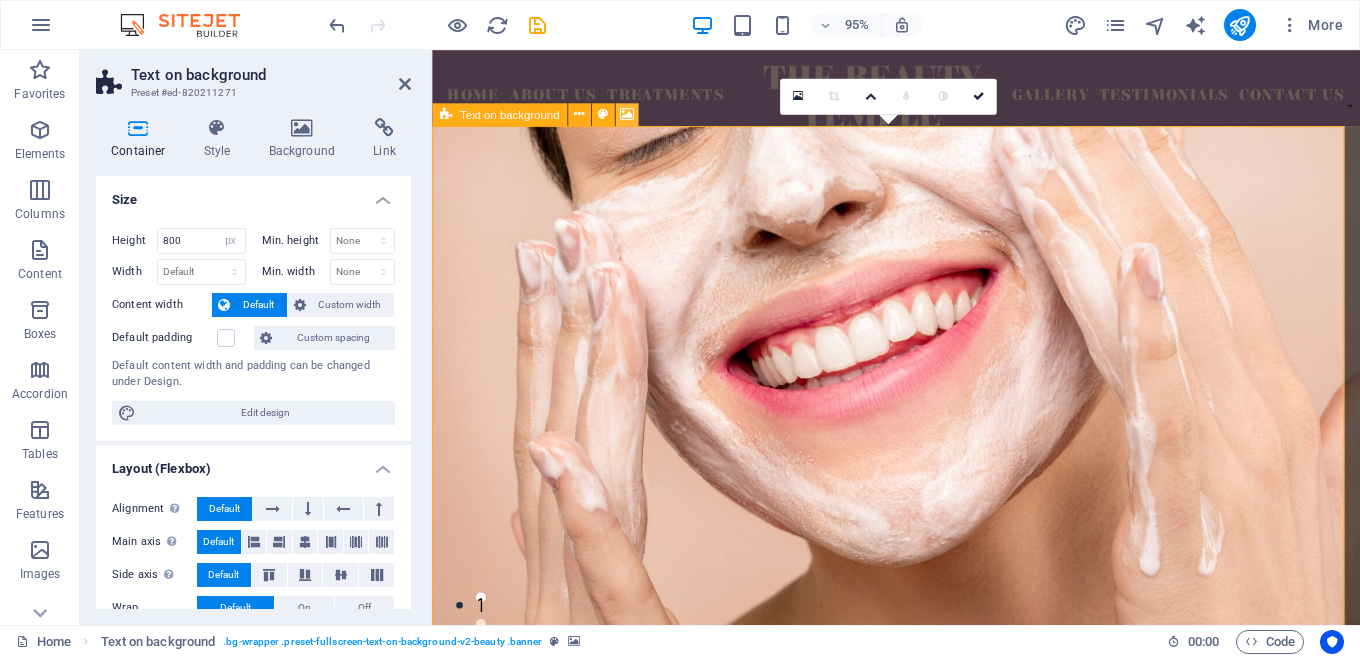 click at bounding box center [627, 115] 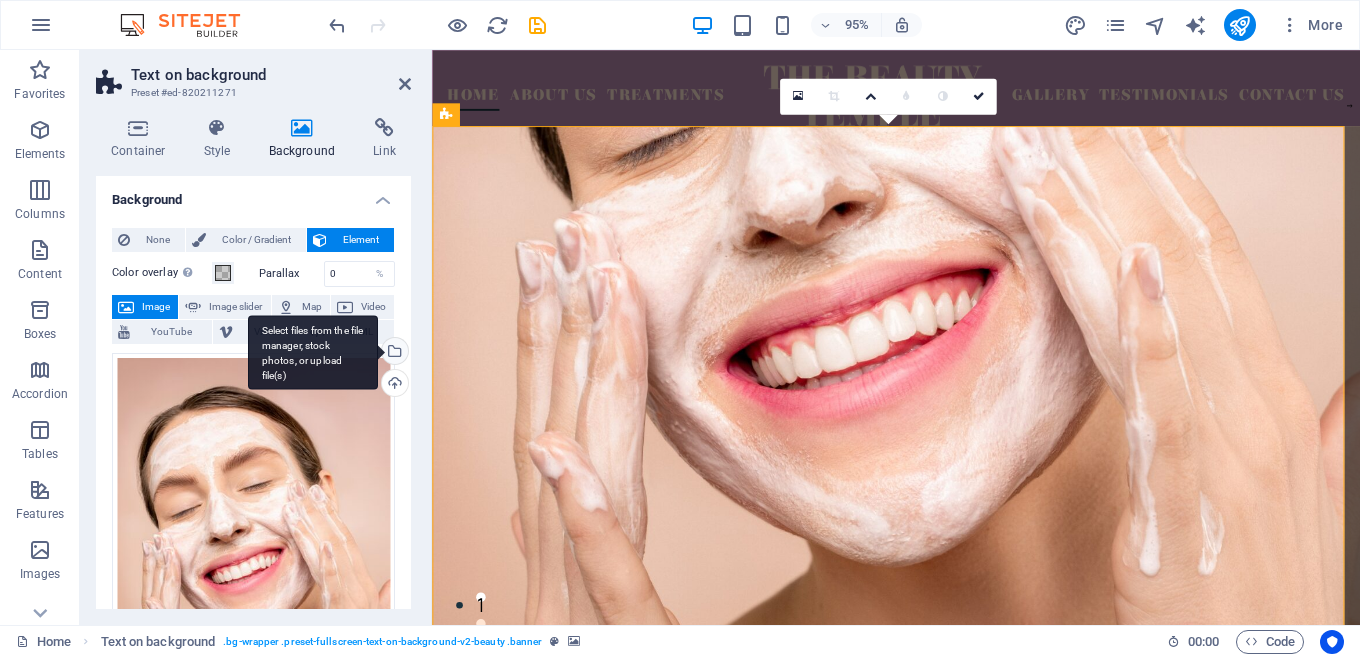 click on "Select files from the file manager, stock photos, or upload file(s)" at bounding box center [313, 352] 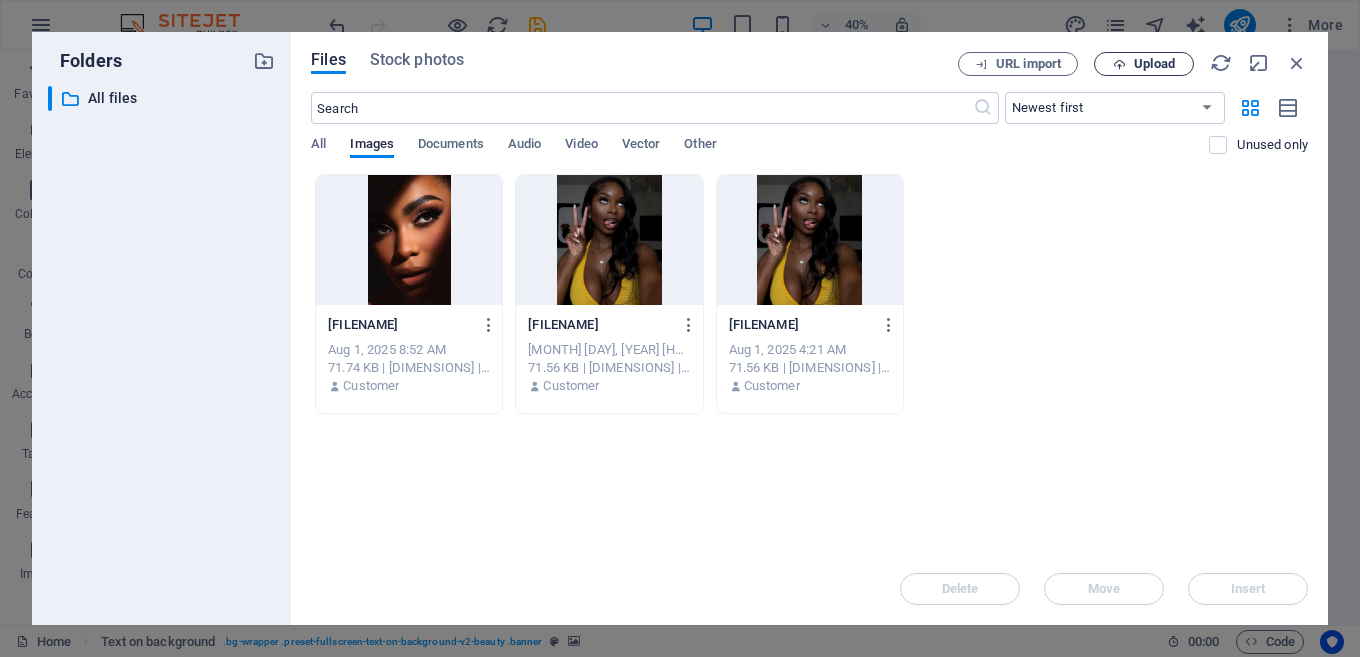 click on "Upload" at bounding box center [1154, 64] 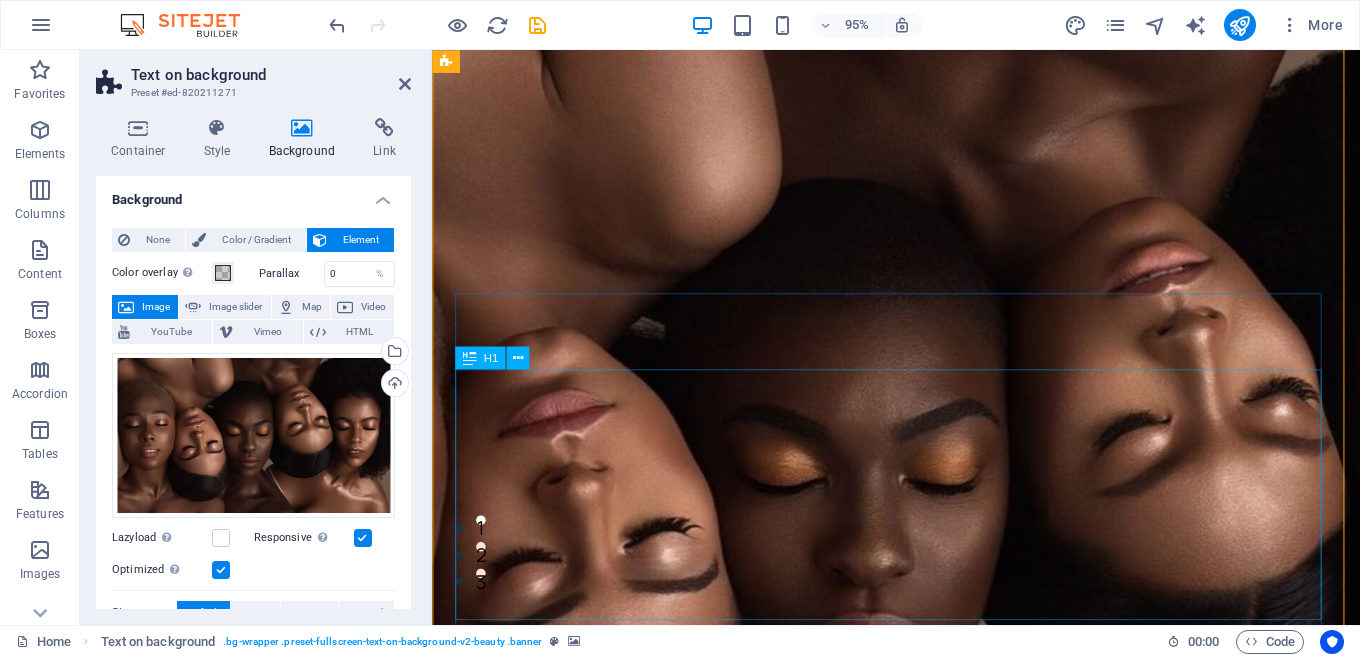 scroll, scrollTop: 0, scrollLeft: 0, axis: both 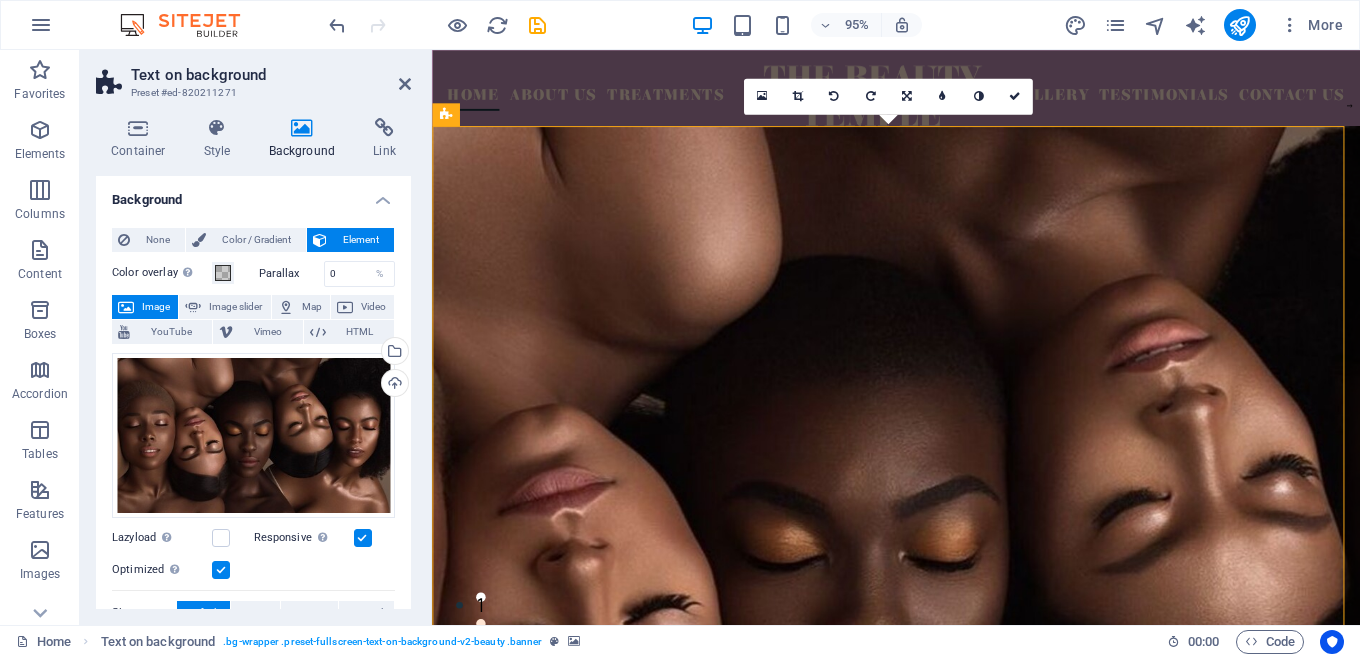 click on "95% More" at bounding box center [838, 25] 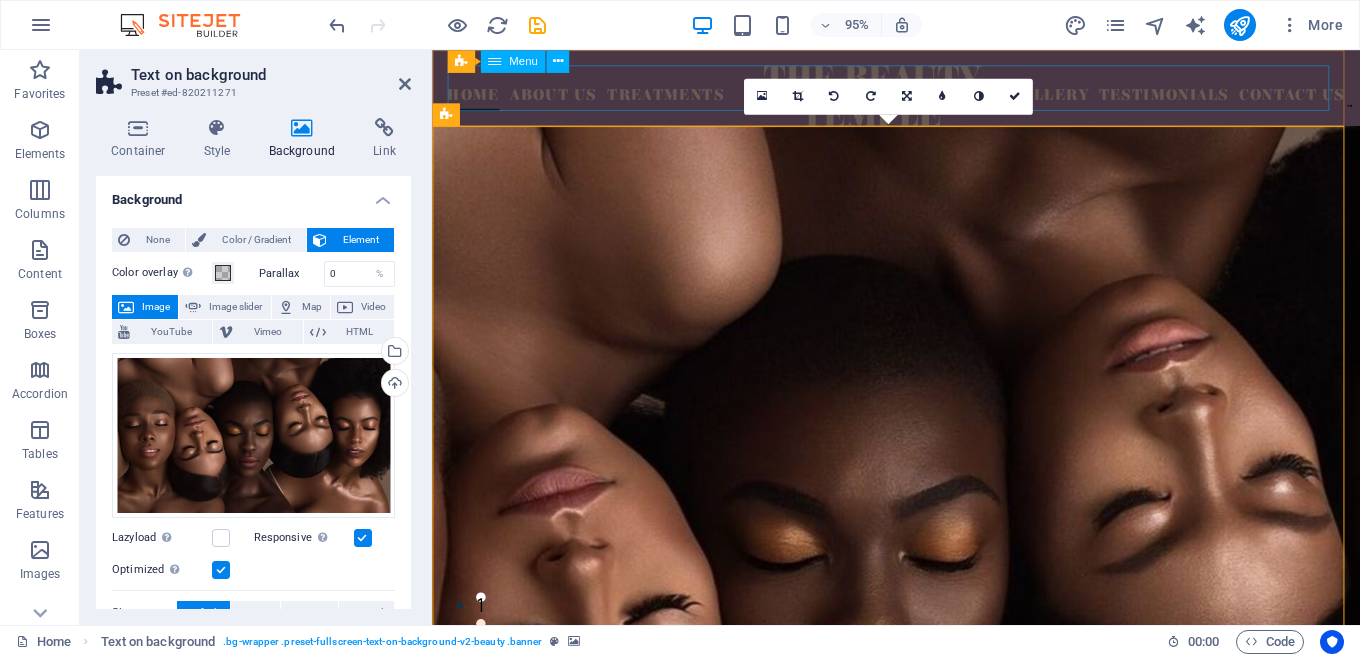 click at bounding box center [920, 530] 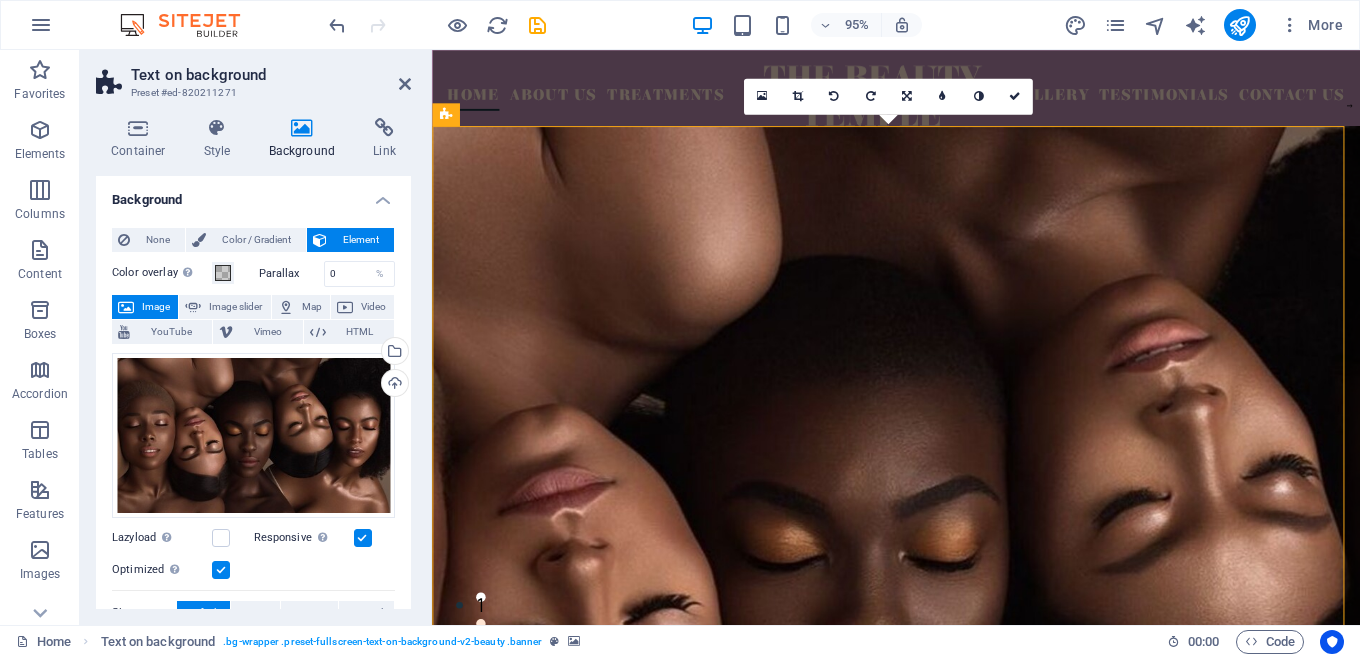click at bounding box center (920, 530) 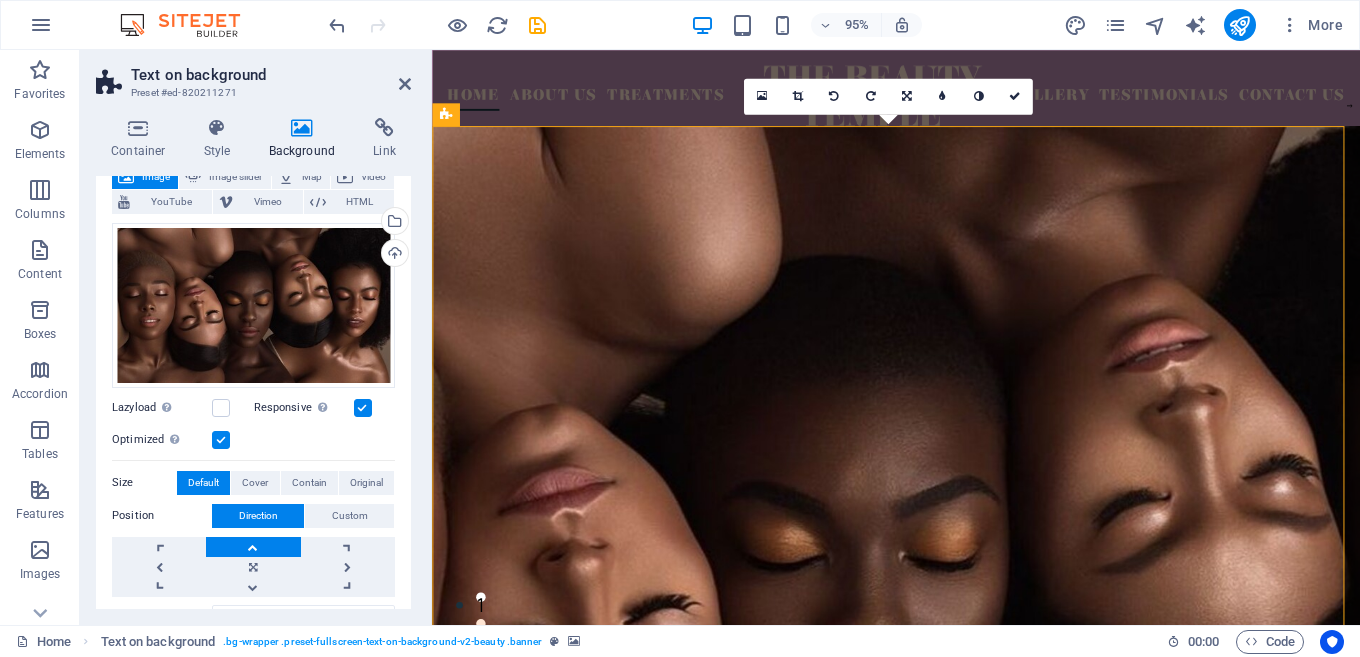 scroll, scrollTop: 100, scrollLeft: 0, axis: vertical 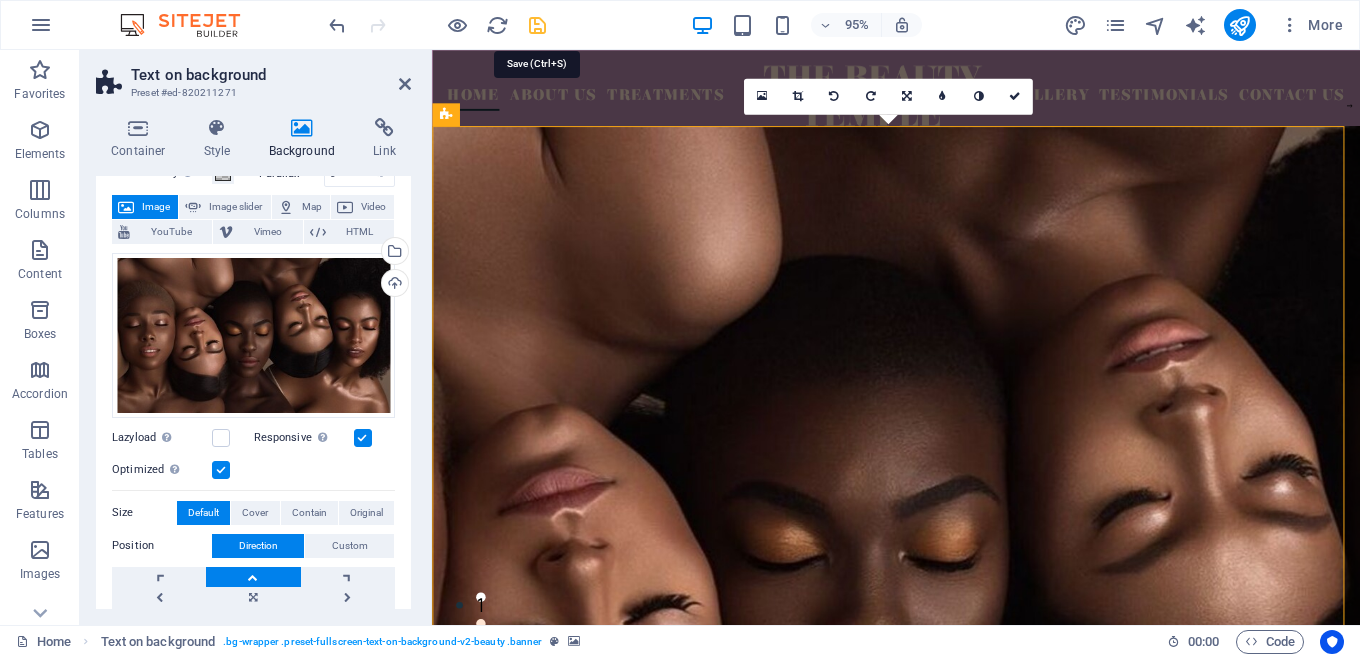 click at bounding box center [537, 25] 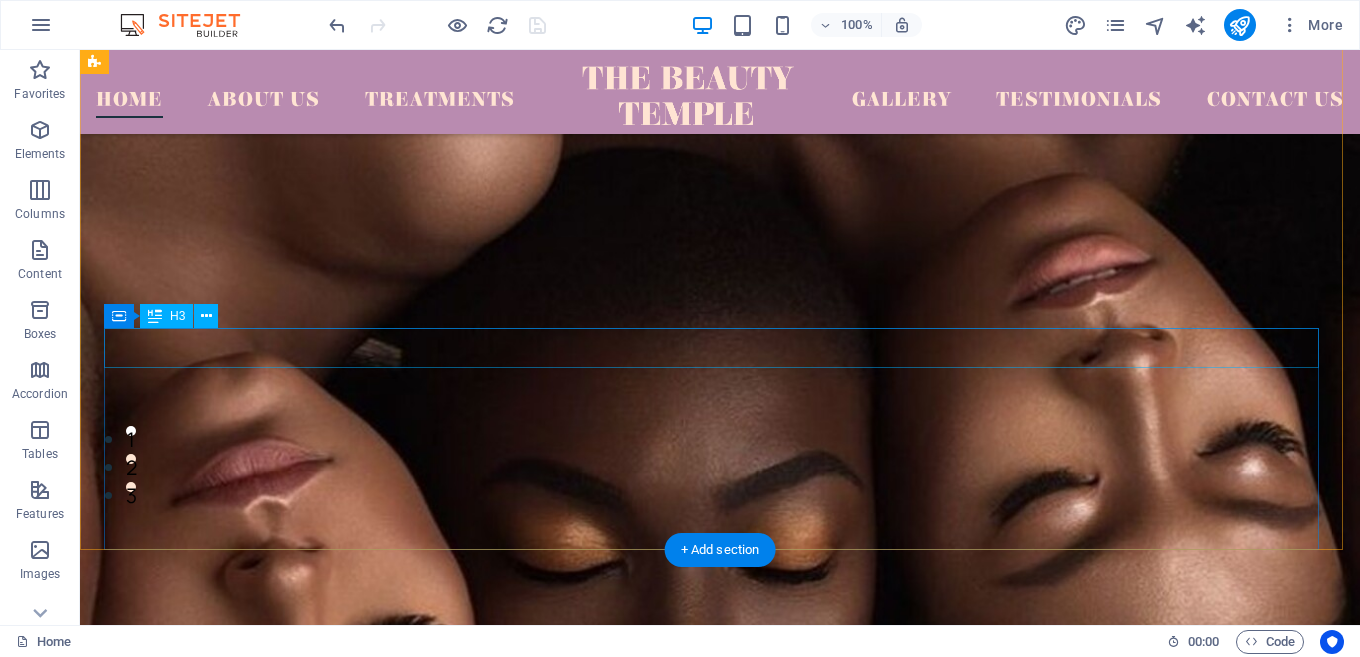 scroll, scrollTop: 300, scrollLeft: 0, axis: vertical 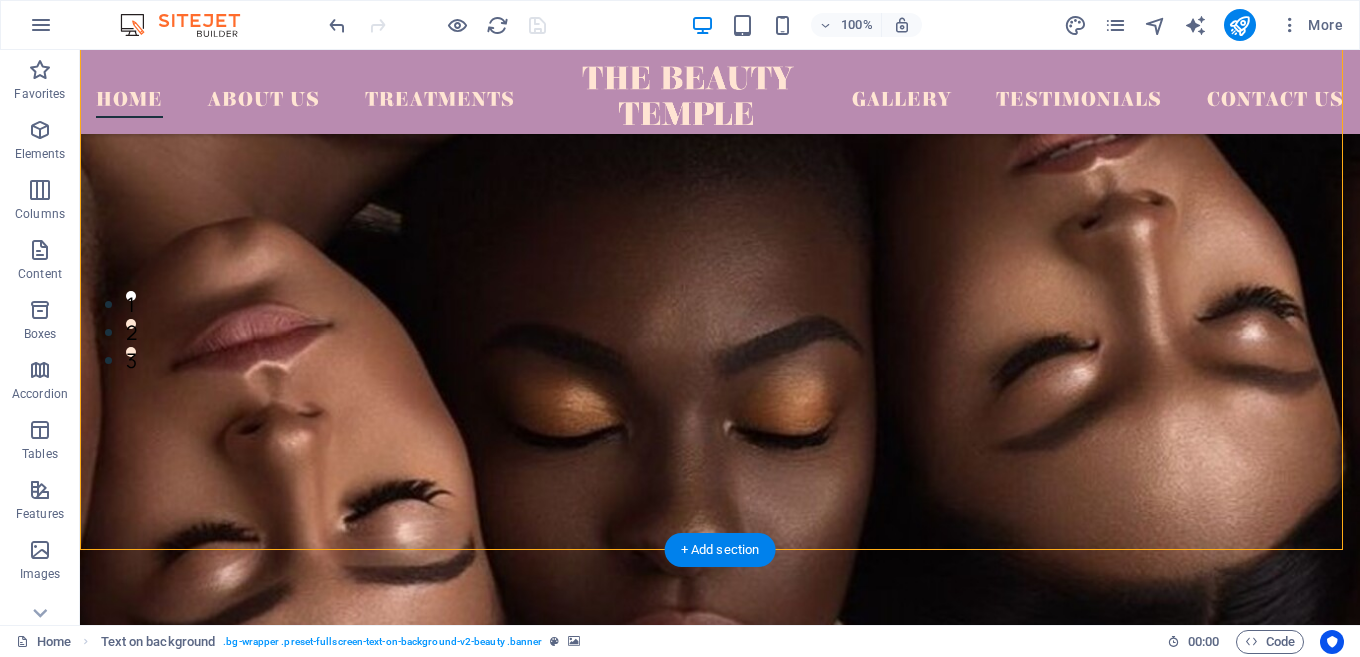drag, startPoint x: 296, startPoint y: 335, endPoint x: 292, endPoint y: 224, distance: 111.07205 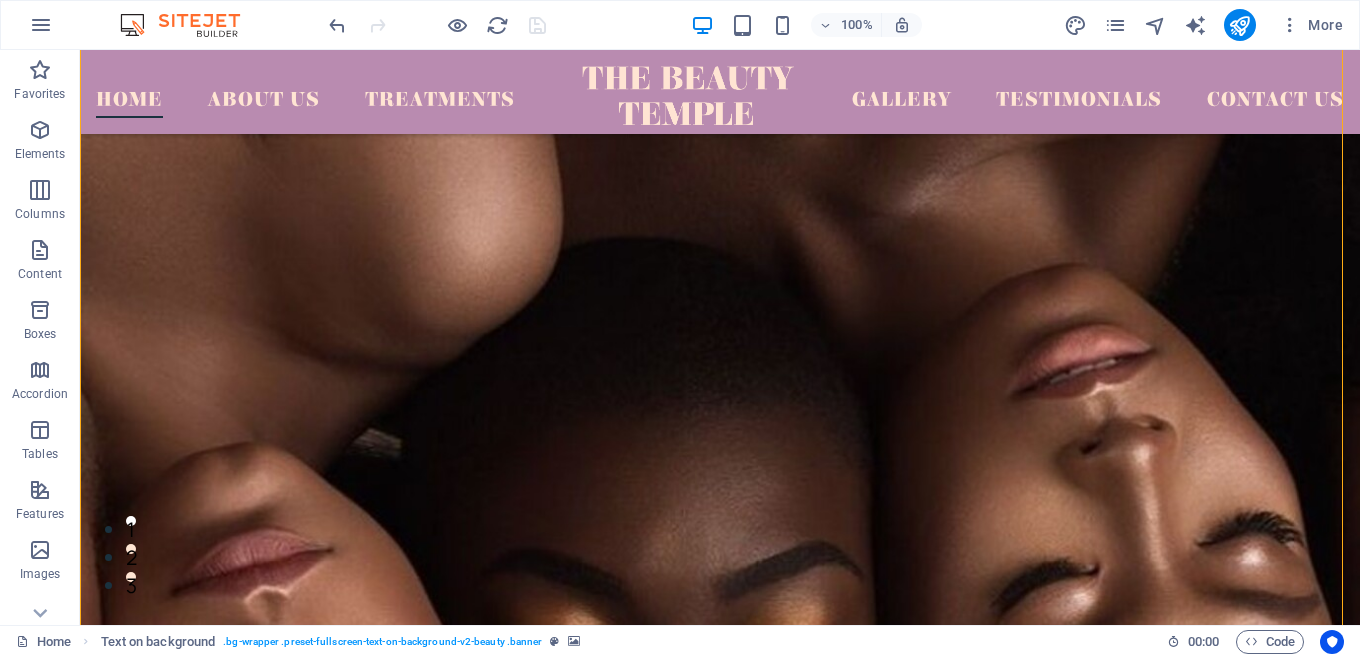 scroll, scrollTop: 0, scrollLeft: 0, axis: both 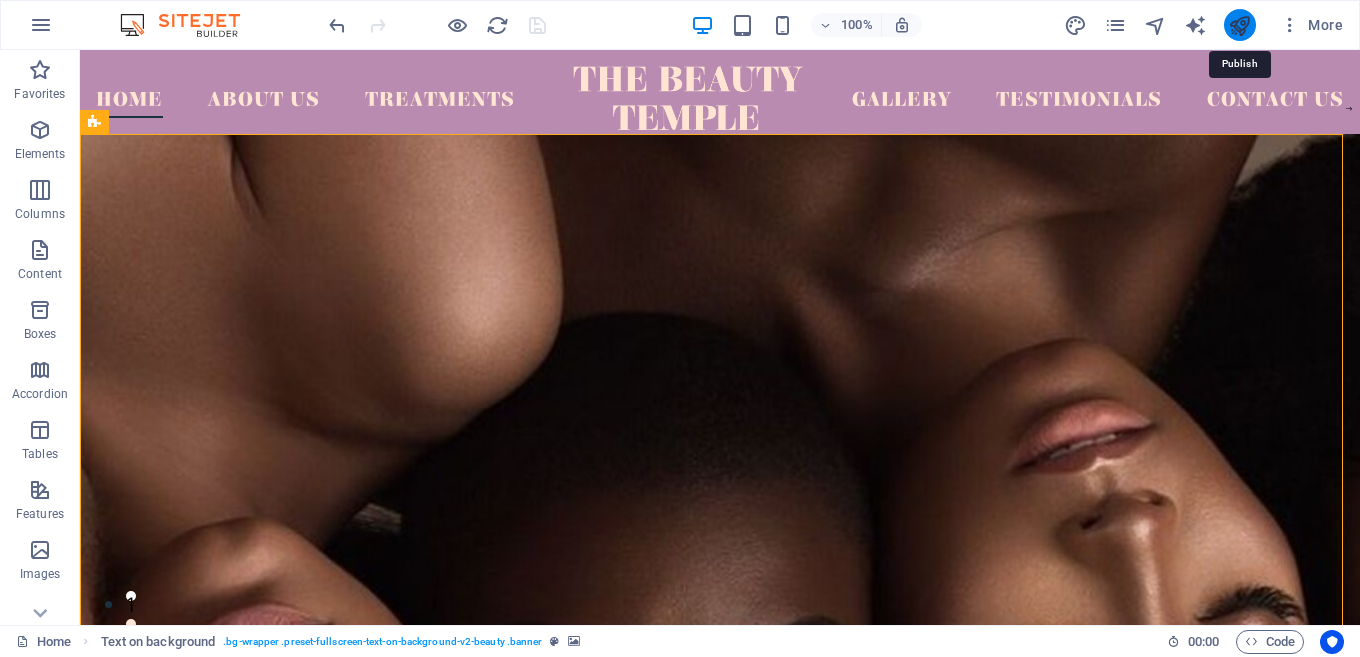 click at bounding box center (1239, 25) 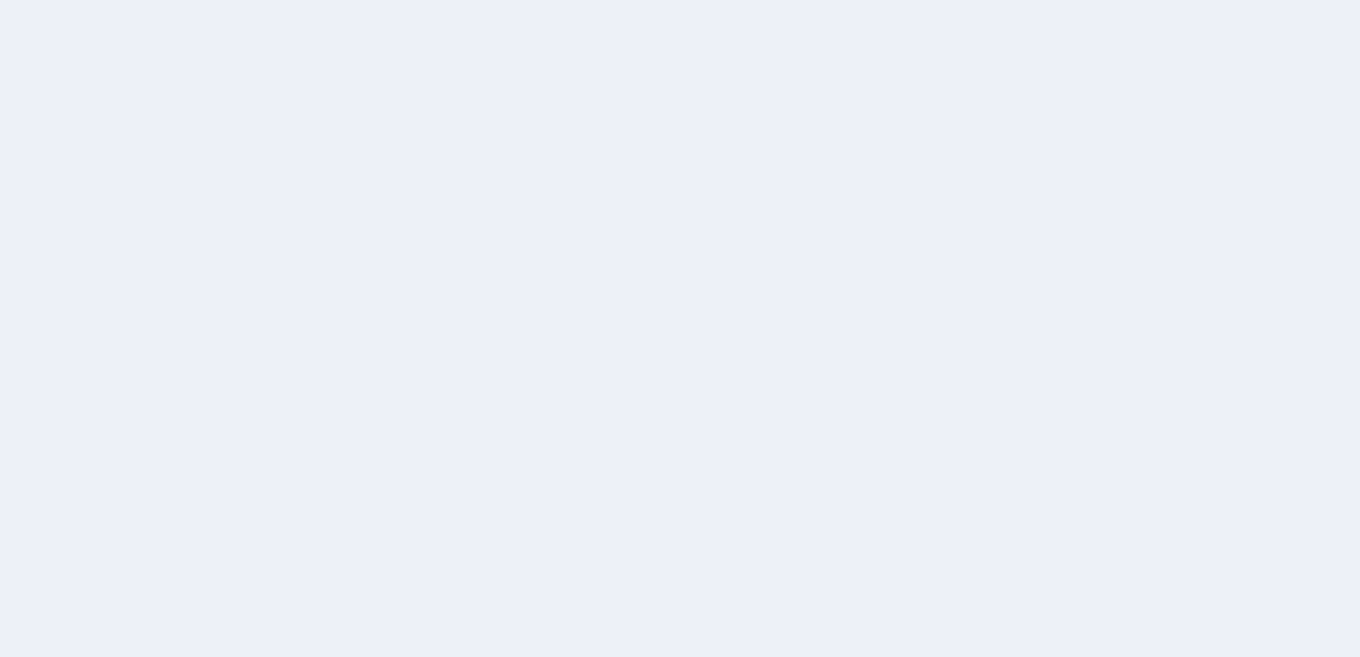 scroll, scrollTop: 0, scrollLeft: 0, axis: both 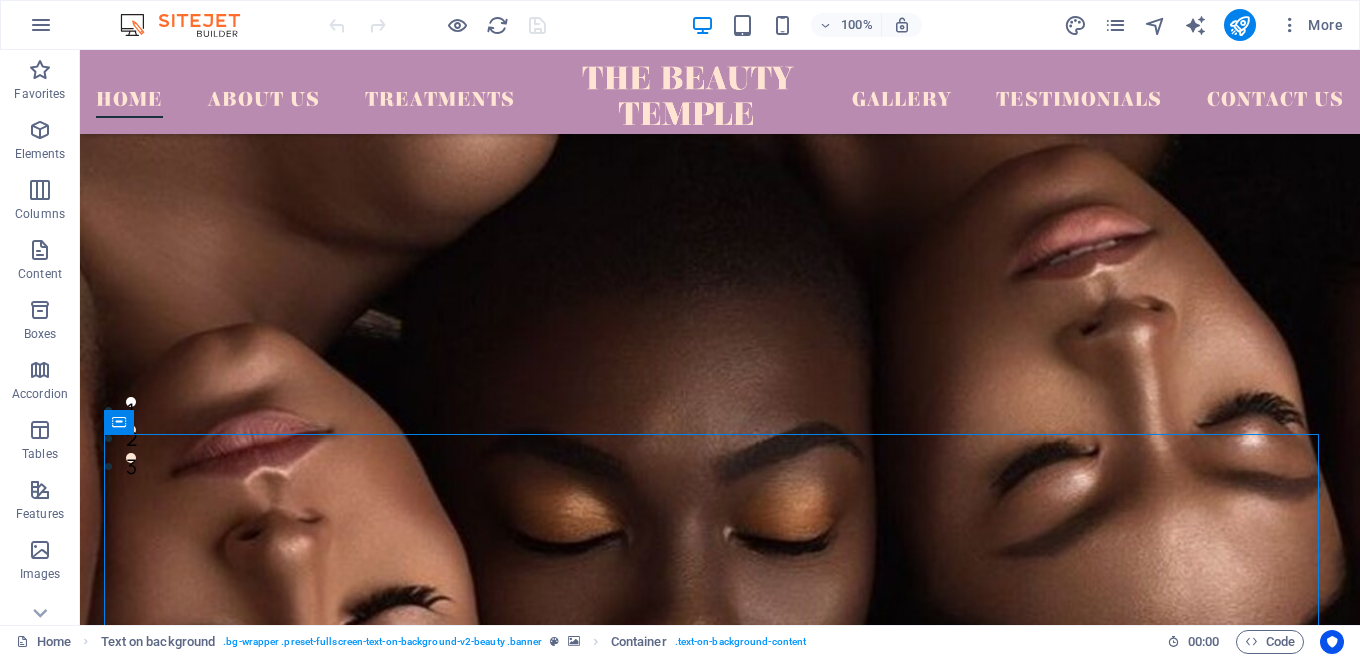 drag, startPoint x: 201, startPoint y: 476, endPoint x: 125, endPoint y: 305, distance: 187.1283 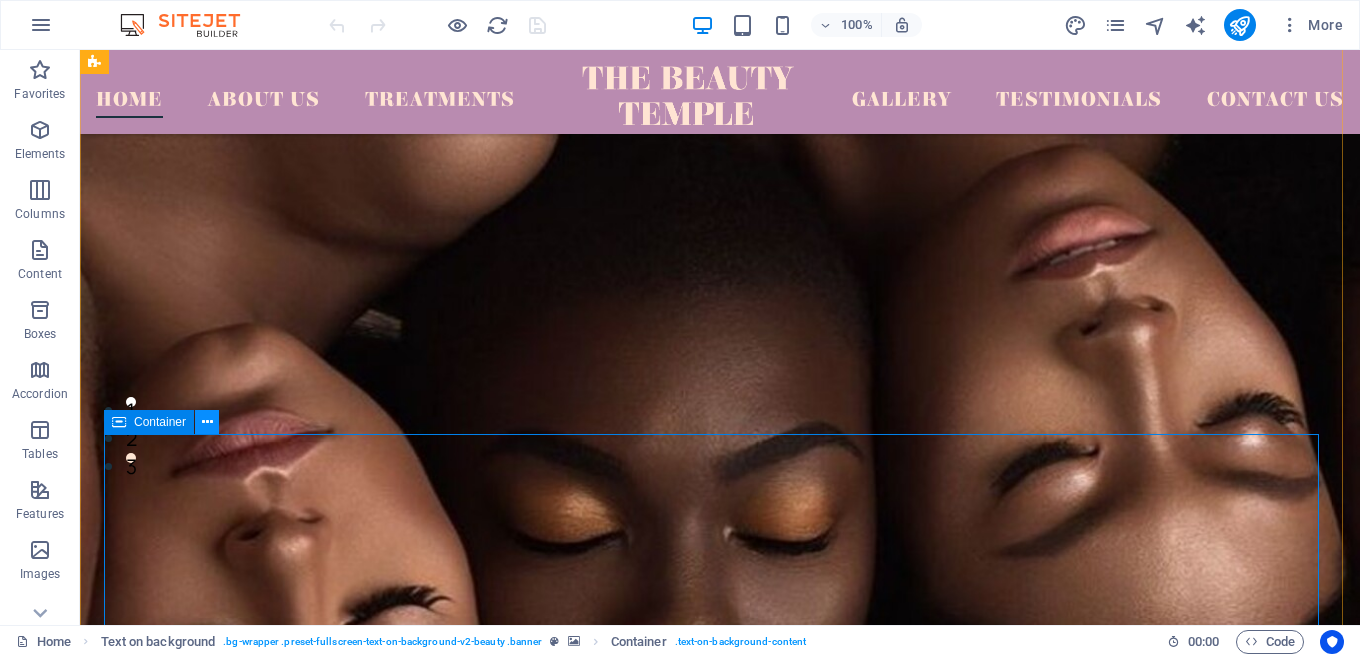 click at bounding box center (207, 422) 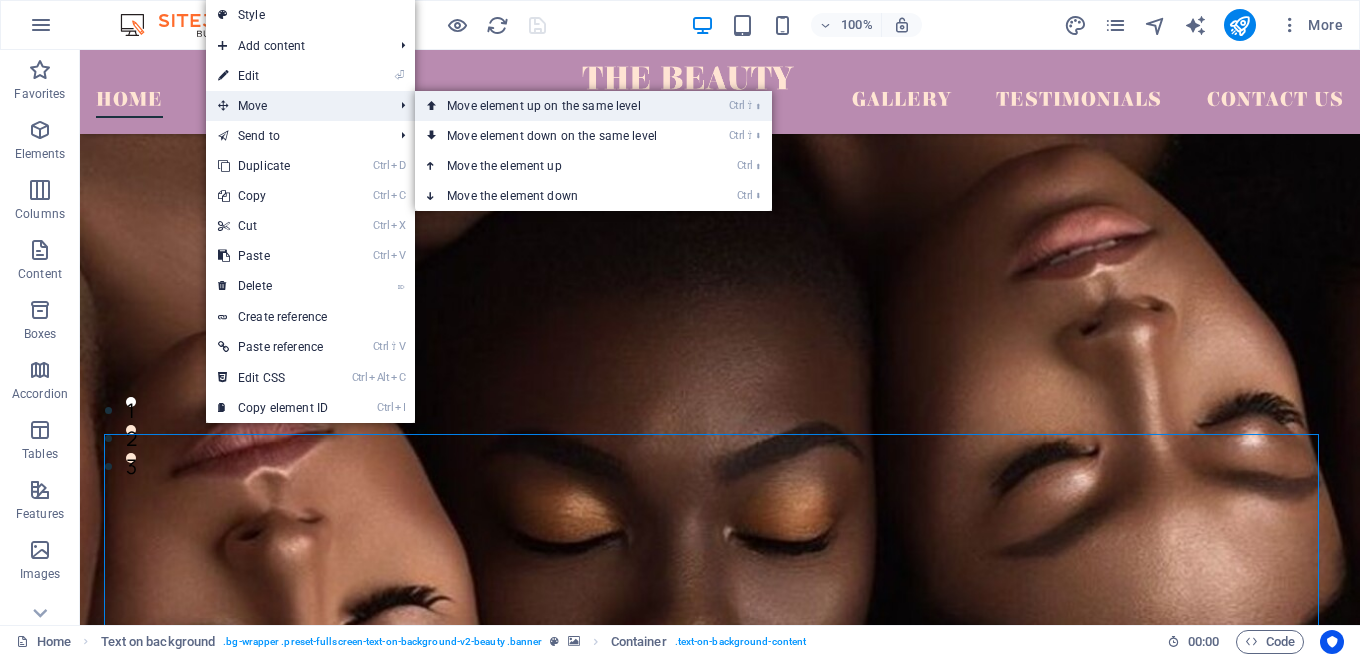 drag, startPoint x: 534, startPoint y: 97, endPoint x: 455, endPoint y: 48, distance: 92.96236 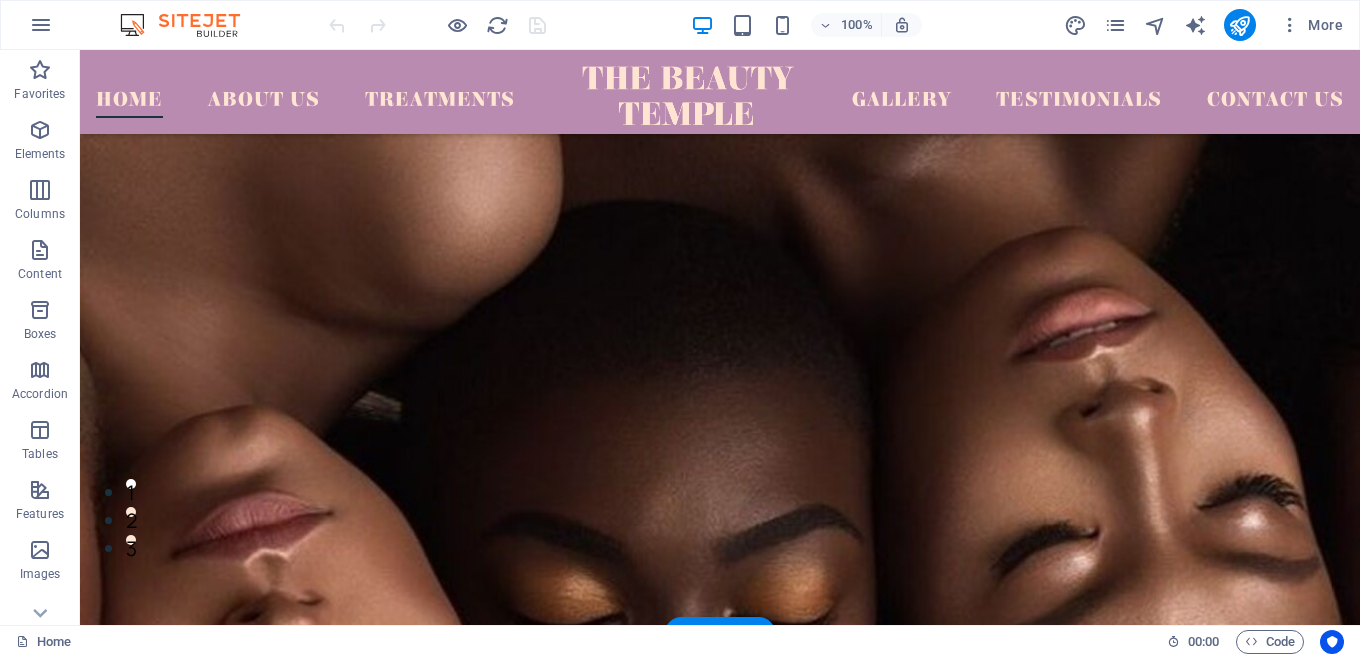 scroll, scrollTop: 300, scrollLeft: 0, axis: vertical 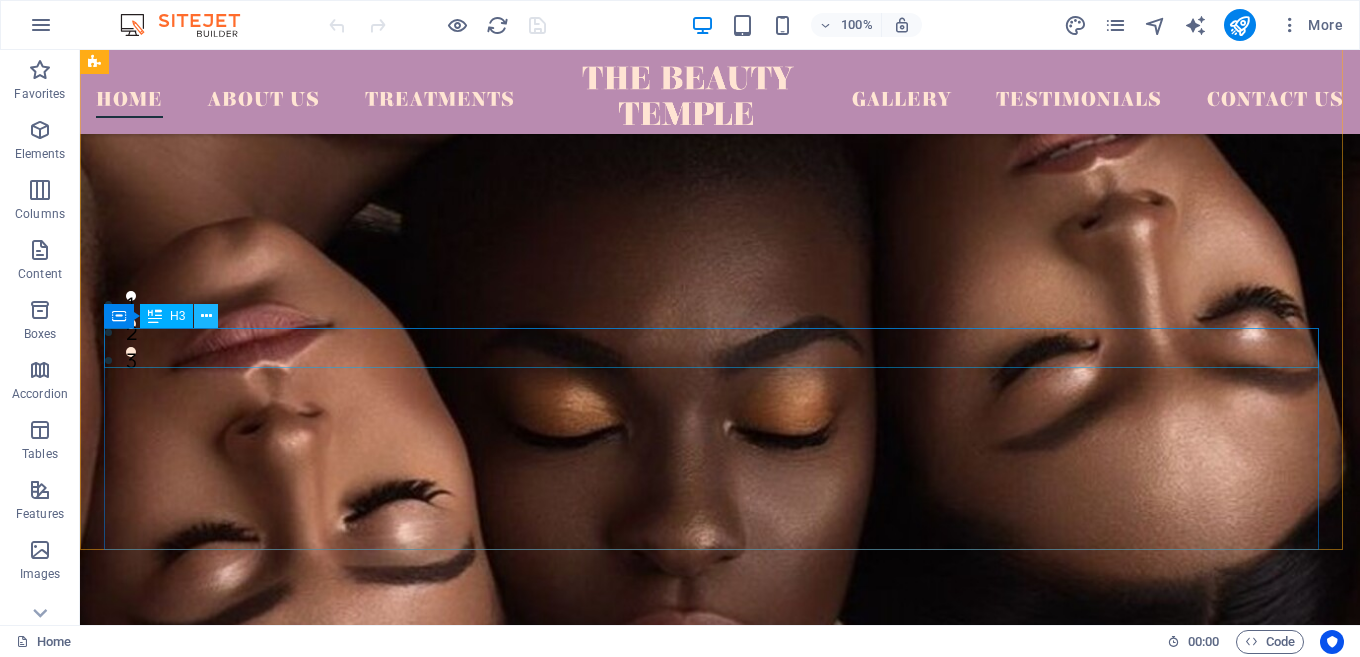 click at bounding box center [206, 316] 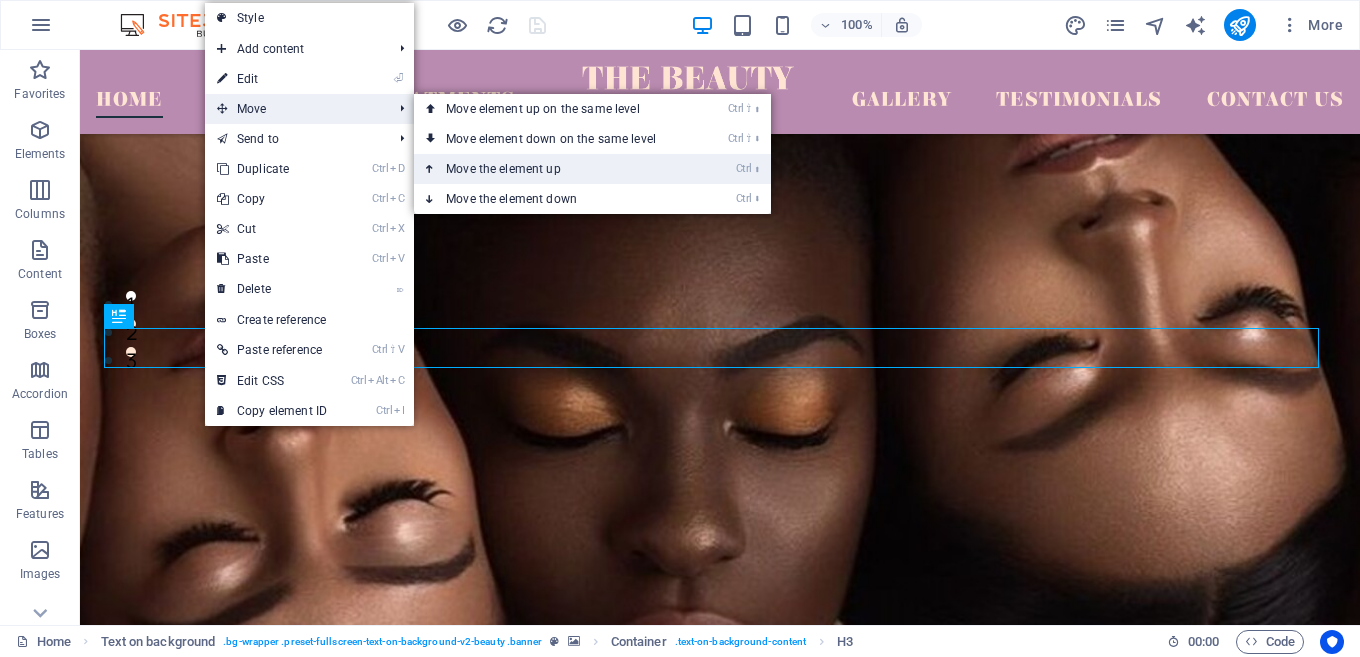 click on "Ctrl ⬆  Move the element up" at bounding box center (555, 169) 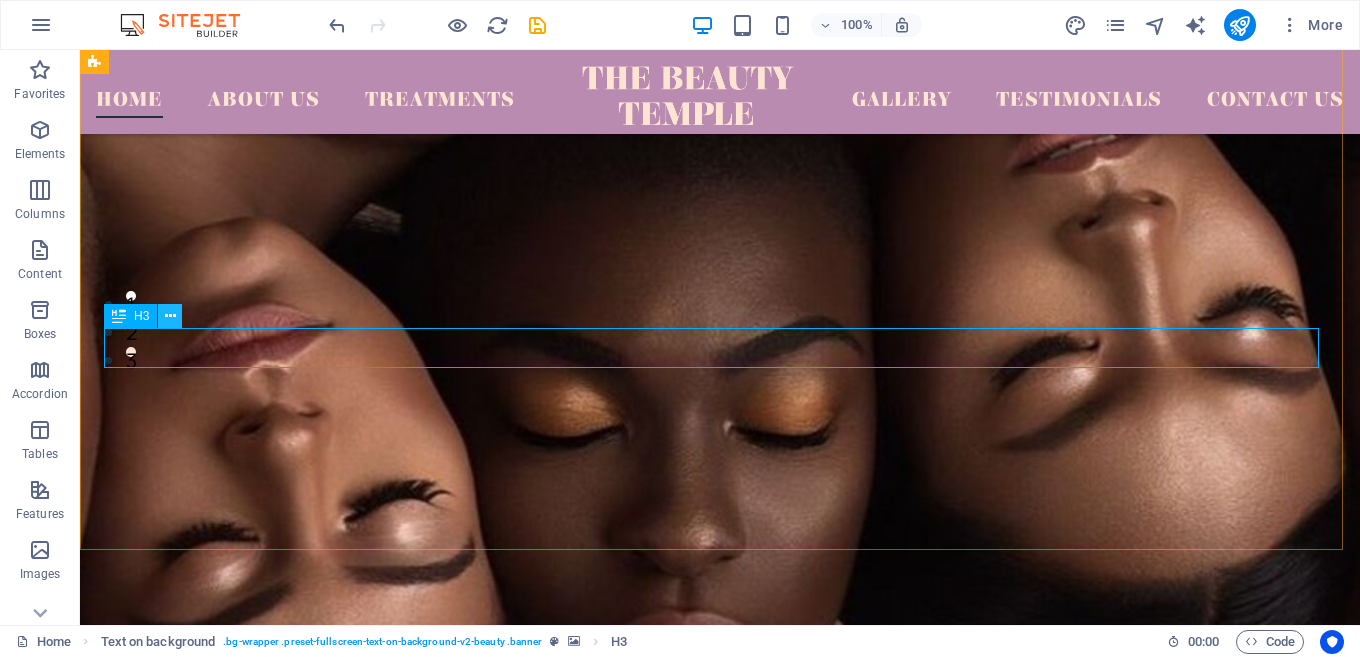 click at bounding box center [170, 316] 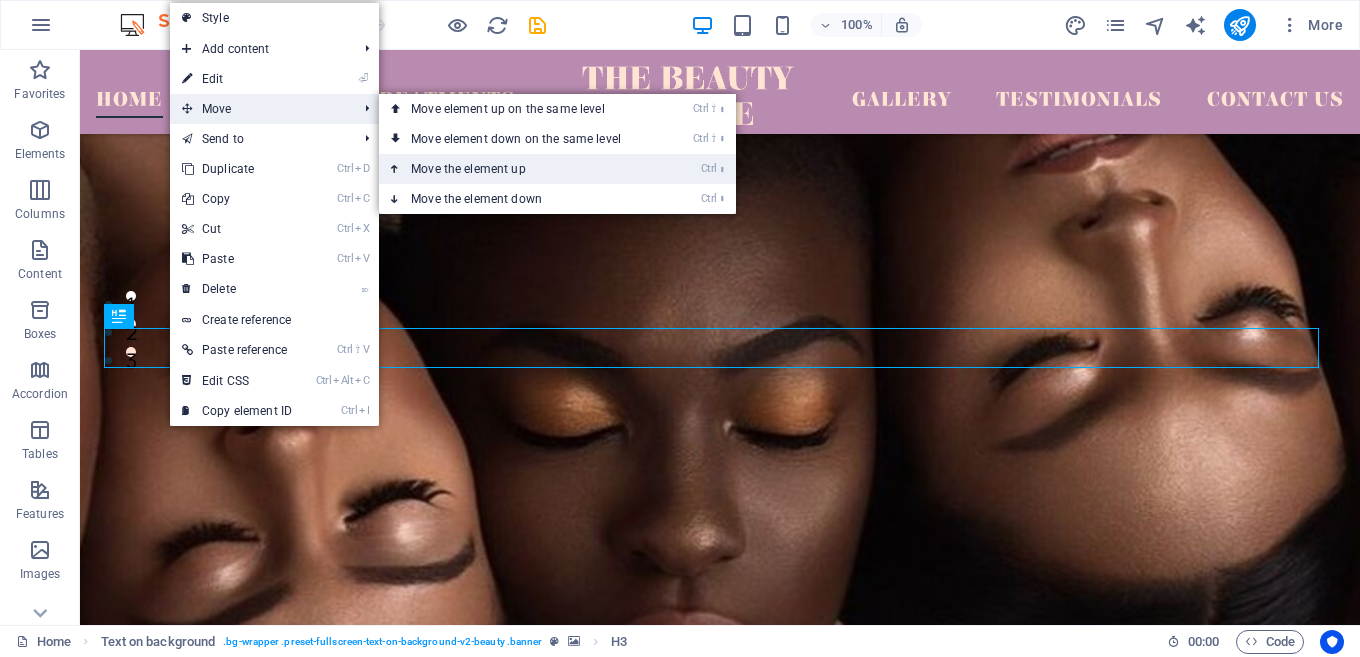 click on "Ctrl ⬆  Move the element up" at bounding box center (520, 169) 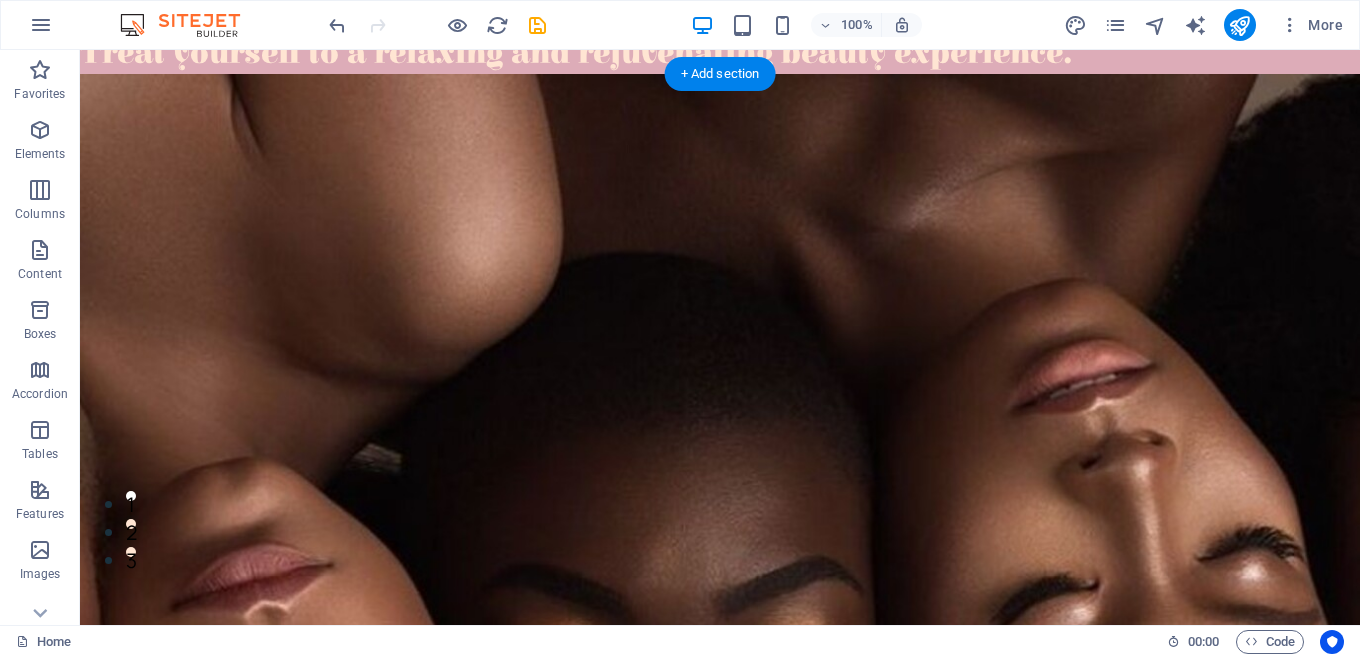 scroll, scrollTop: 0, scrollLeft: 0, axis: both 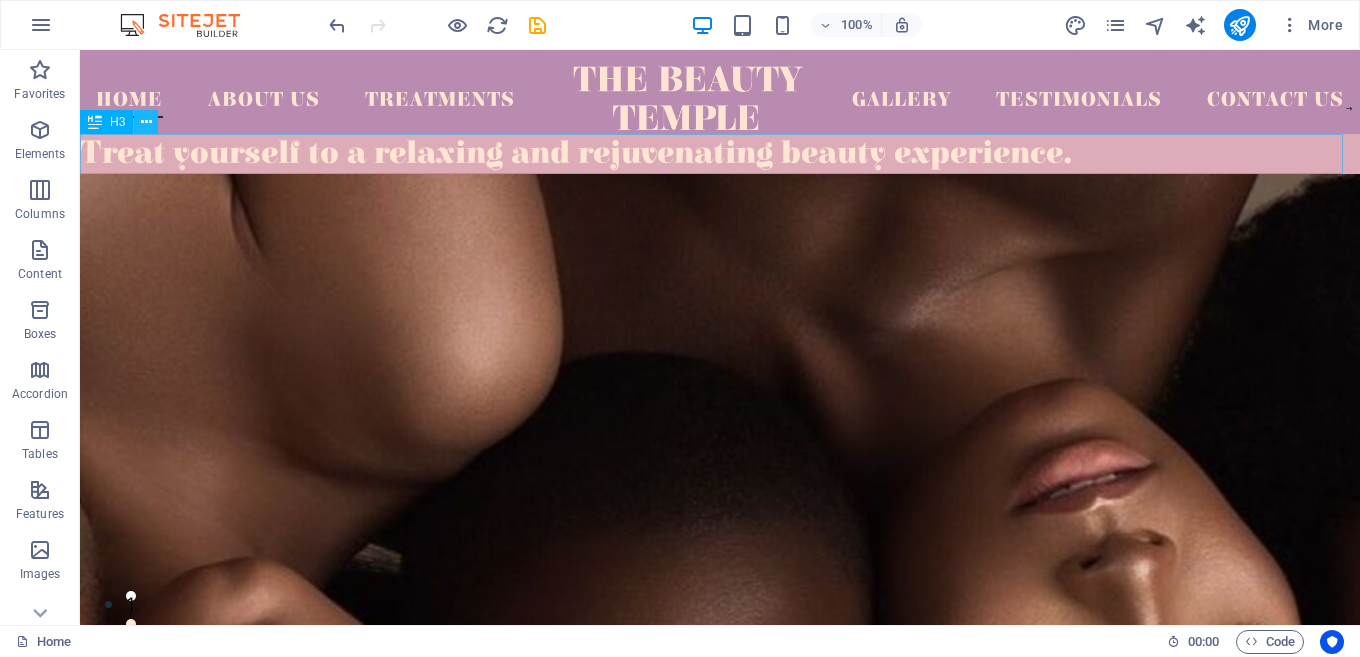 click at bounding box center [146, 122] 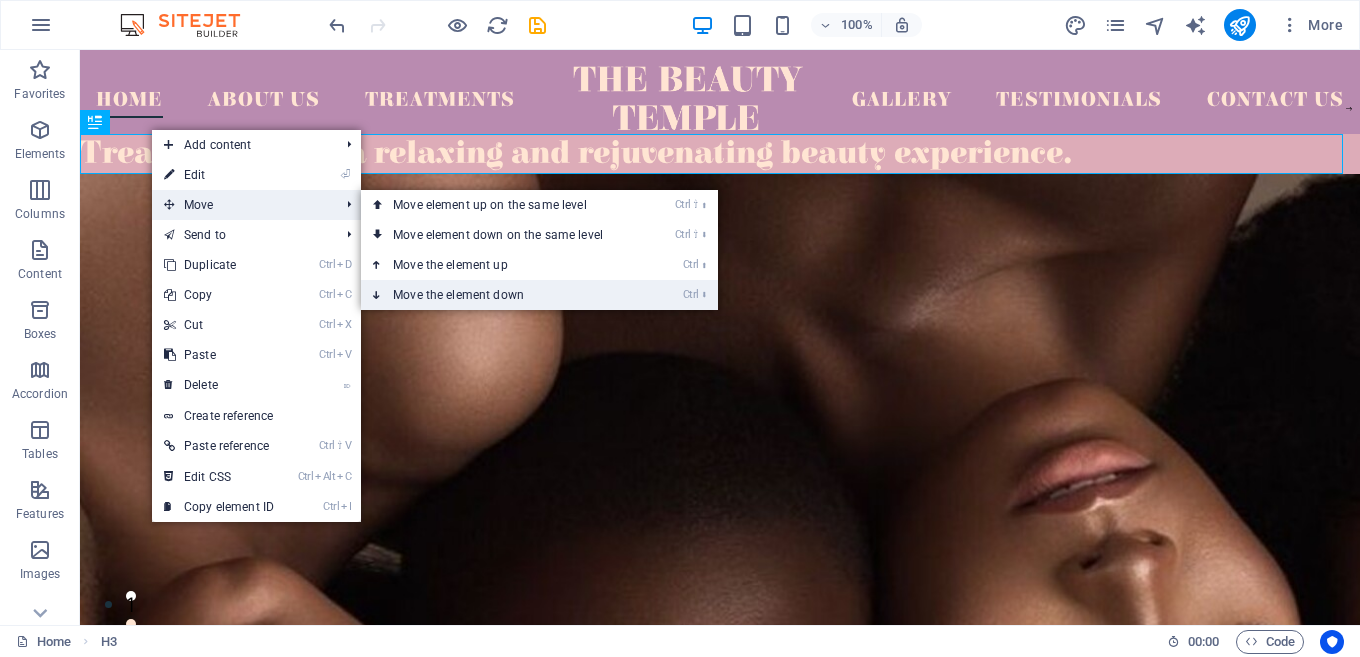 click on "Ctrl ⬇  Move the element down" at bounding box center (502, 295) 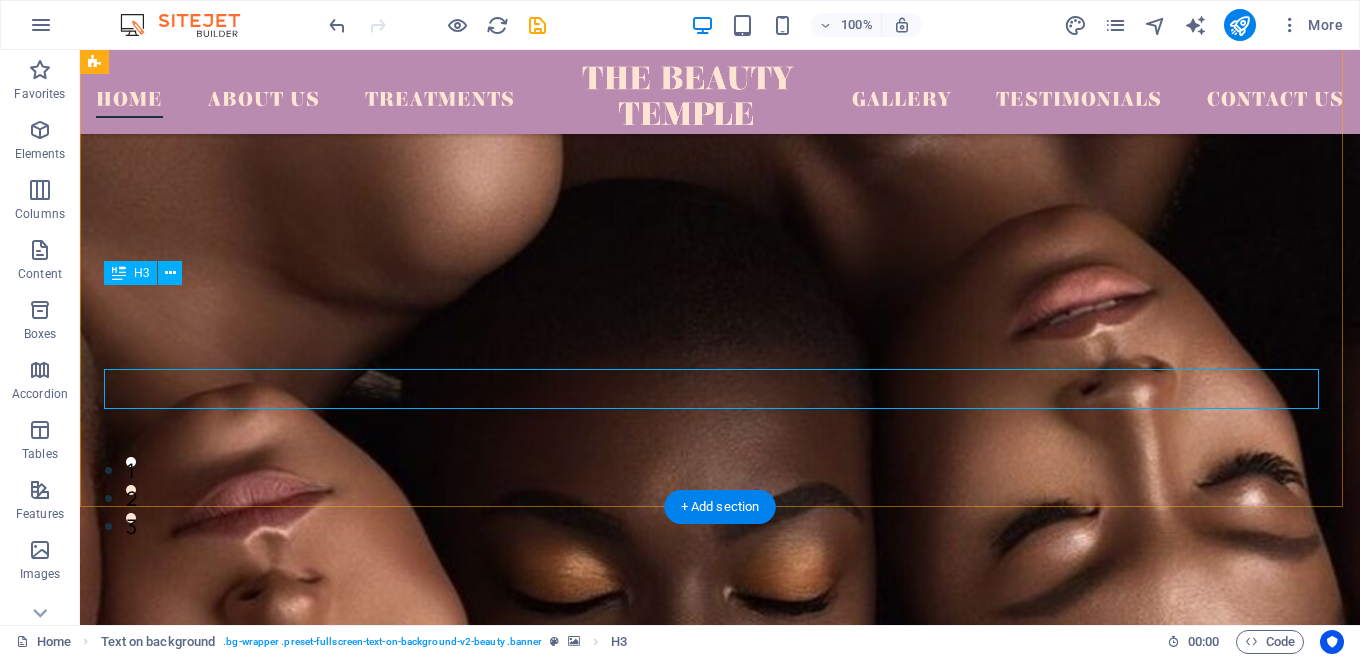 scroll, scrollTop: 310, scrollLeft: 0, axis: vertical 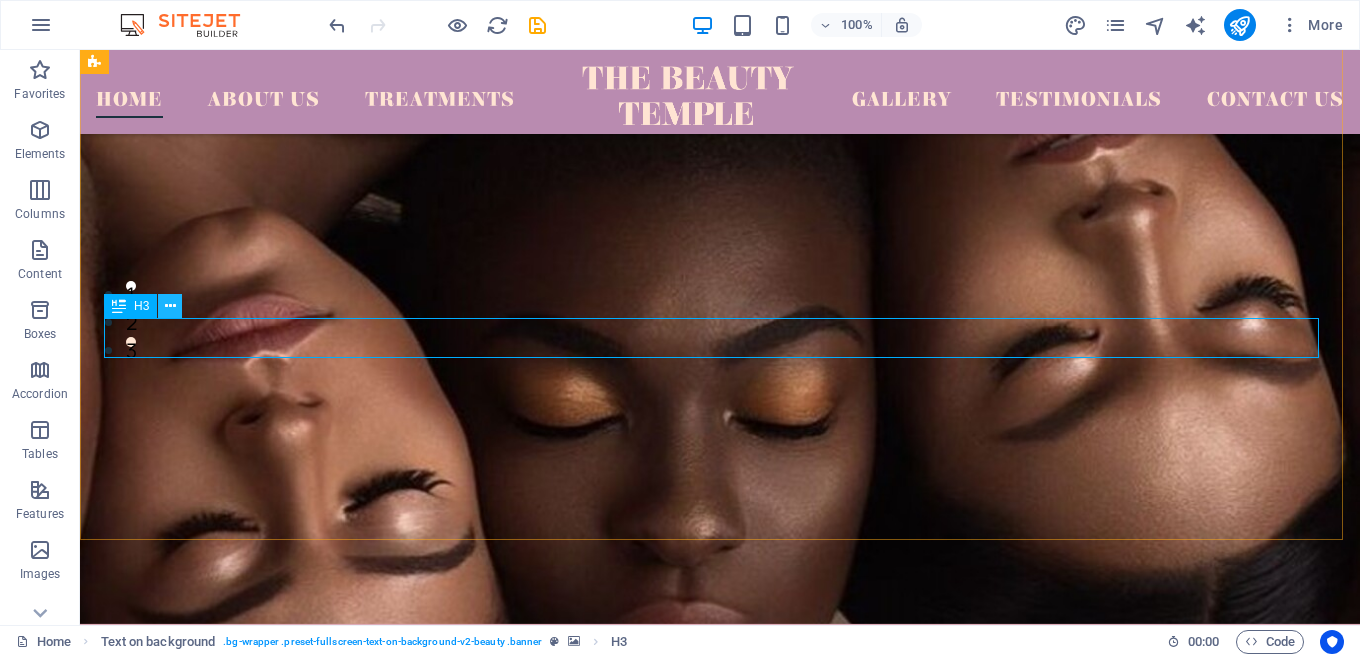click at bounding box center (170, 306) 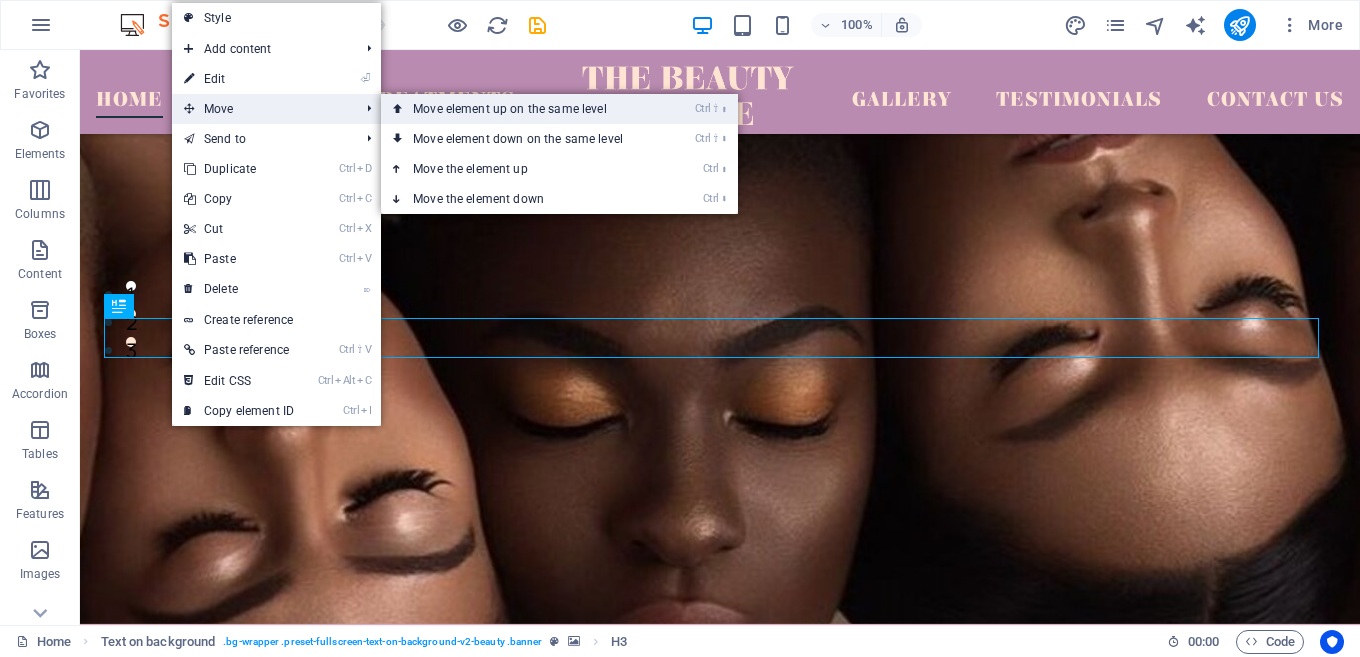 click on "Ctrl ⇧ ⬆  Move element up on the same level" at bounding box center [522, 109] 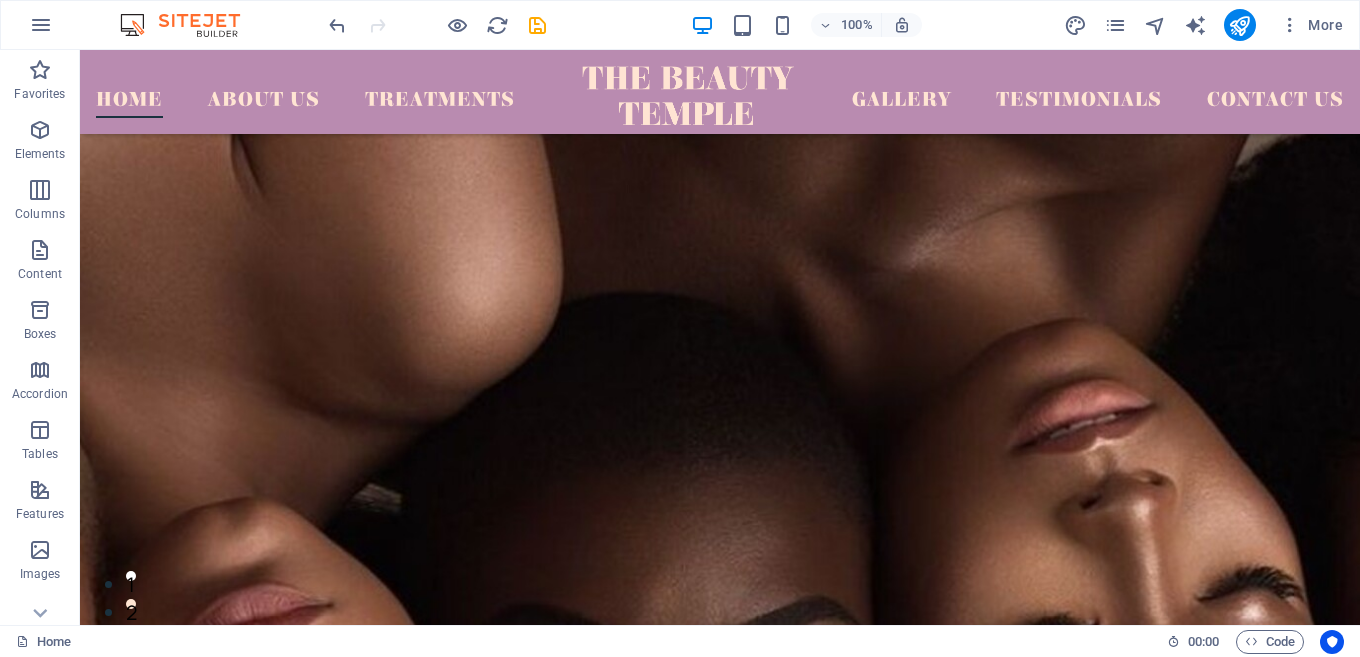 scroll, scrollTop: 0, scrollLeft: 0, axis: both 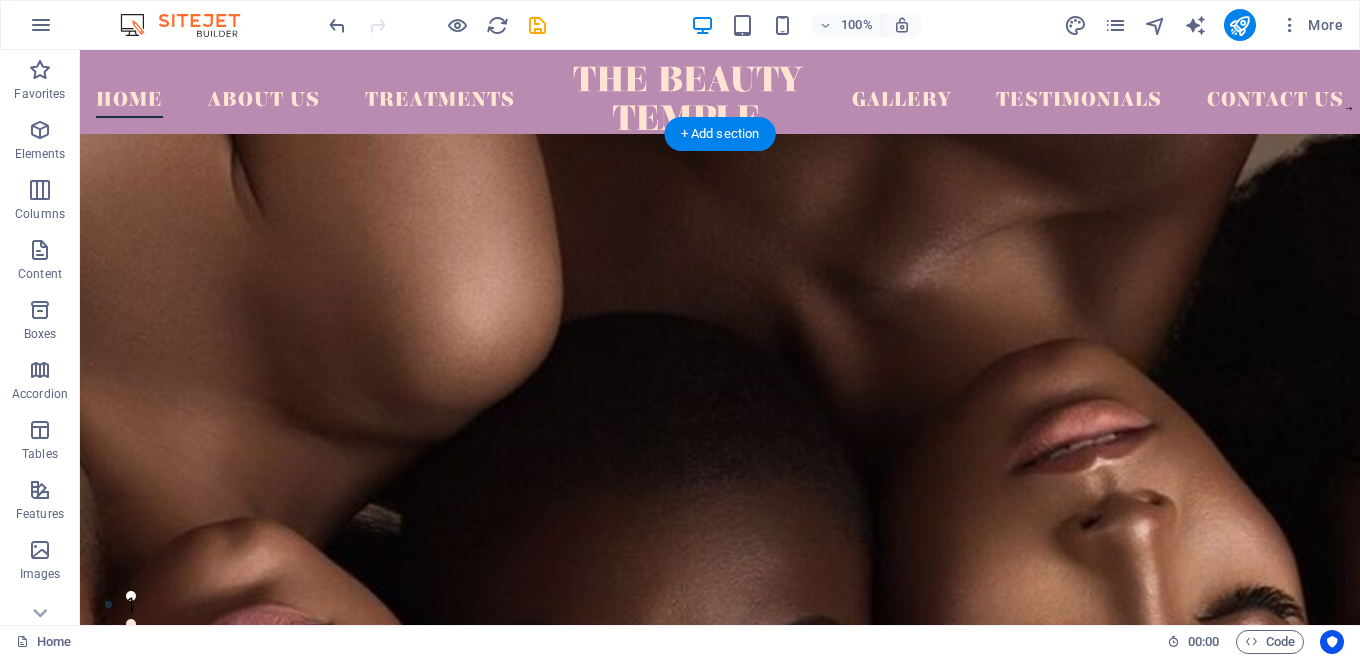 click at bounding box center [720, 534] 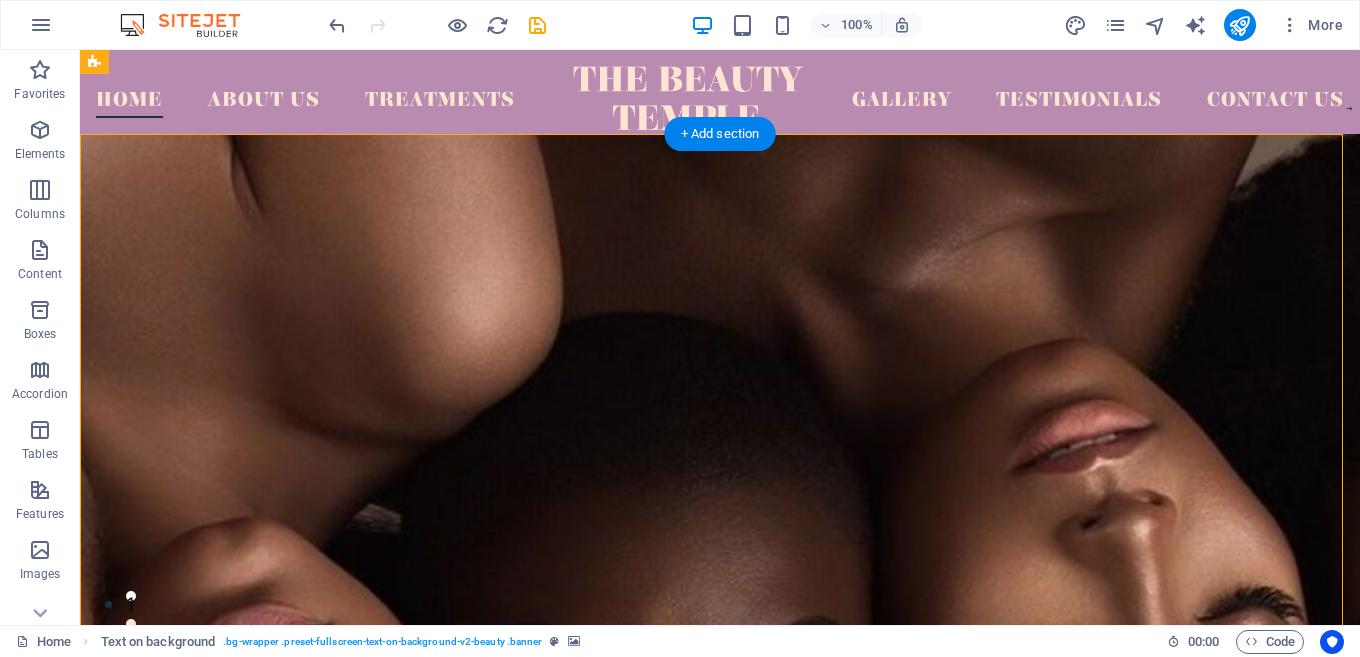 click at bounding box center [720, 534] 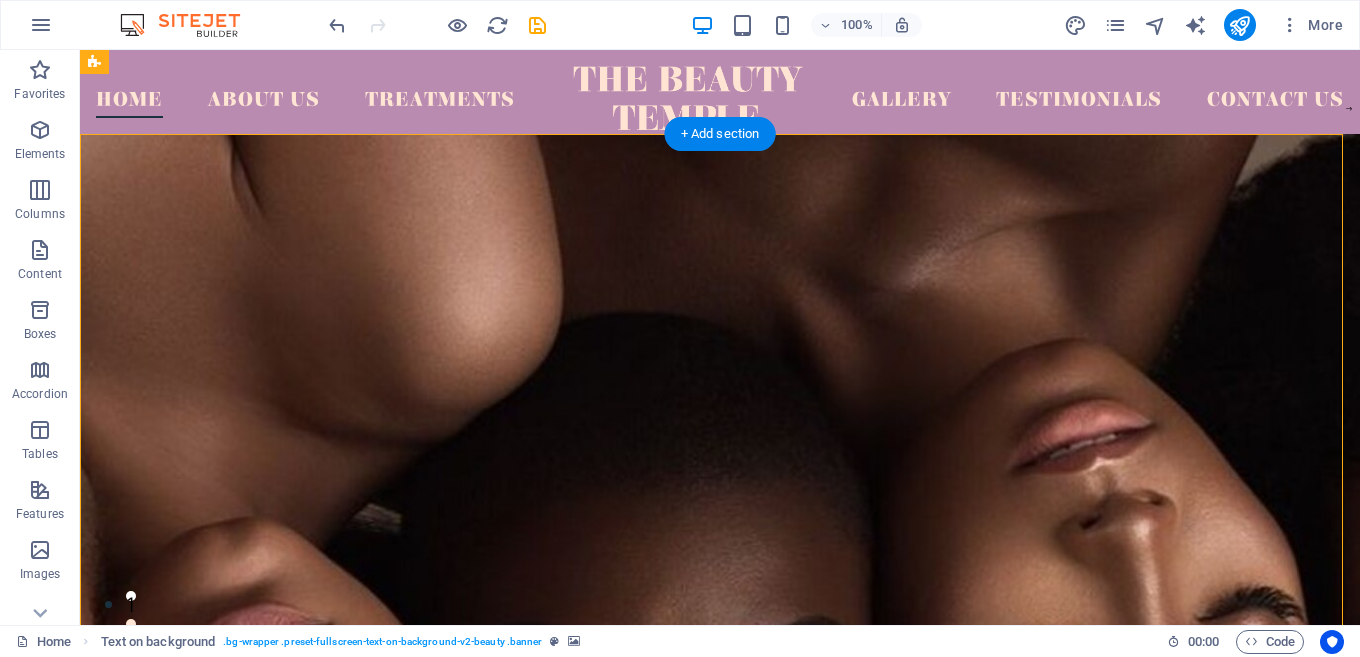 select on "px" 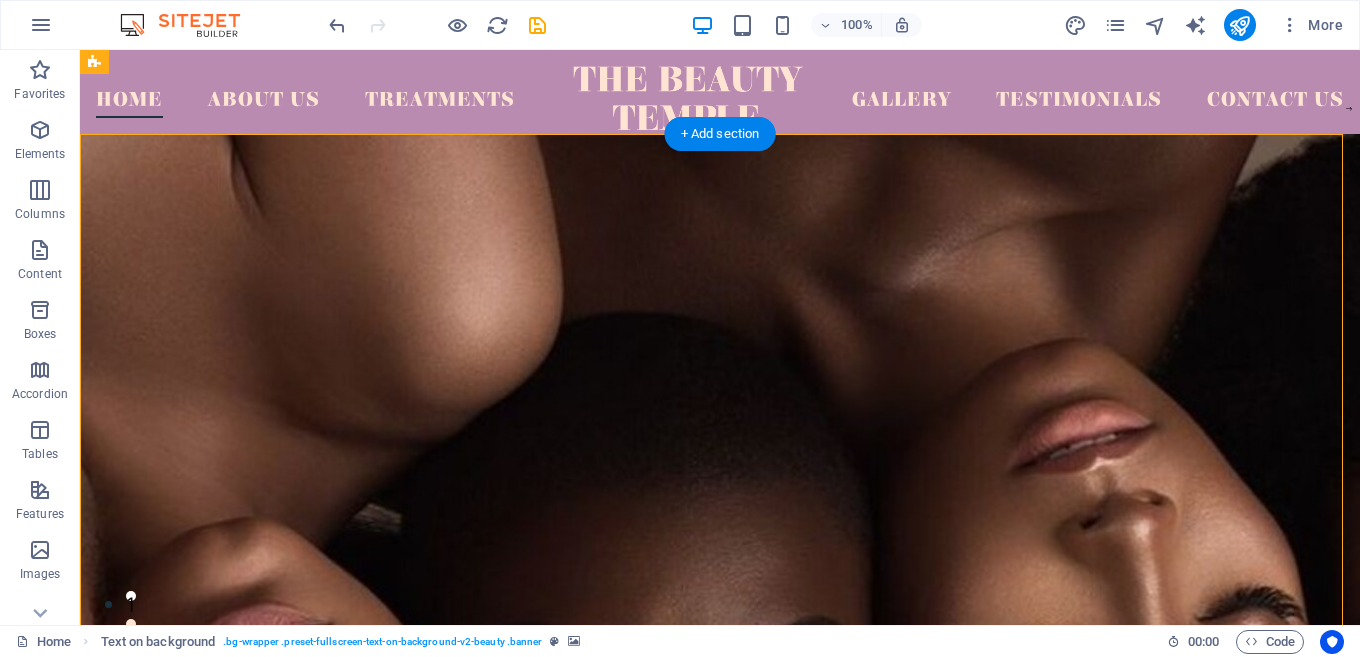 select on "banner" 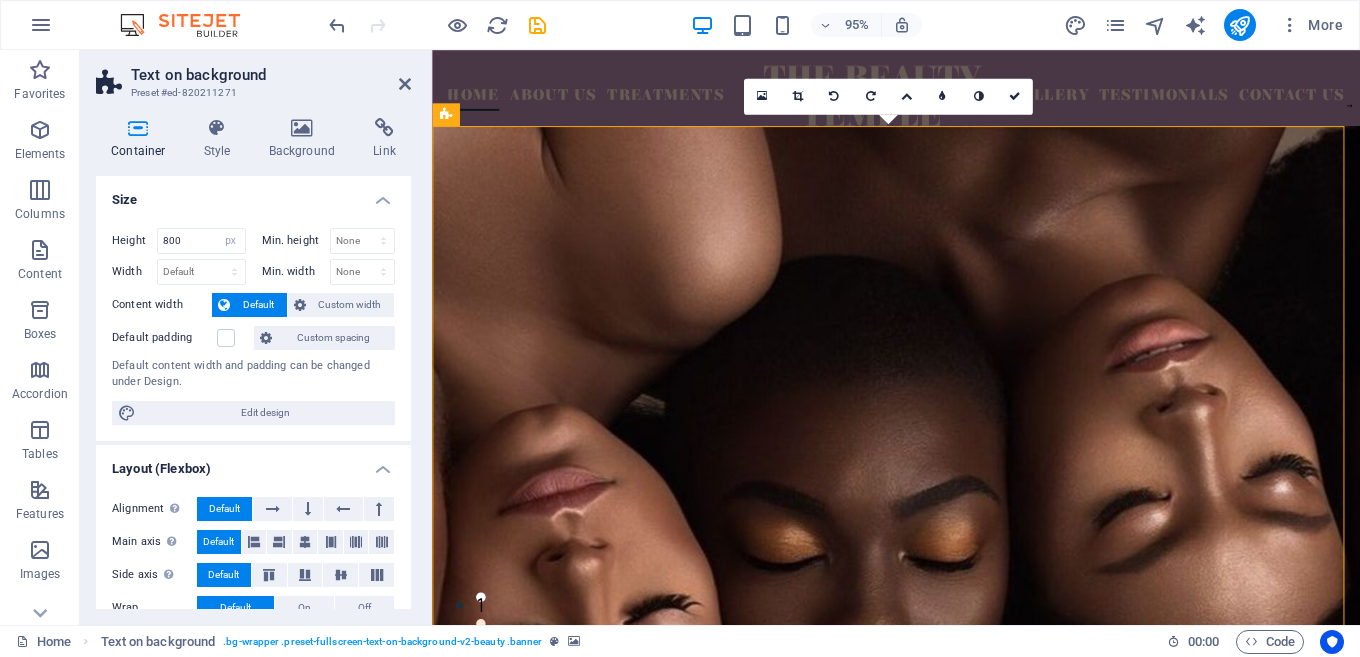 click at bounding box center (920, 530) 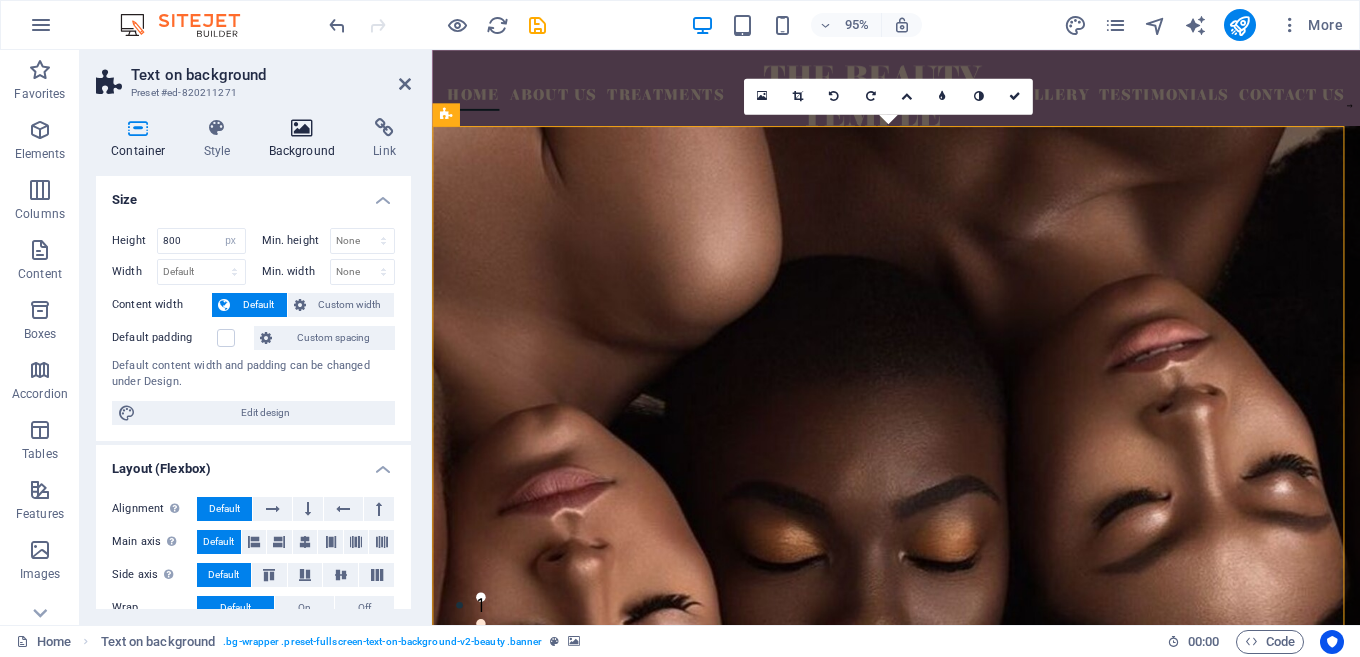 click at bounding box center [302, 128] 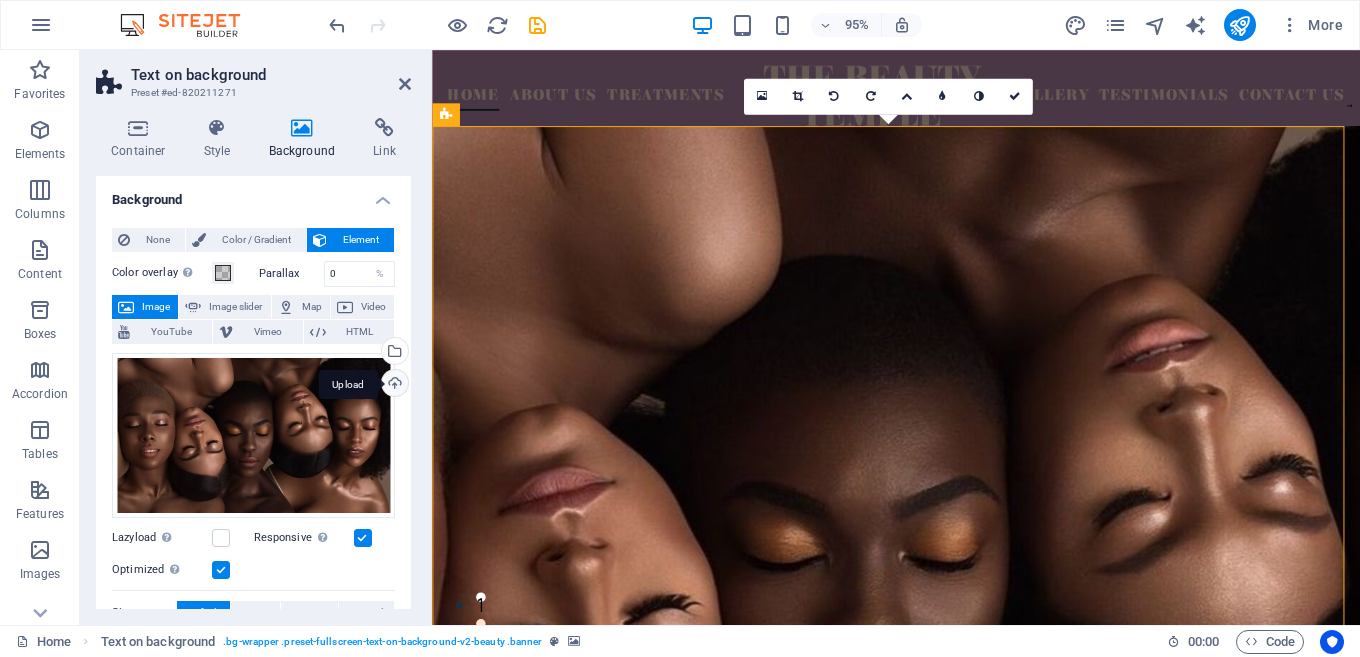 click on "Upload" at bounding box center [393, 385] 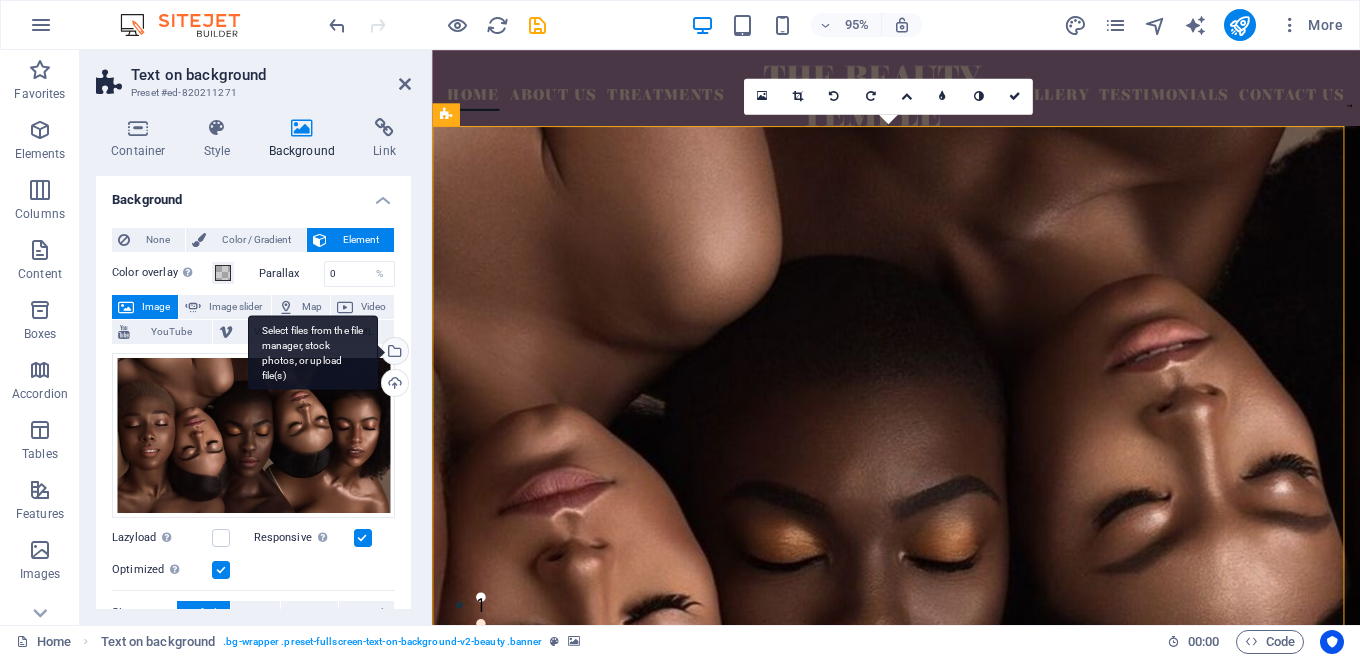 click on "Select files from the file manager, stock photos, or upload file(s)" at bounding box center (313, 352) 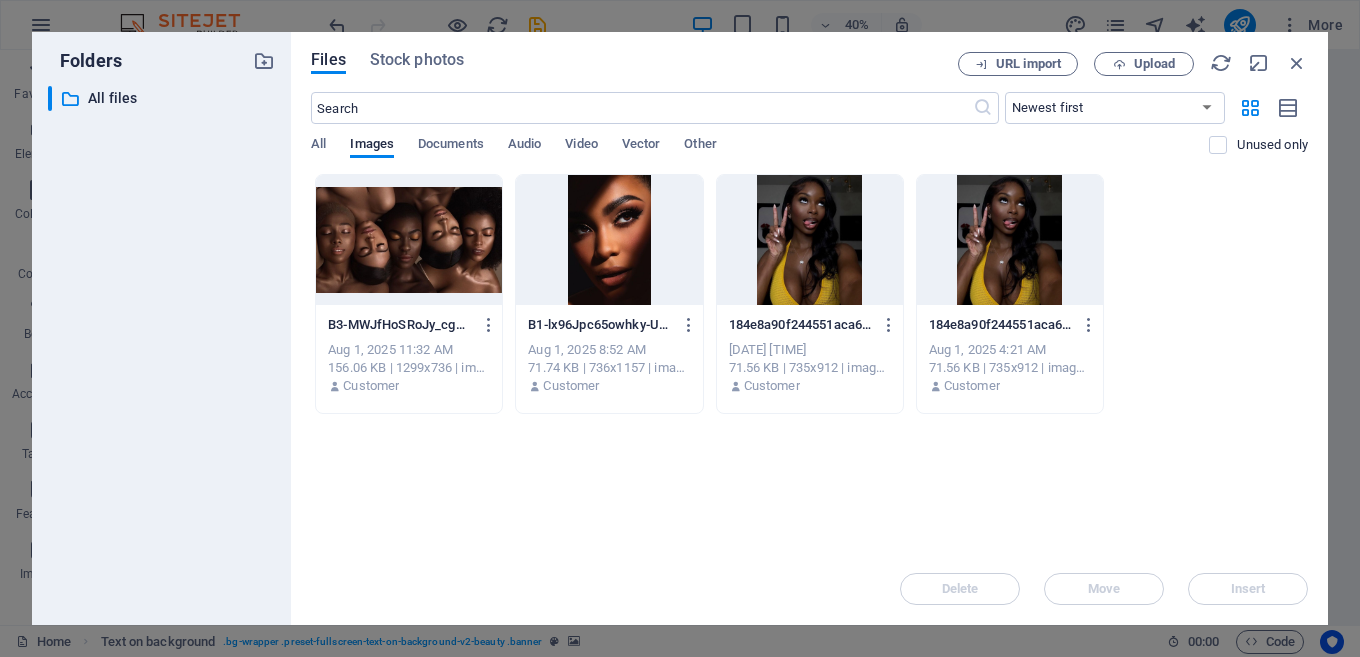 click at bounding box center (609, 240) 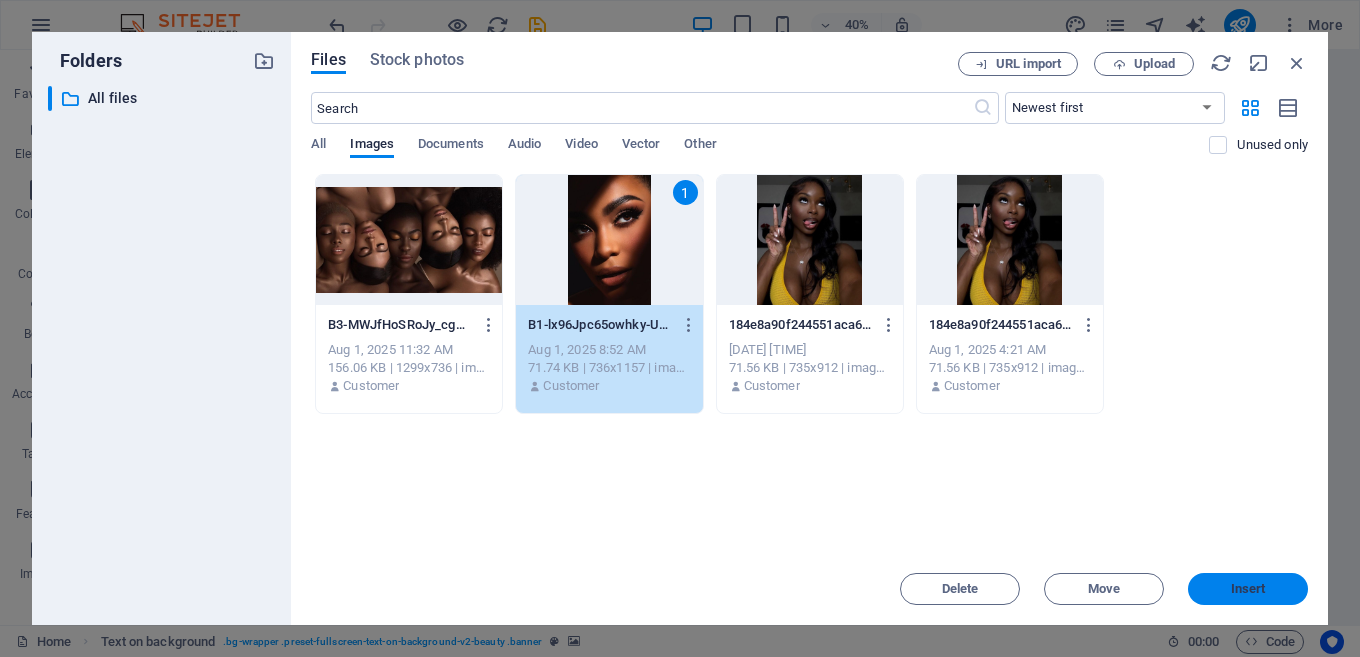 click on "Insert" at bounding box center [1248, 589] 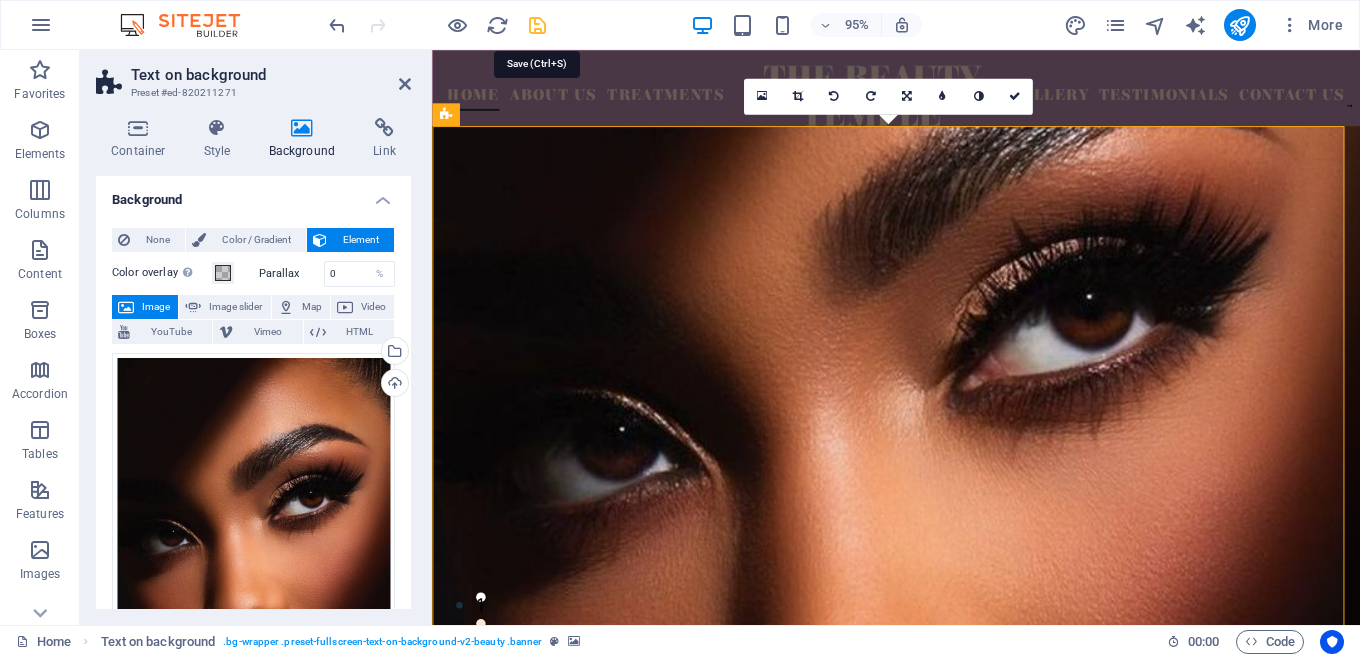 click at bounding box center [537, 25] 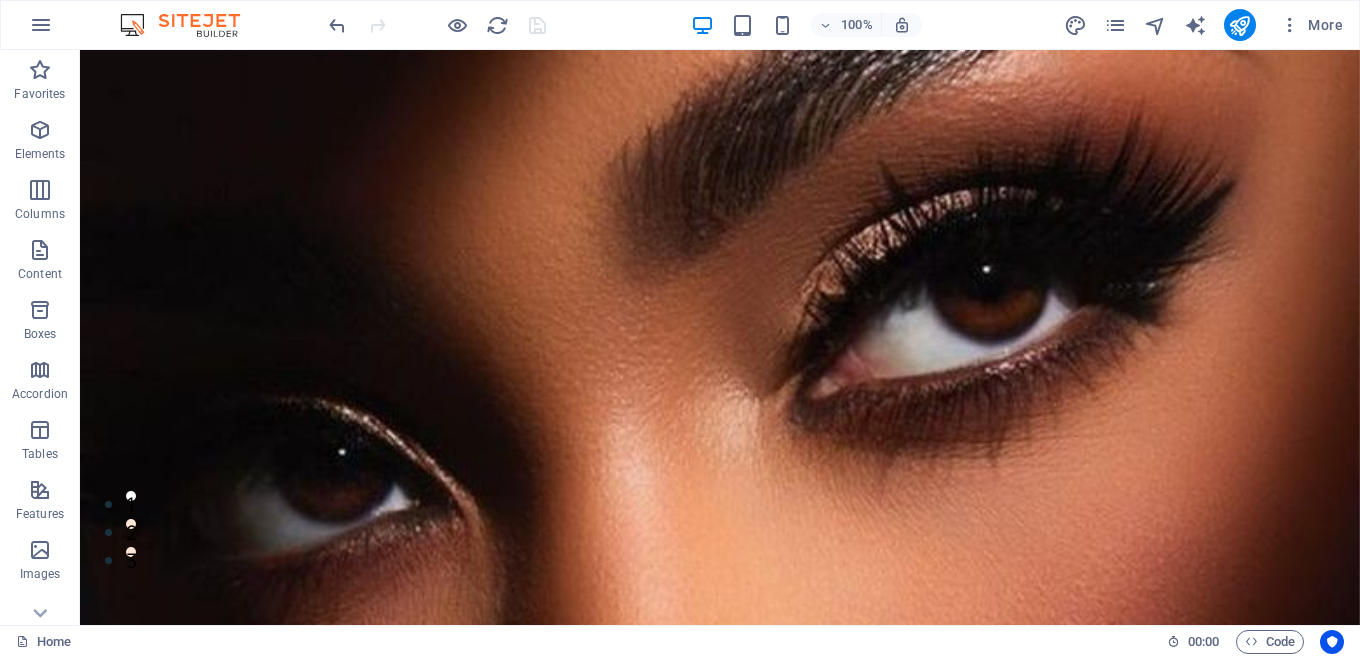 scroll, scrollTop: 0, scrollLeft: 0, axis: both 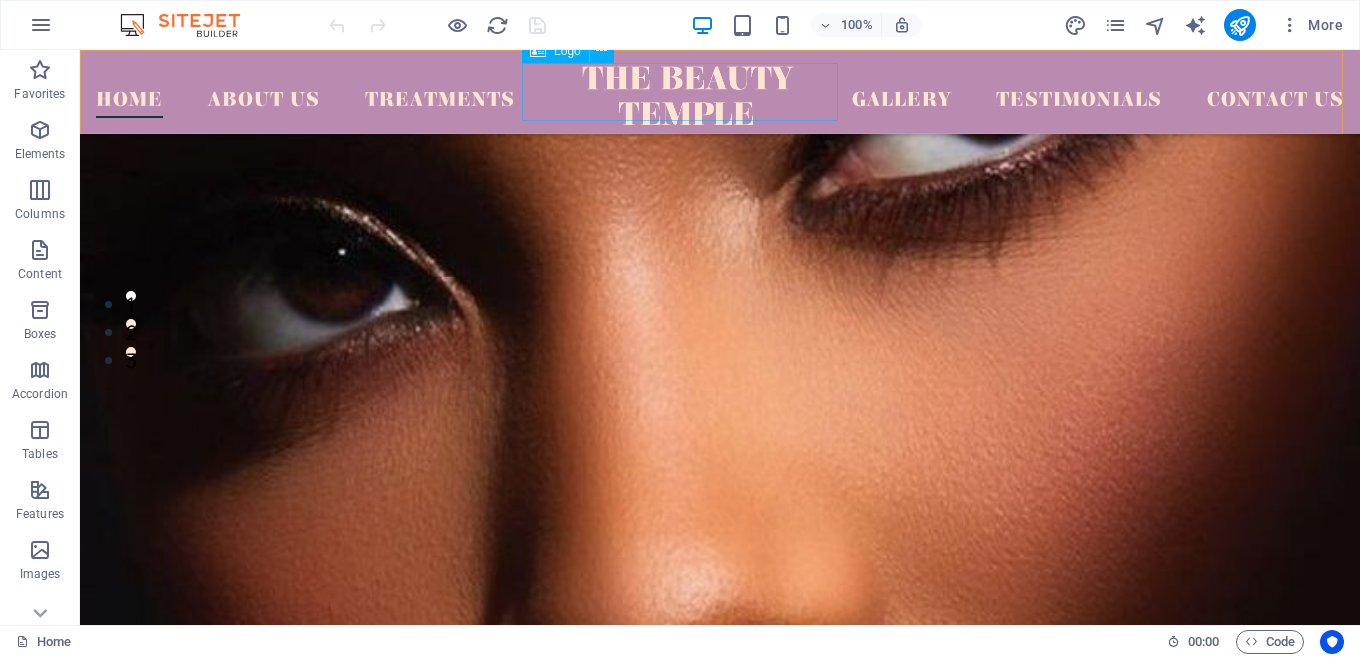 click at bounding box center [688, 95] 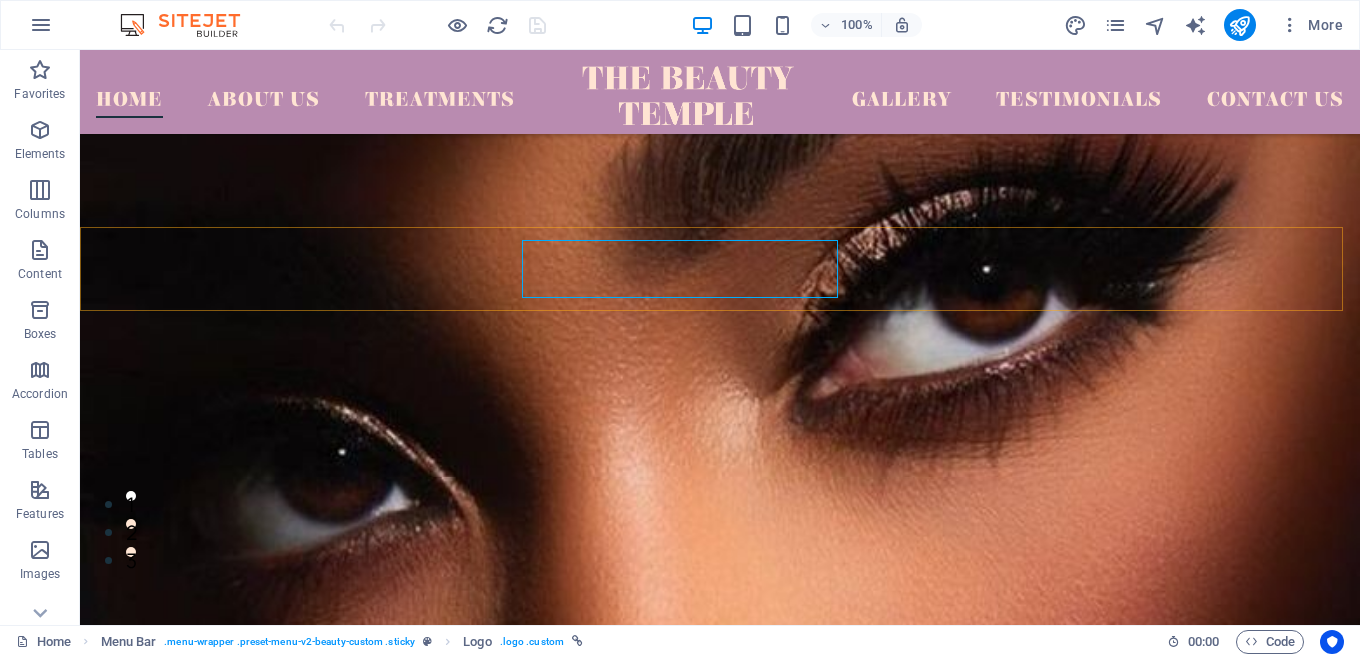 scroll, scrollTop: 200, scrollLeft: 0, axis: vertical 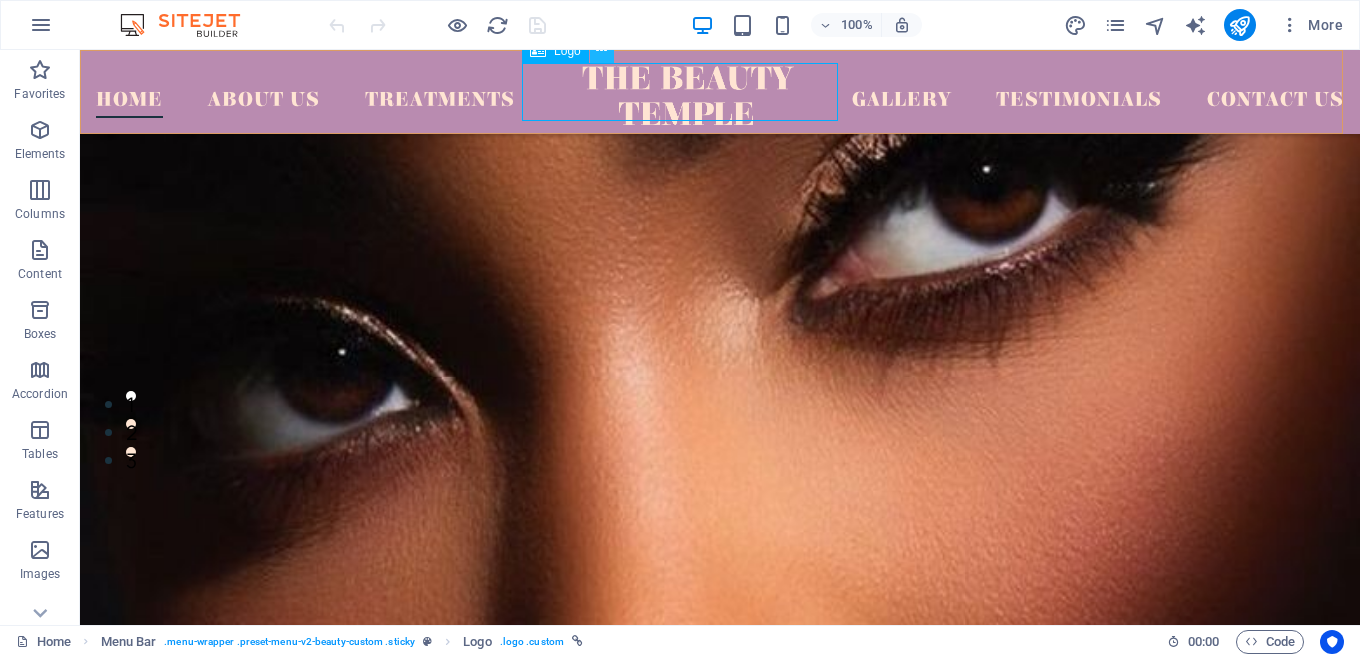 click at bounding box center (602, 51) 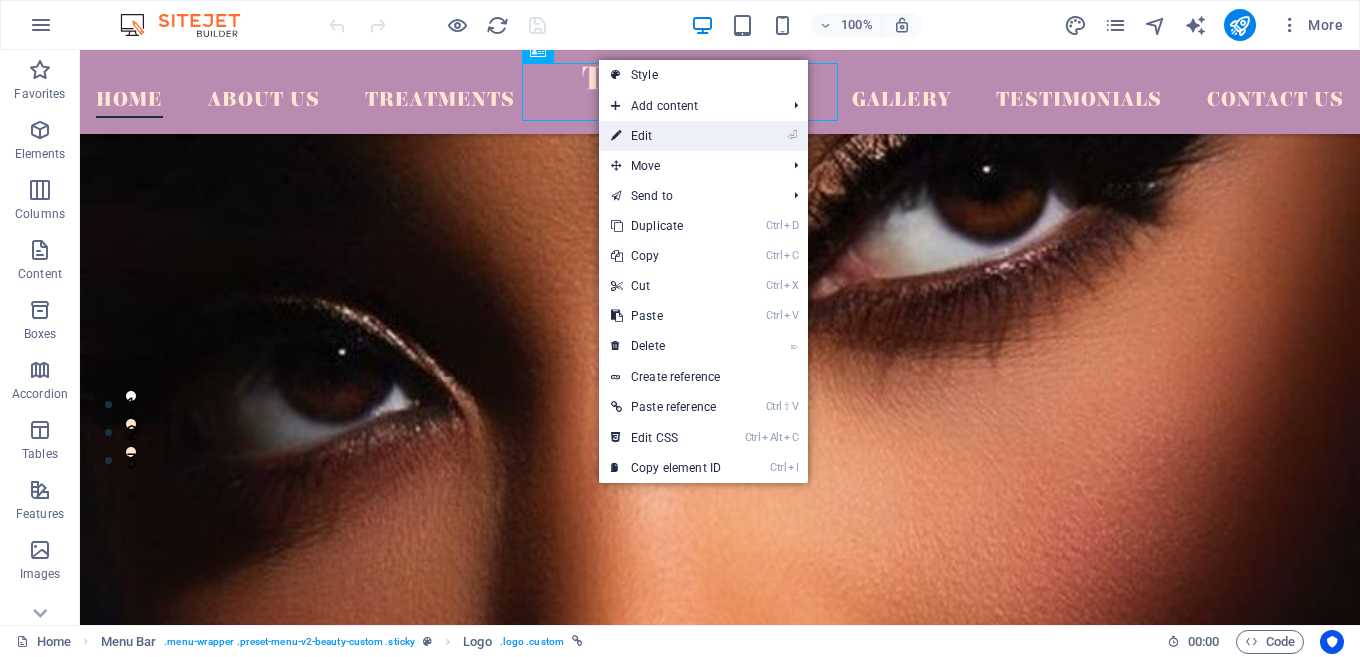 click on "⏎  Edit" at bounding box center [666, 136] 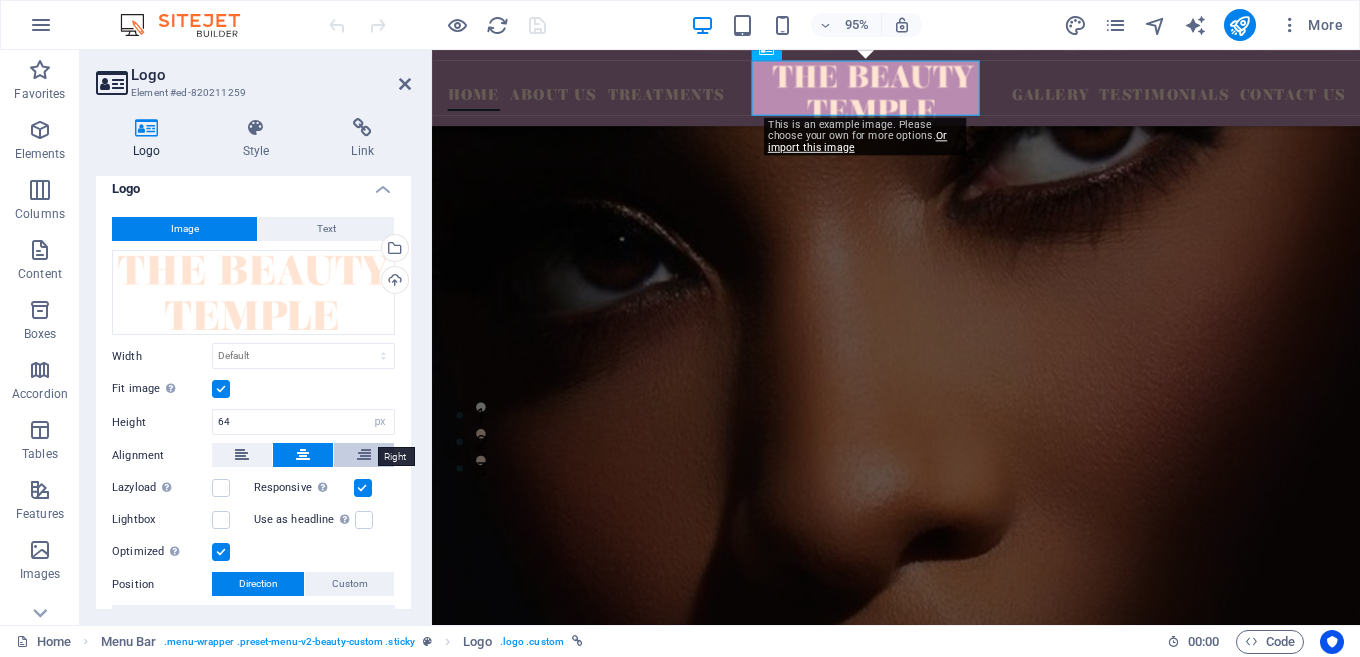 scroll, scrollTop: 0, scrollLeft: 0, axis: both 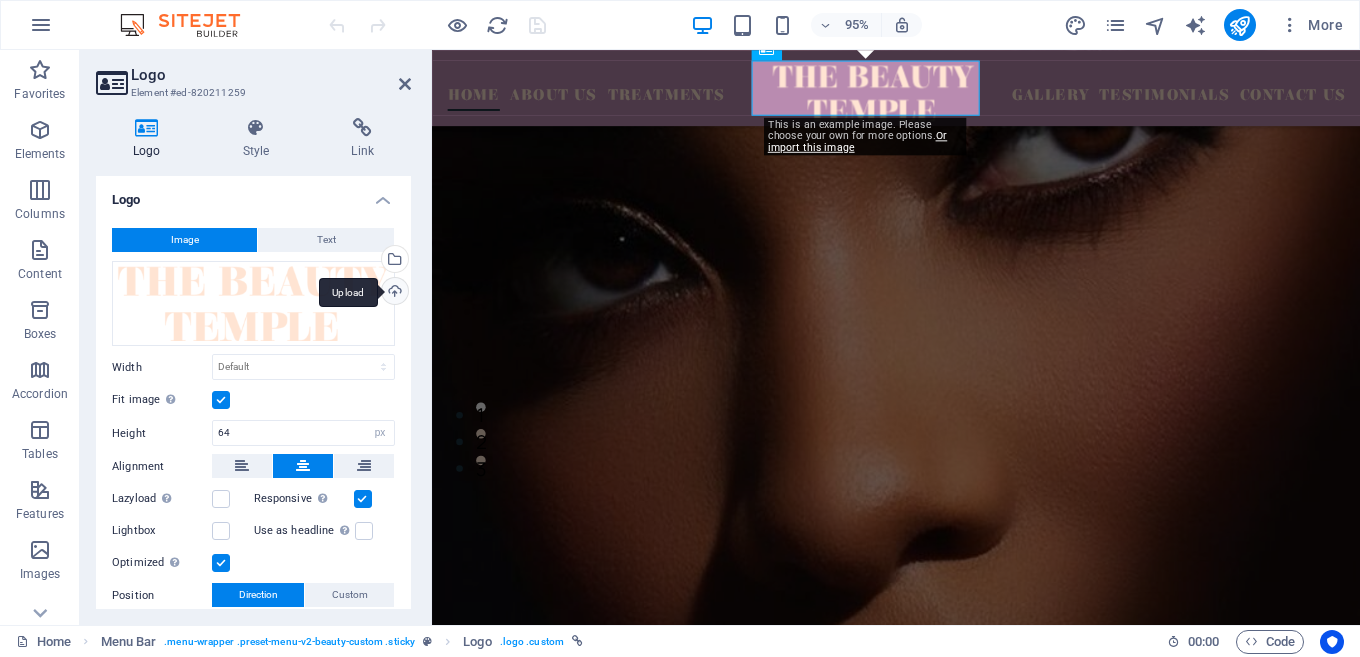 click on "Upload" at bounding box center [393, 293] 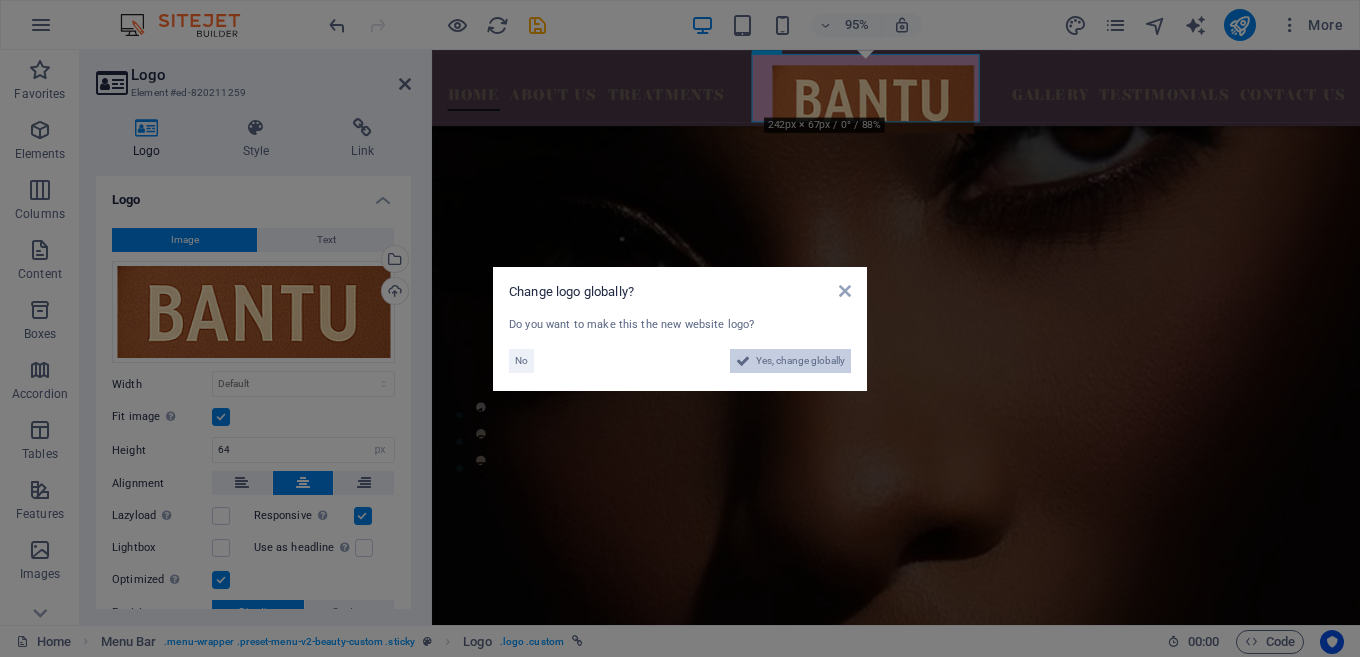 click on "Yes, change globally" at bounding box center [800, 361] 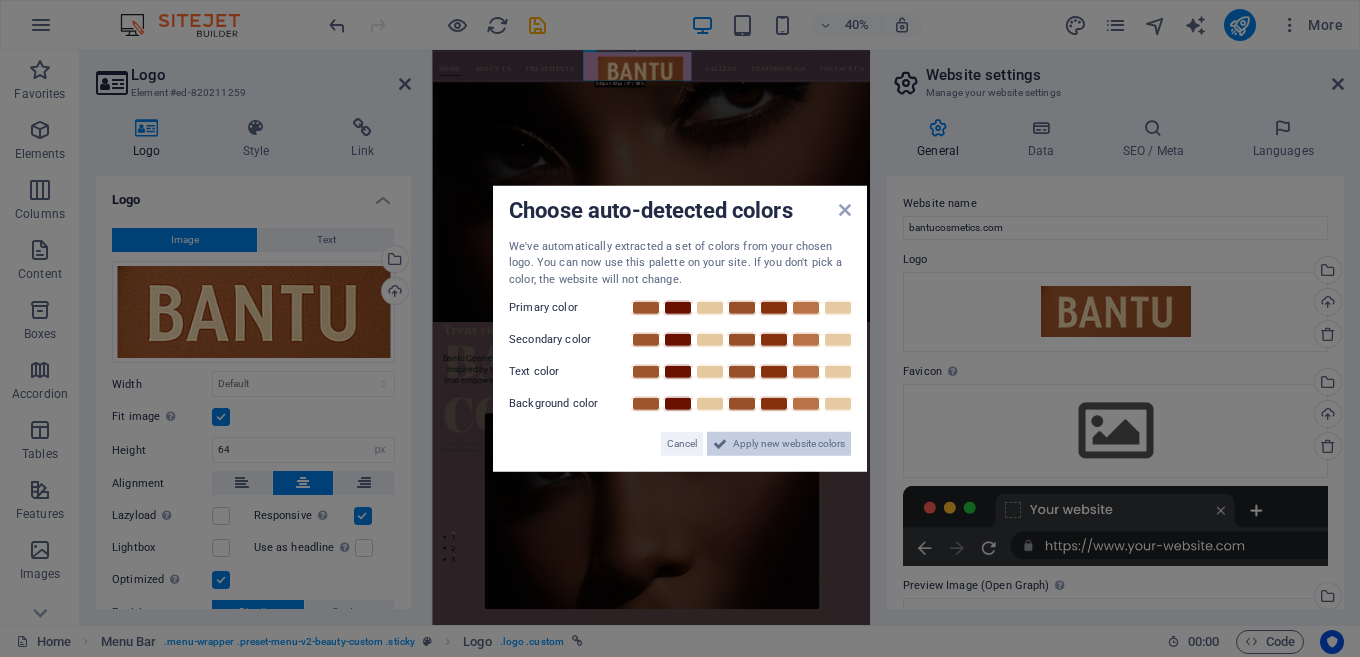 drag, startPoint x: 757, startPoint y: 438, endPoint x: 815, endPoint y: 967, distance: 532.1701 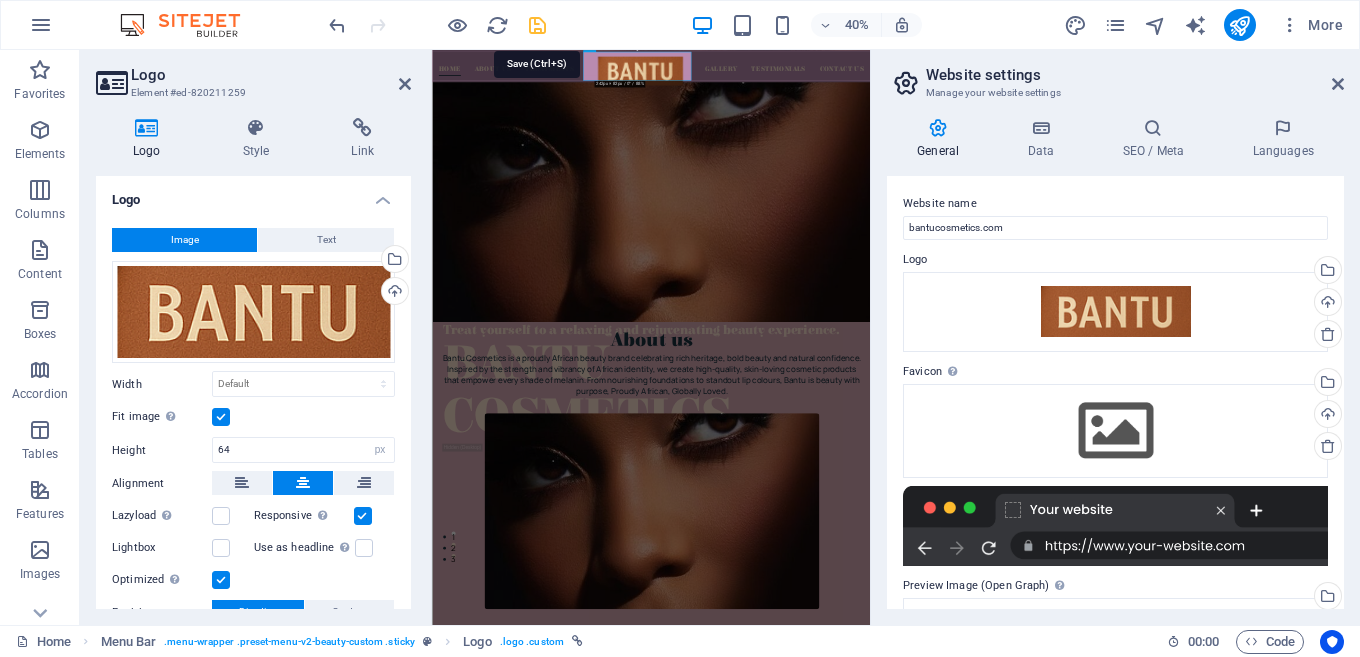 click at bounding box center (537, 25) 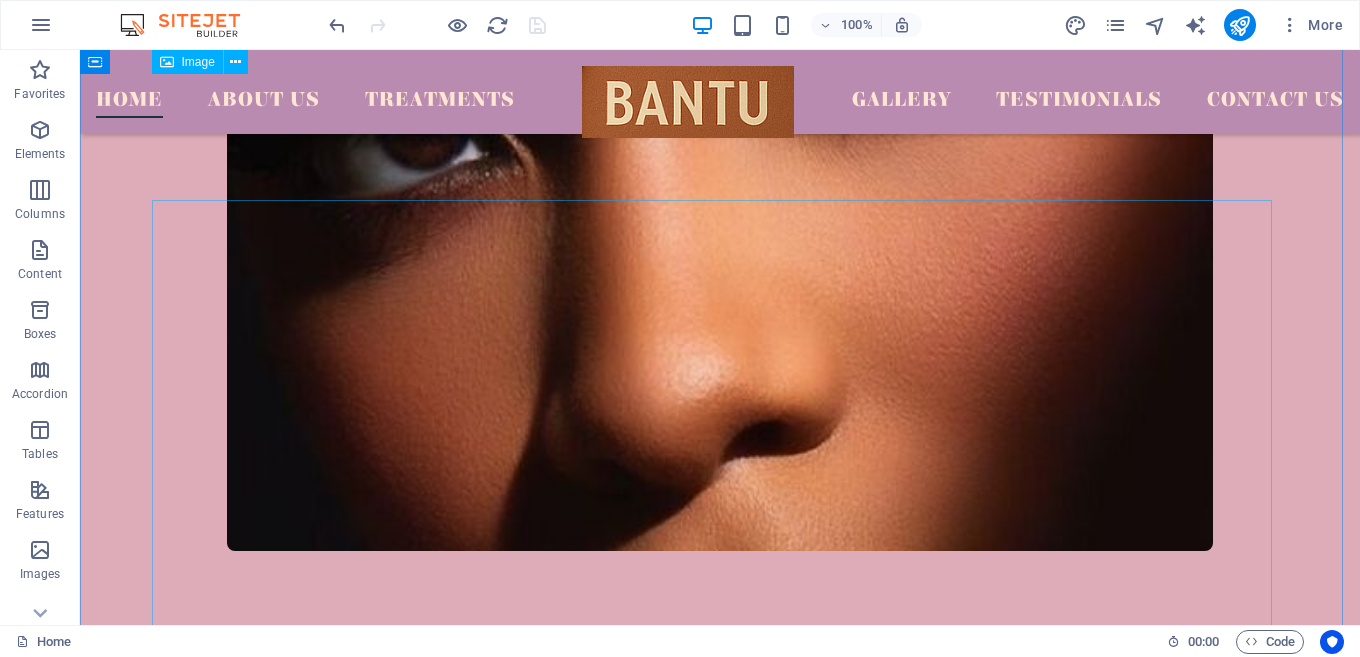 scroll, scrollTop: 1000, scrollLeft: 0, axis: vertical 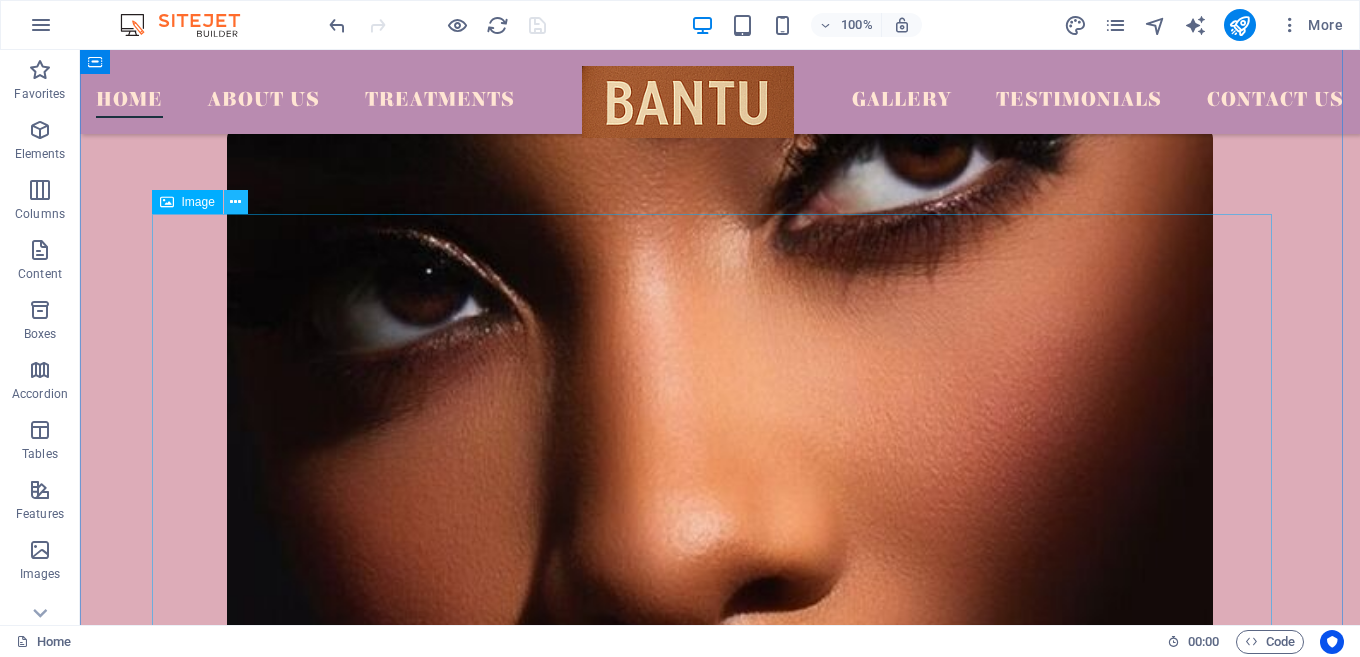 click at bounding box center [235, 202] 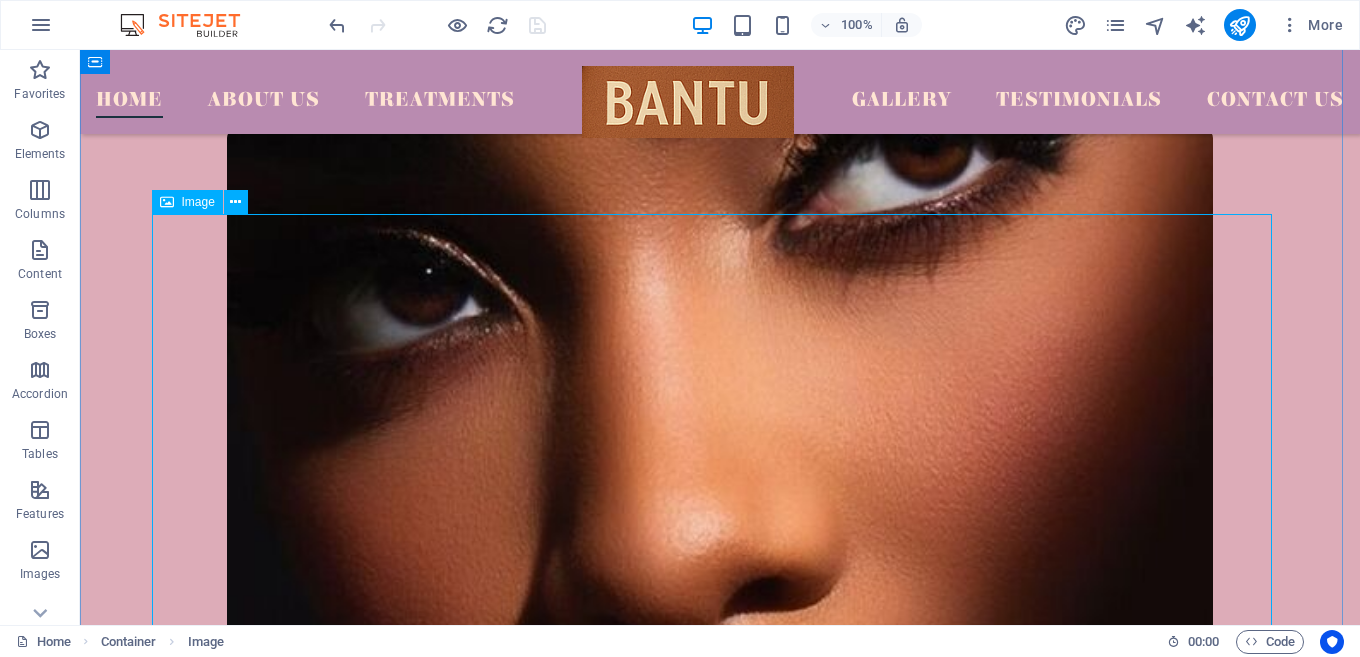 click at bounding box center (720, 418) 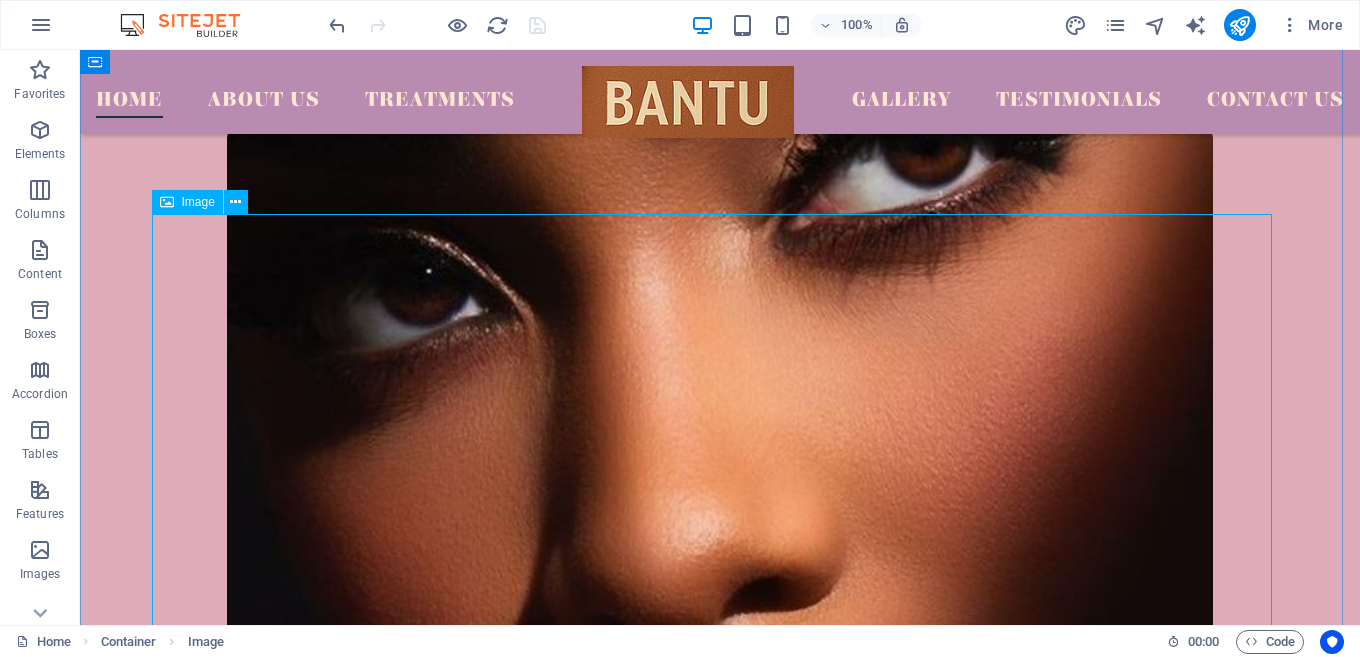select on "%" 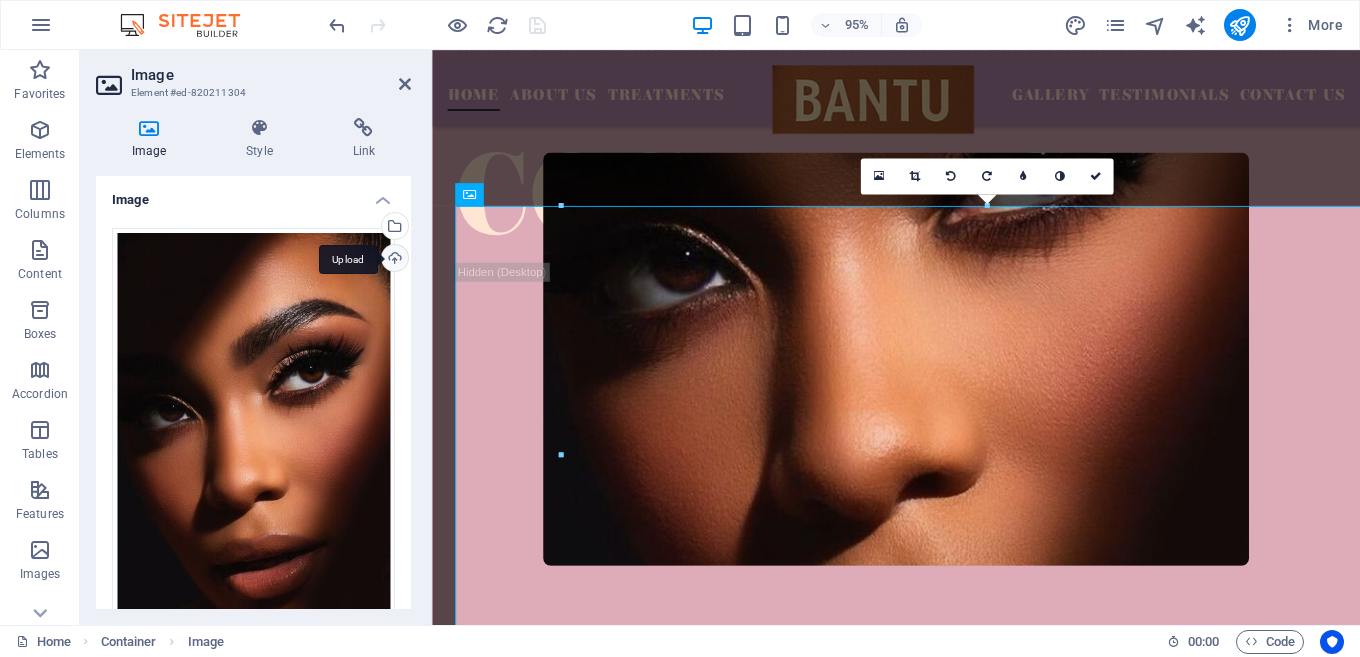 click on "Upload" at bounding box center (393, 260) 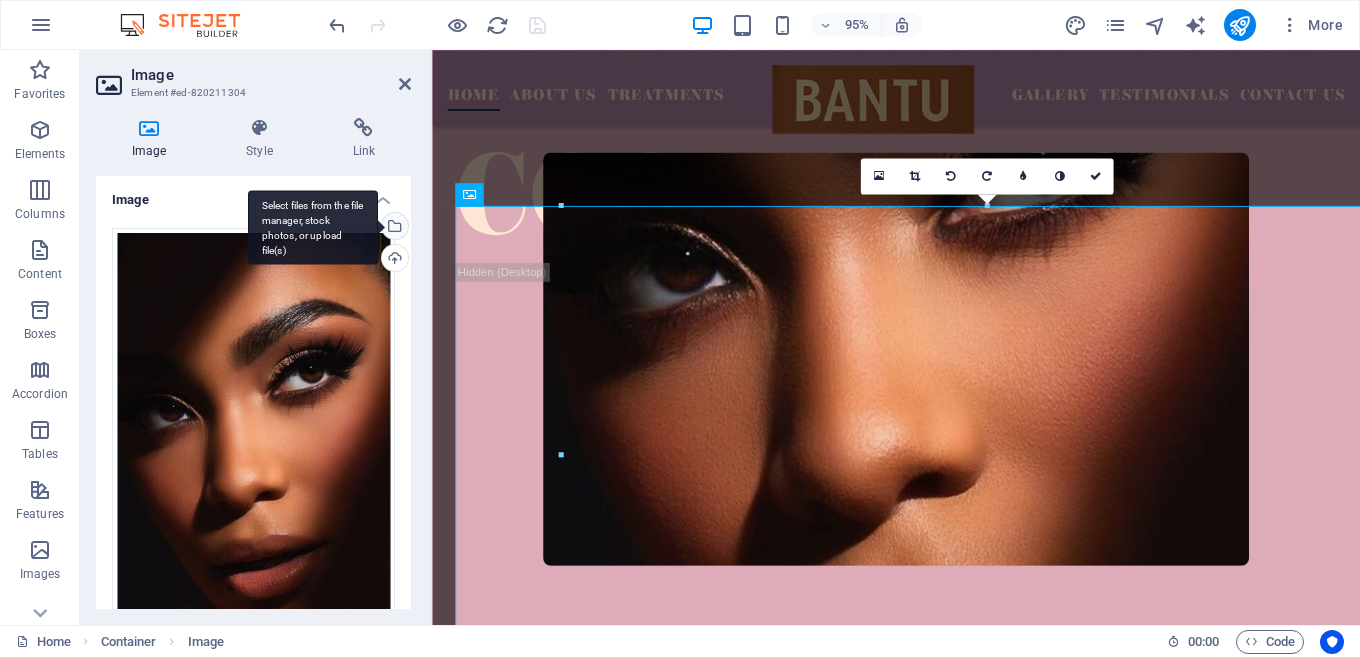 click on "Select files from the file manager, stock photos, or upload file(s)" at bounding box center (393, 228) 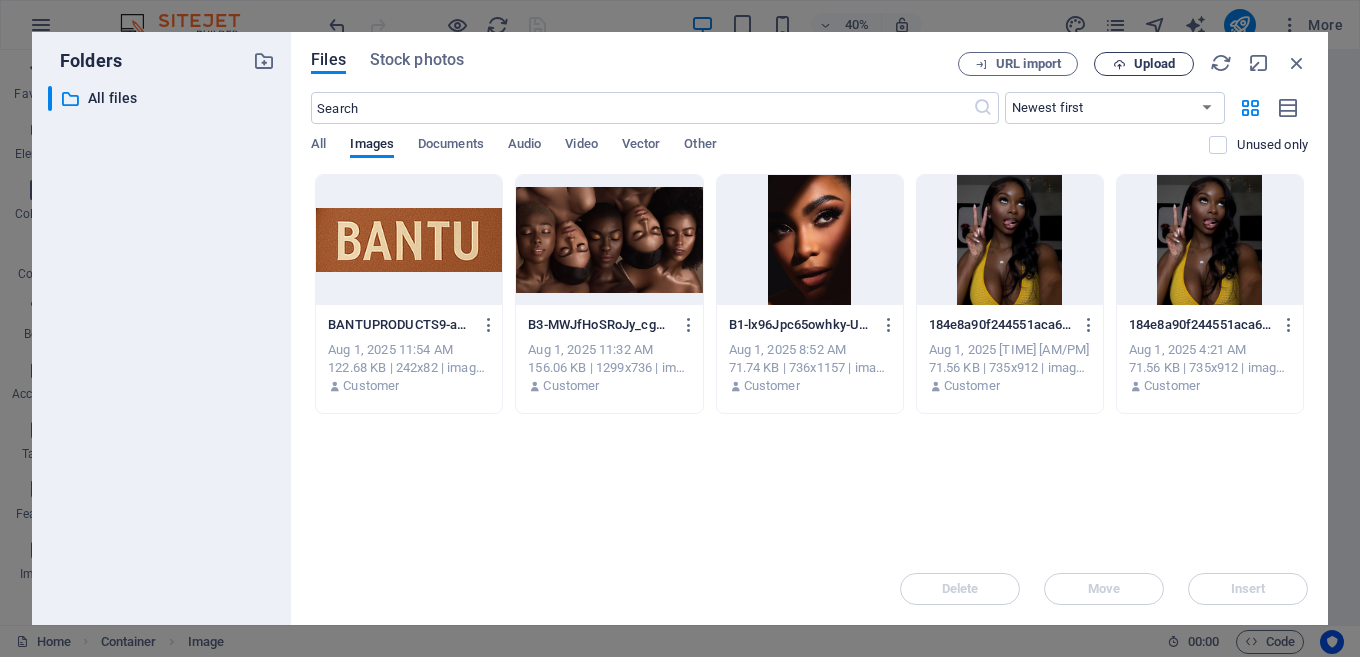 click on "Upload" at bounding box center (1154, 64) 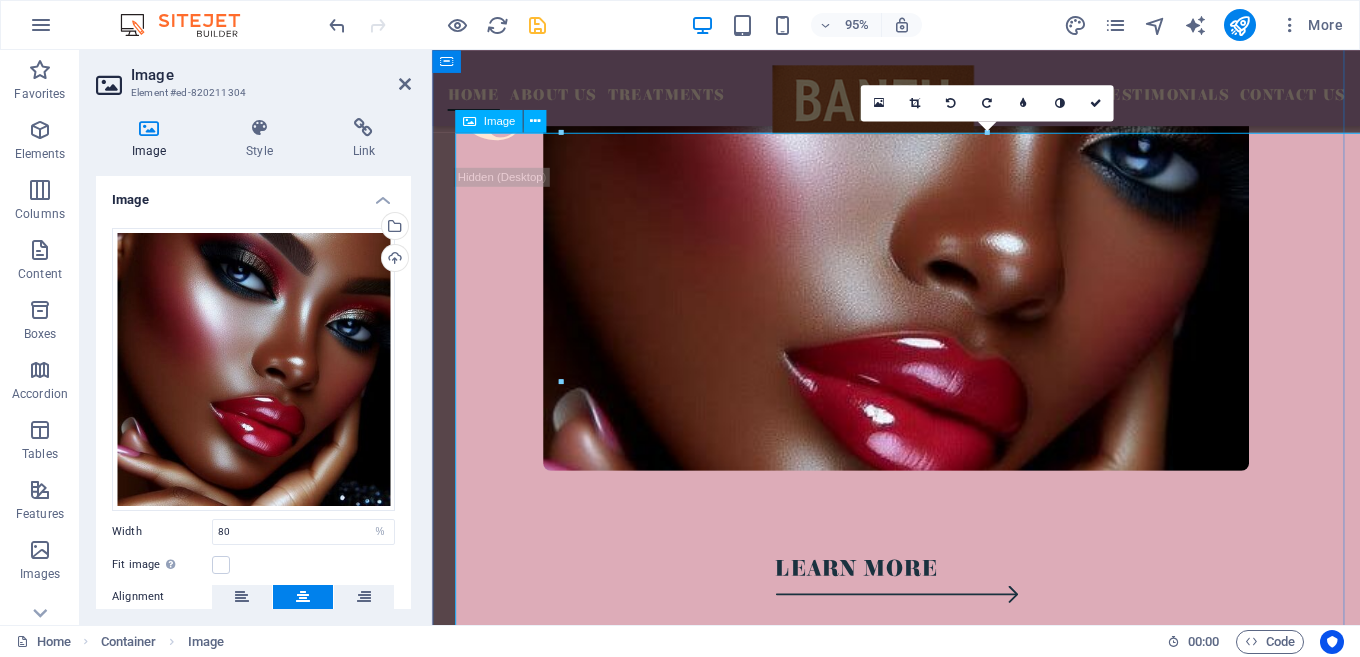 scroll, scrollTop: 1000, scrollLeft: 0, axis: vertical 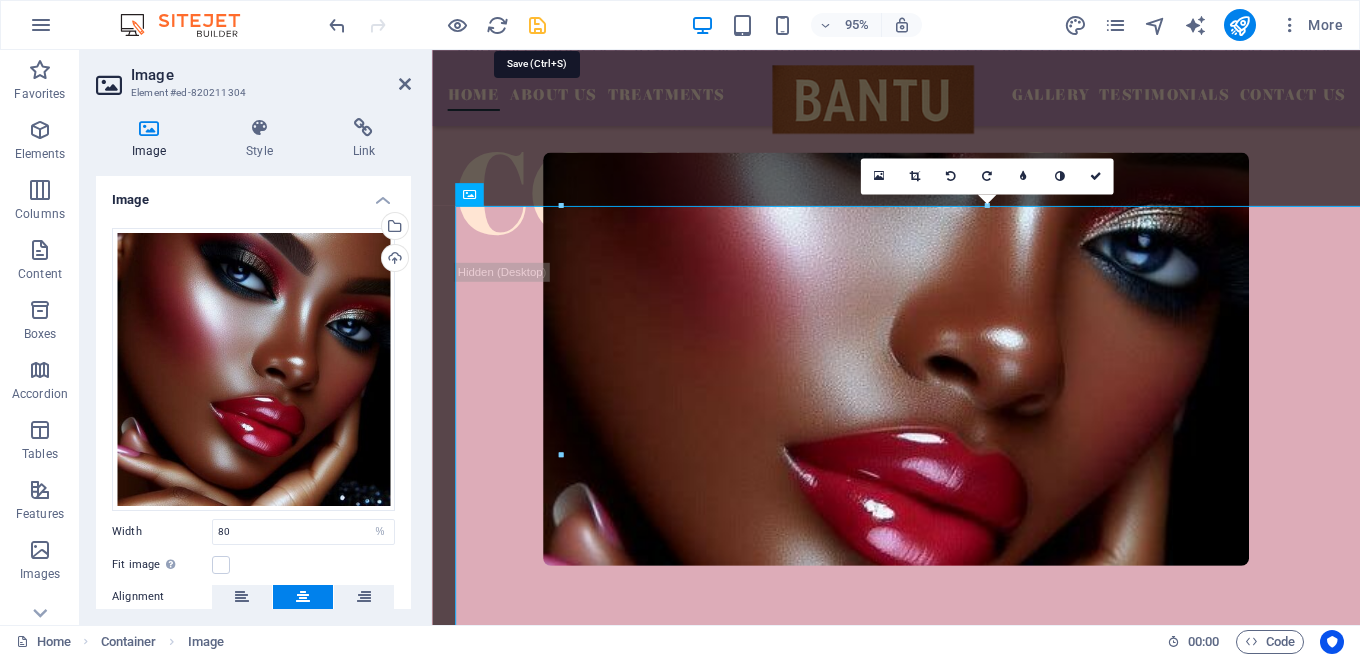 click at bounding box center [537, 25] 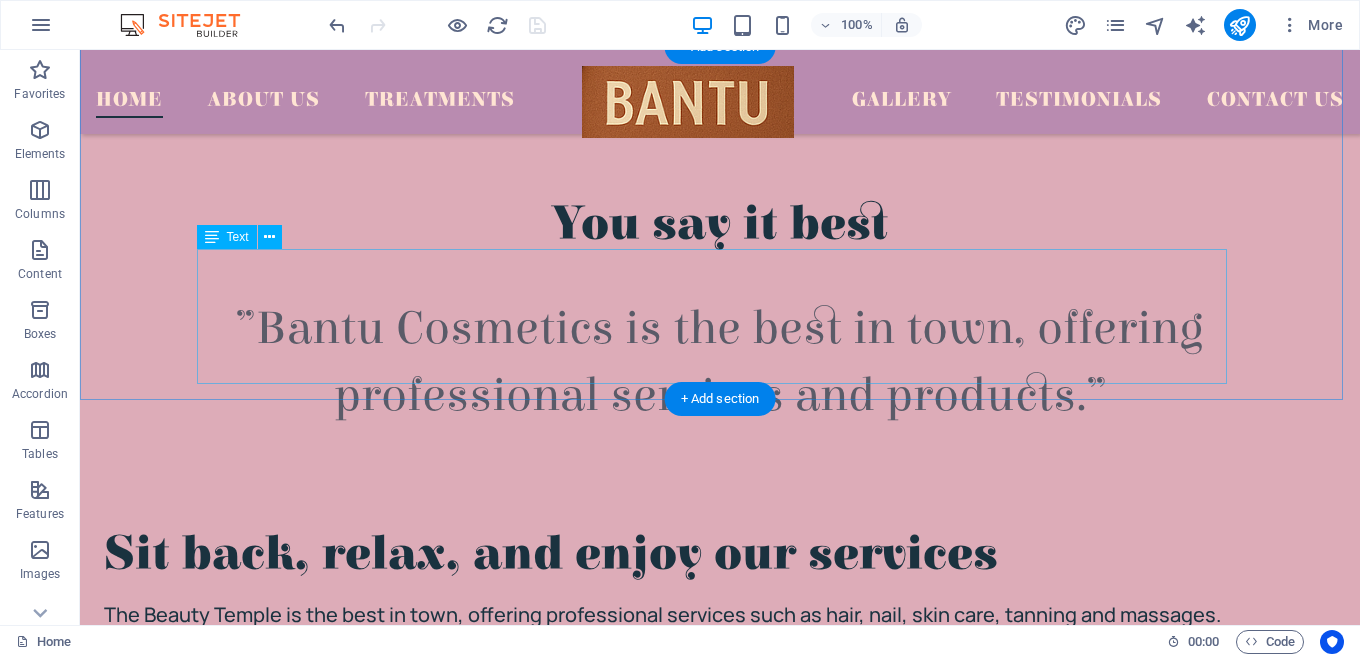 scroll, scrollTop: 1900, scrollLeft: 0, axis: vertical 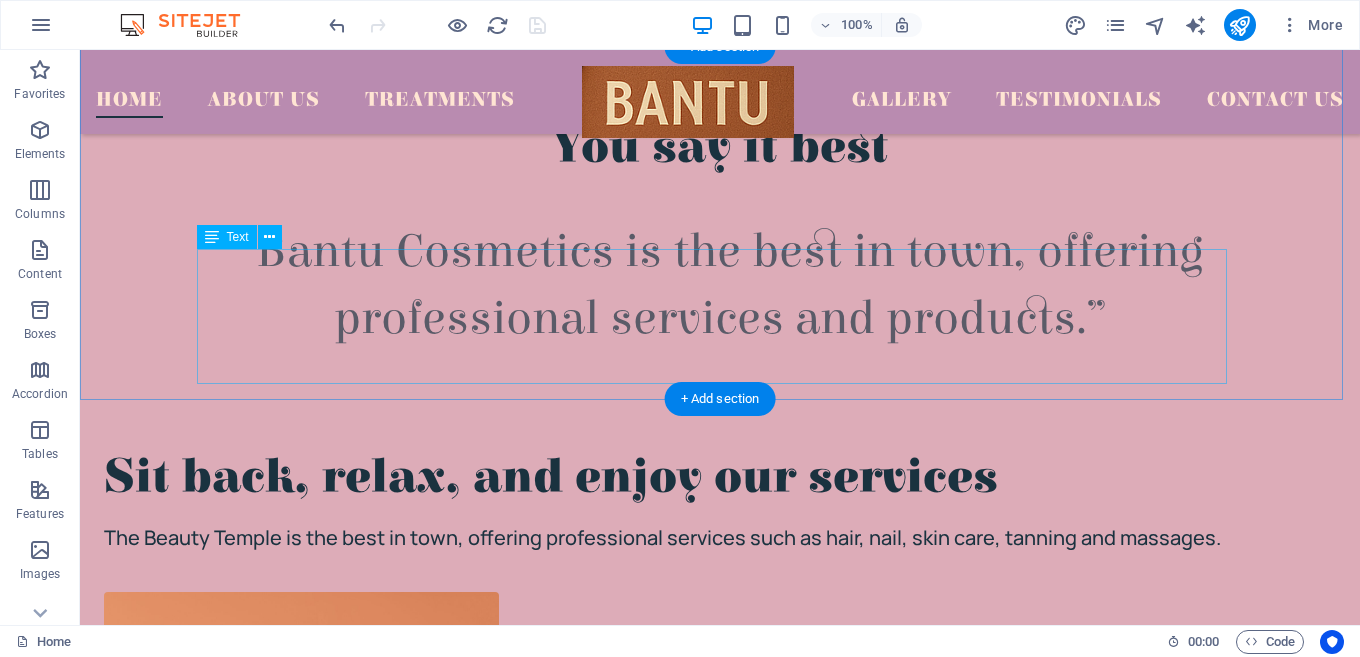click on "”Bantu Cosmetics is the best in town, offering professional services and products.”" at bounding box center [720, 285] 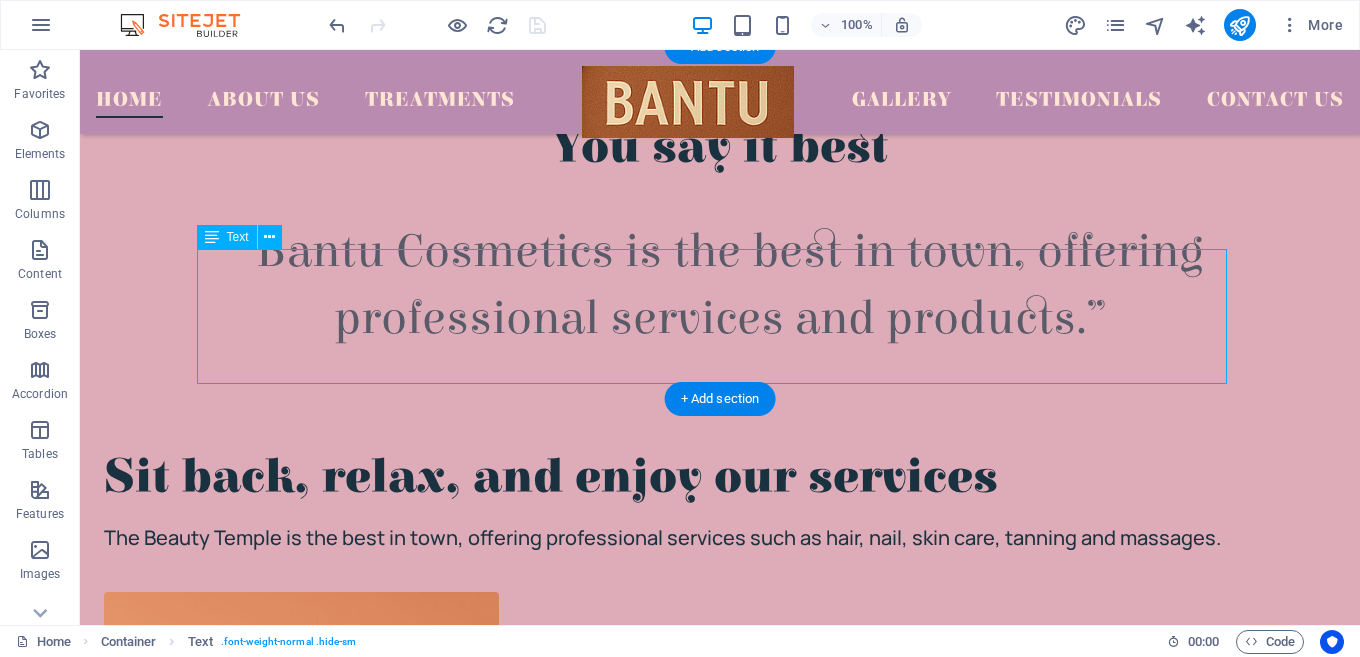 click on "”Bantu Cosmetics is the best in town, offering professional services and products.”" at bounding box center (720, 285) 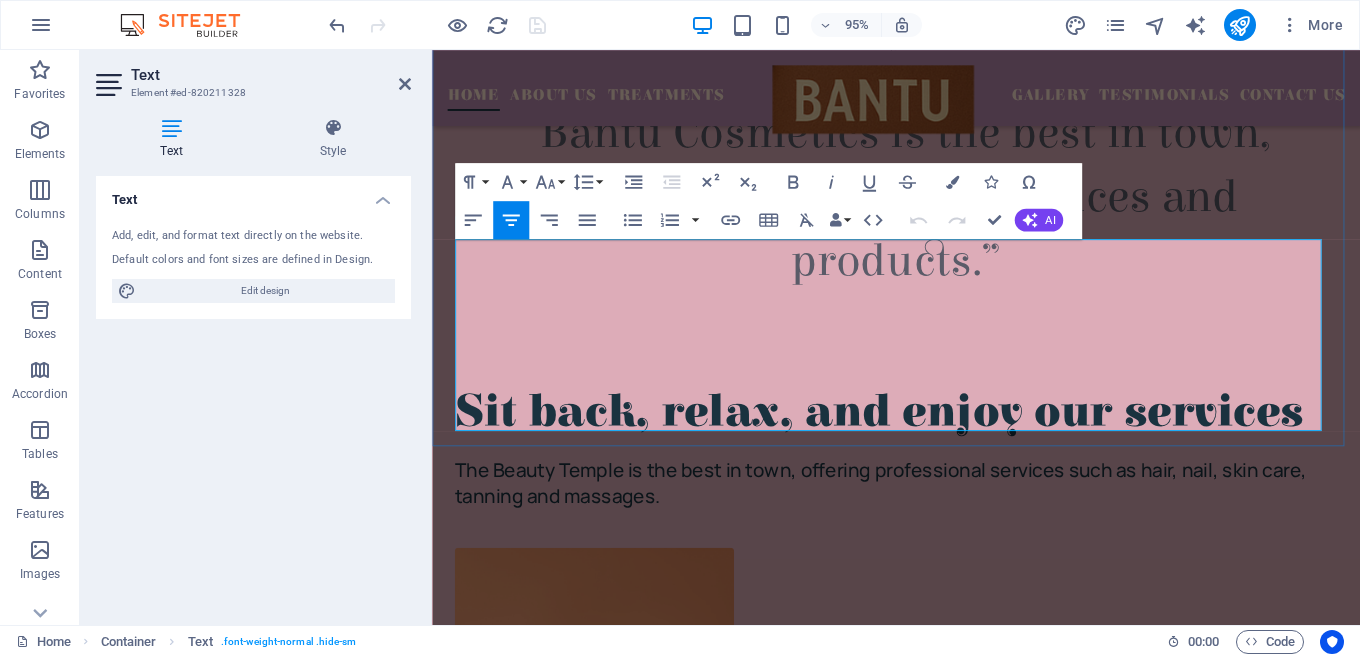 click on "”Bantu Cosmetics is the best in town, offering professional services and products.”" at bounding box center (921, 204) 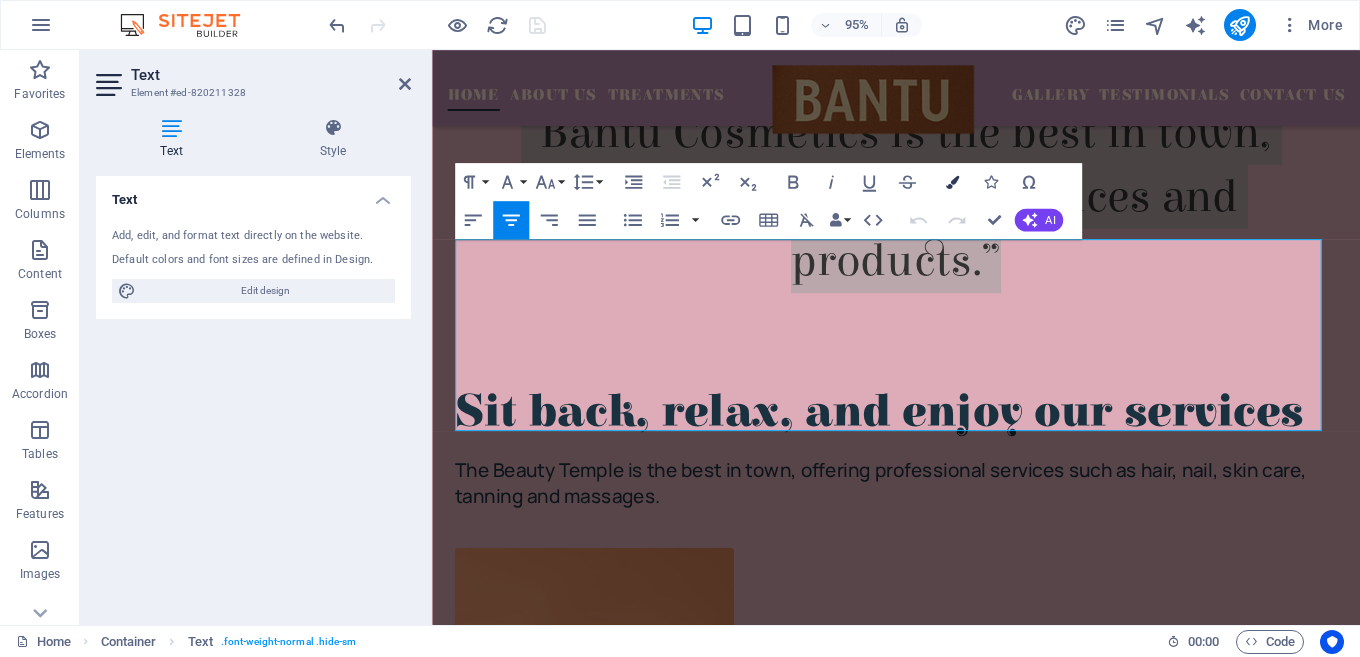click at bounding box center (952, 182) 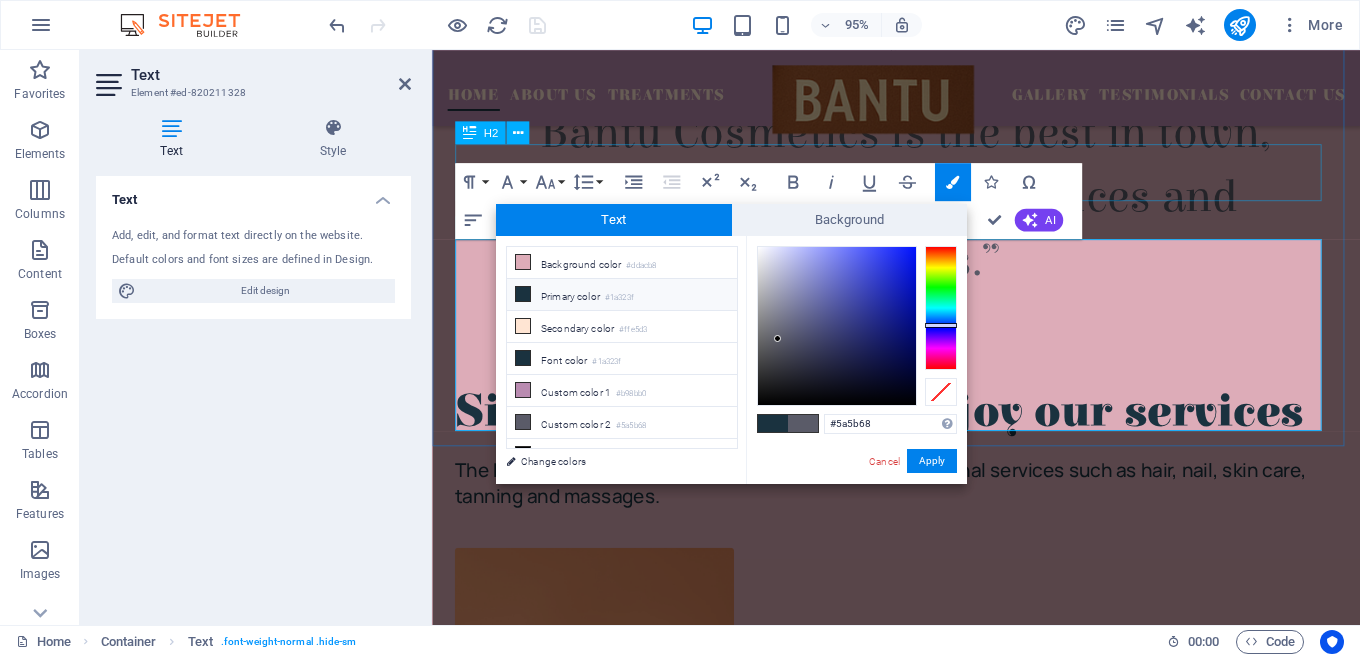 click on "You say it best" at bounding box center [920, 34] 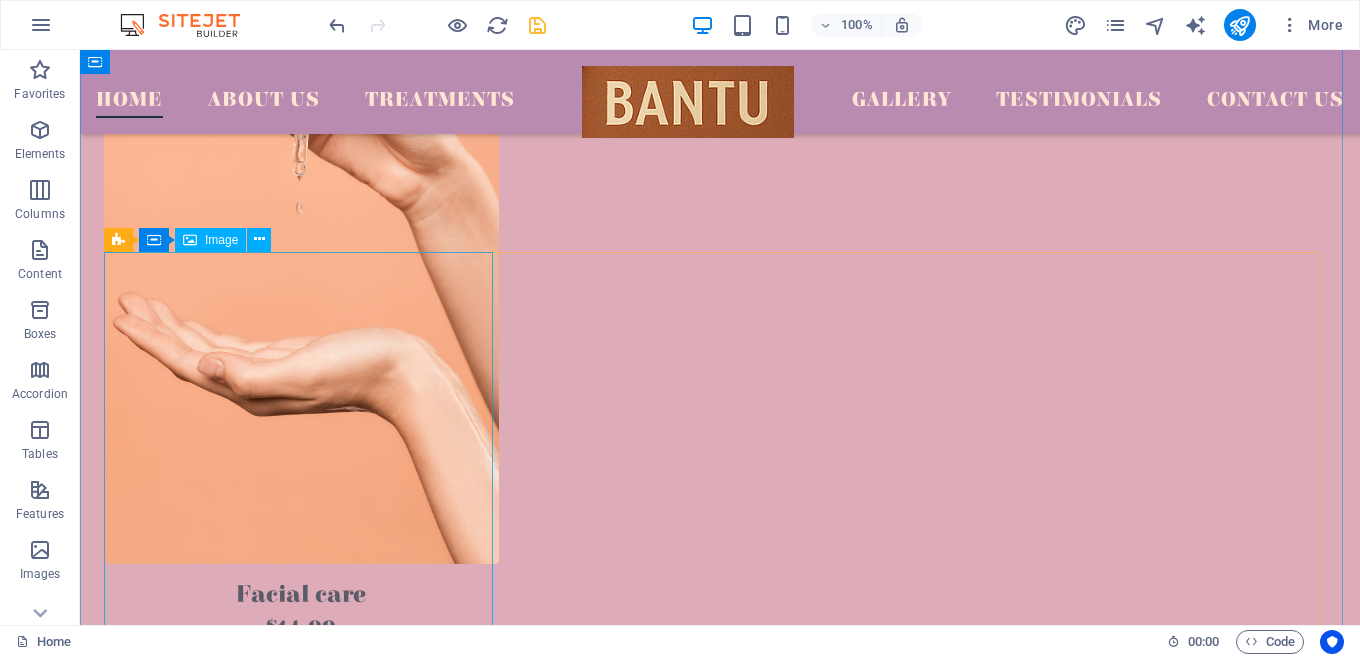 scroll, scrollTop: 2300, scrollLeft: 0, axis: vertical 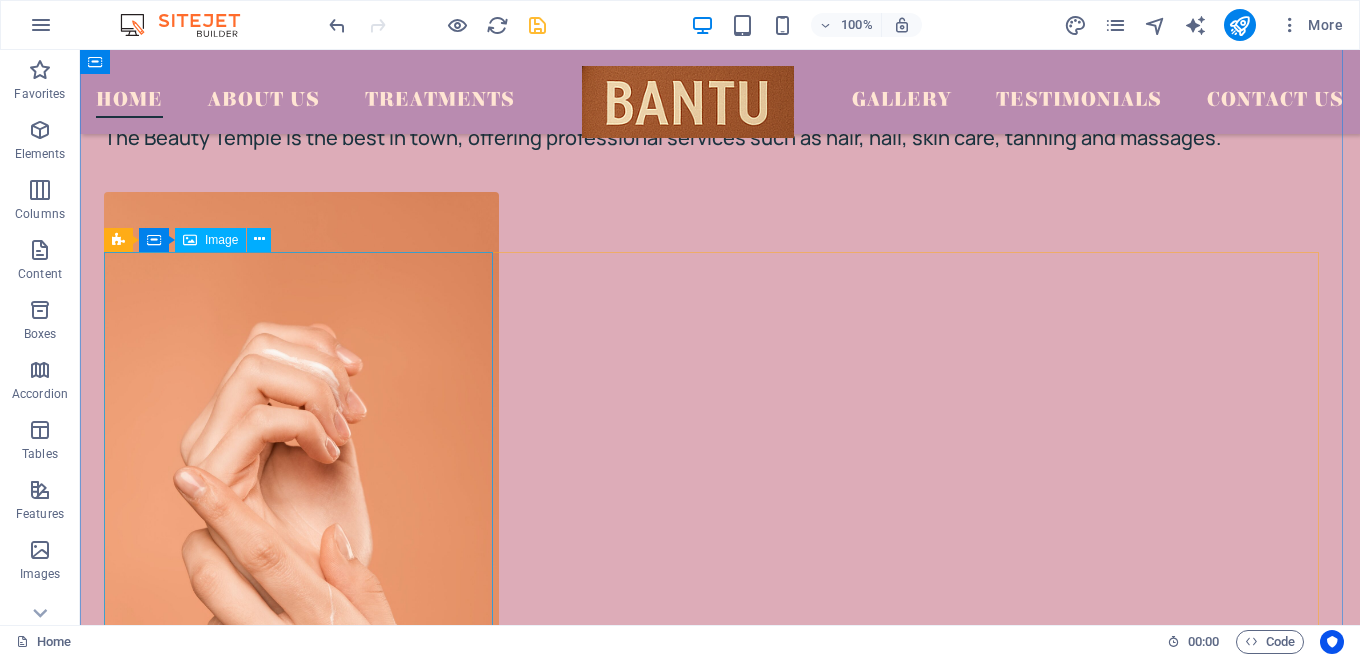 click at bounding box center (301, 522) 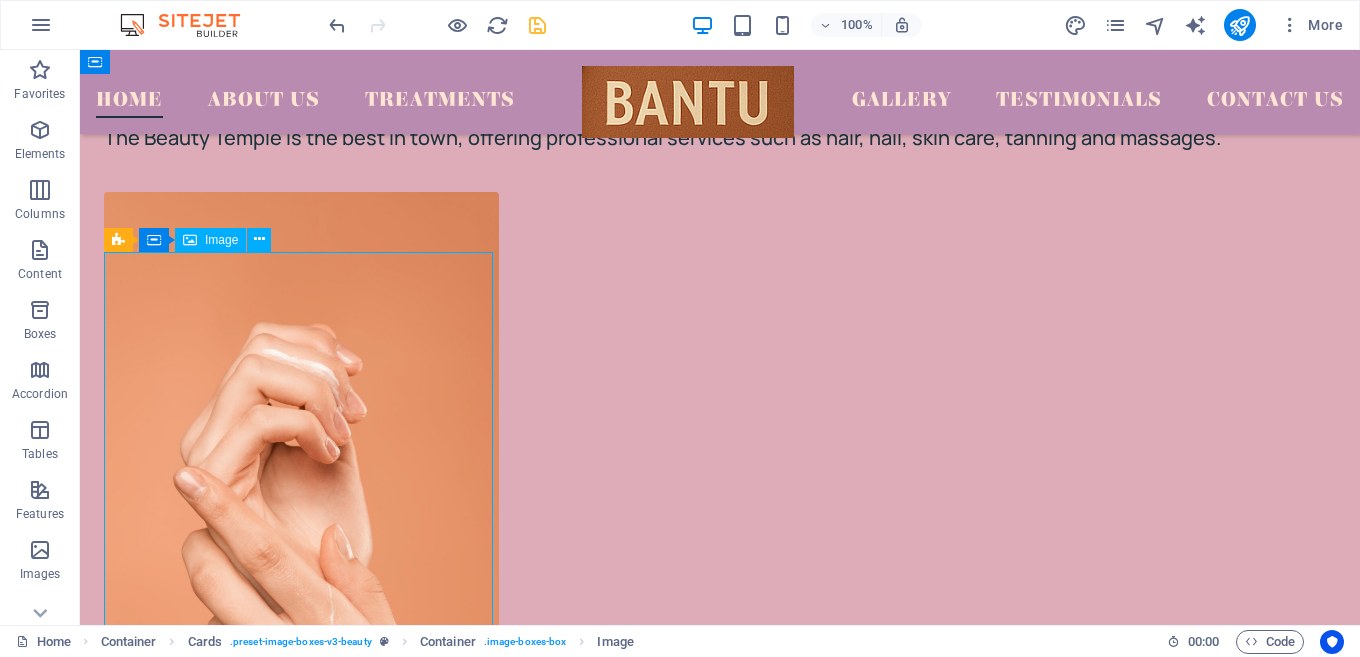click at bounding box center (301, 522) 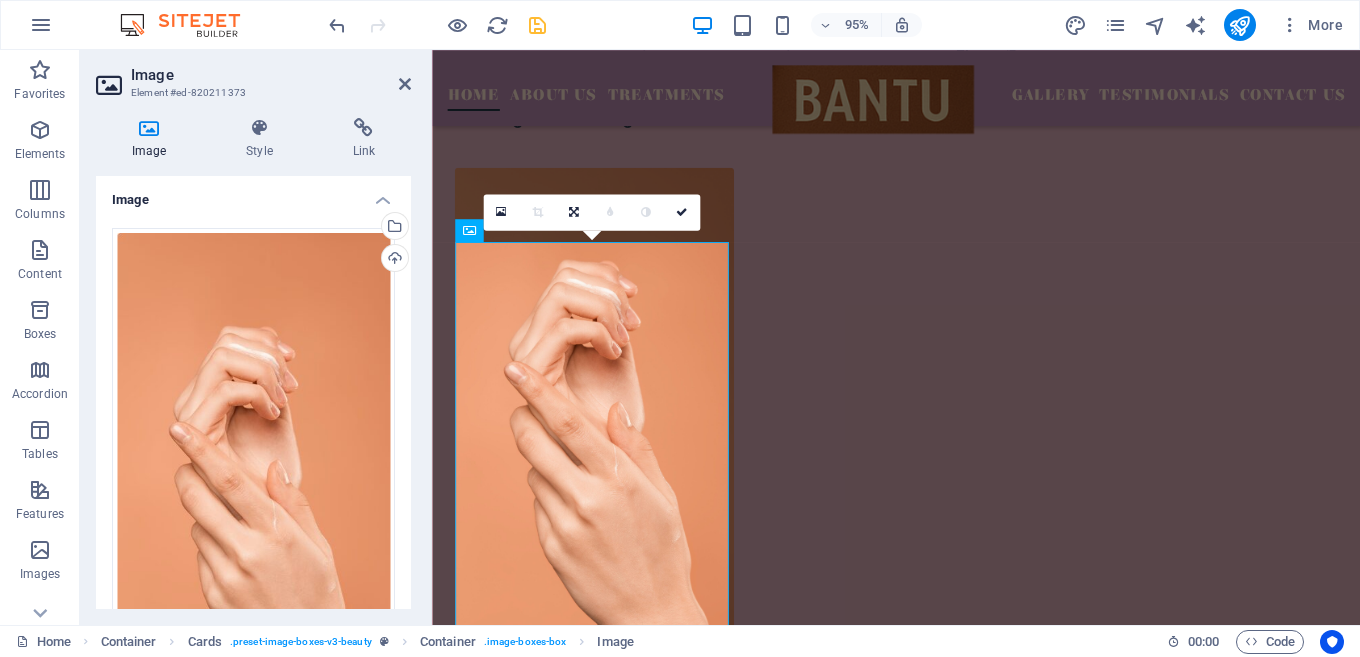 scroll, scrollTop: 2367, scrollLeft: 0, axis: vertical 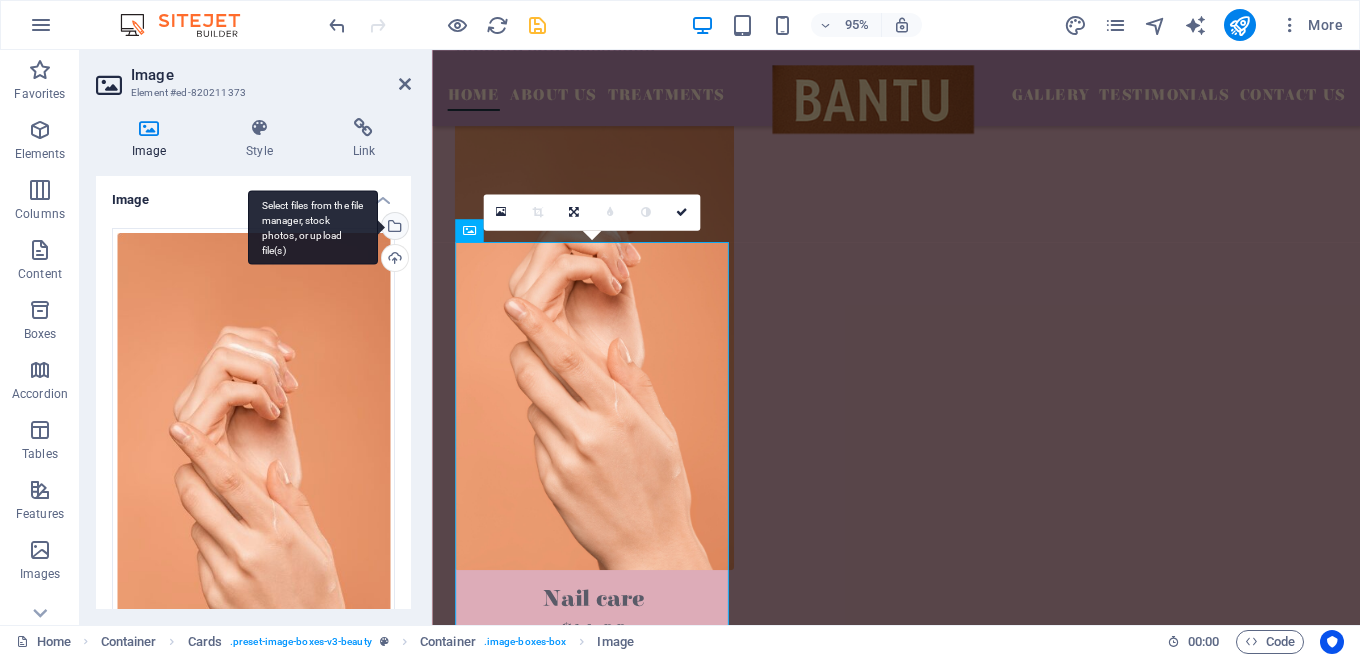 click on "Select files from the file manager, stock photos, or upload file(s)" at bounding box center (313, 227) 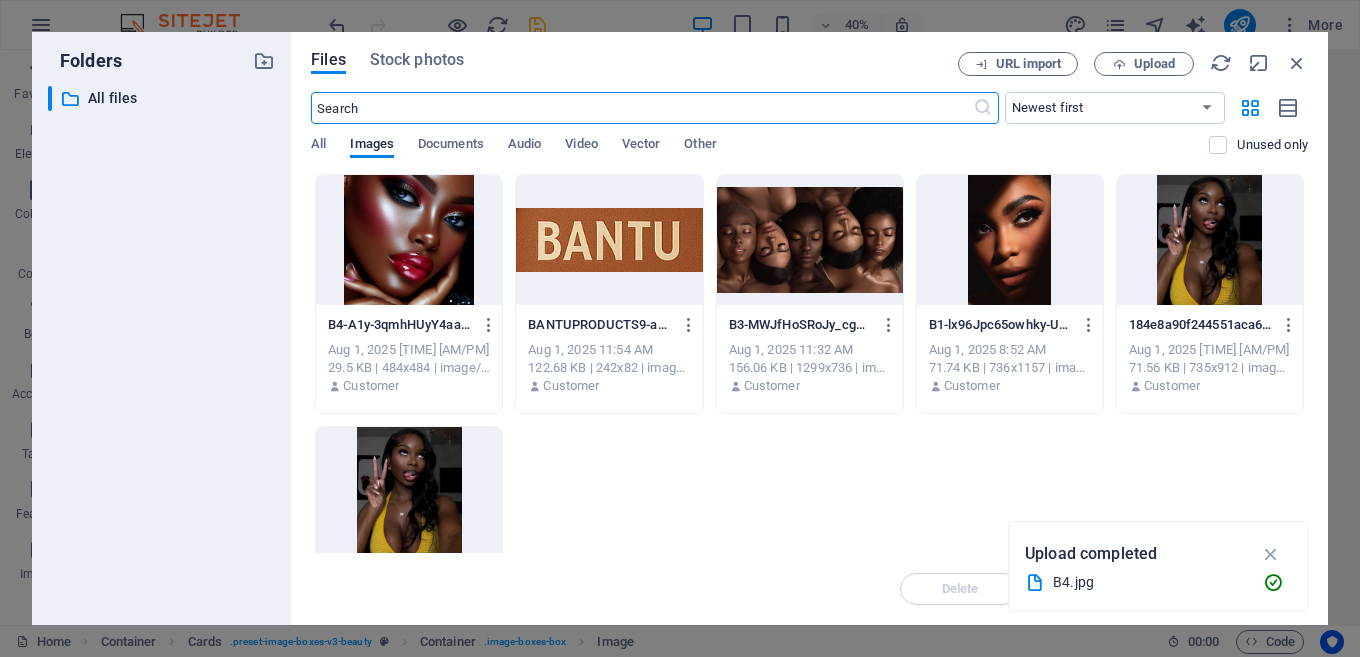 scroll, scrollTop: 2300, scrollLeft: 0, axis: vertical 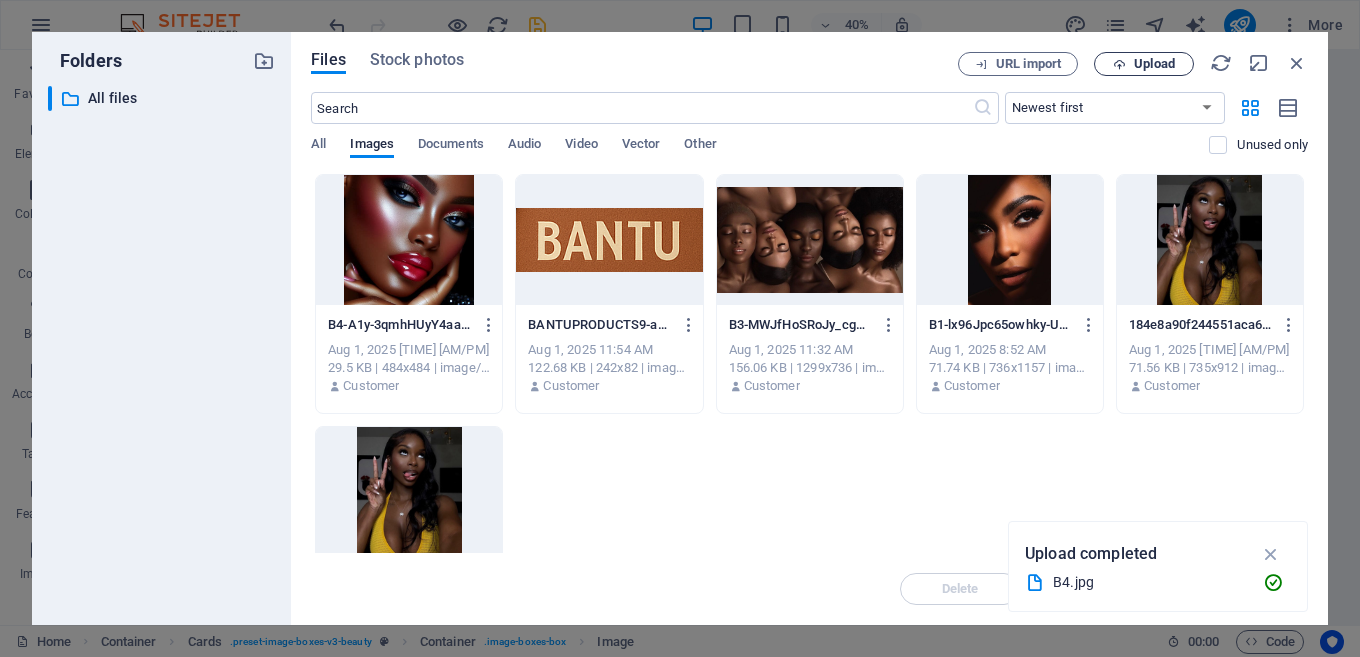 click on "Upload" at bounding box center [1144, 64] 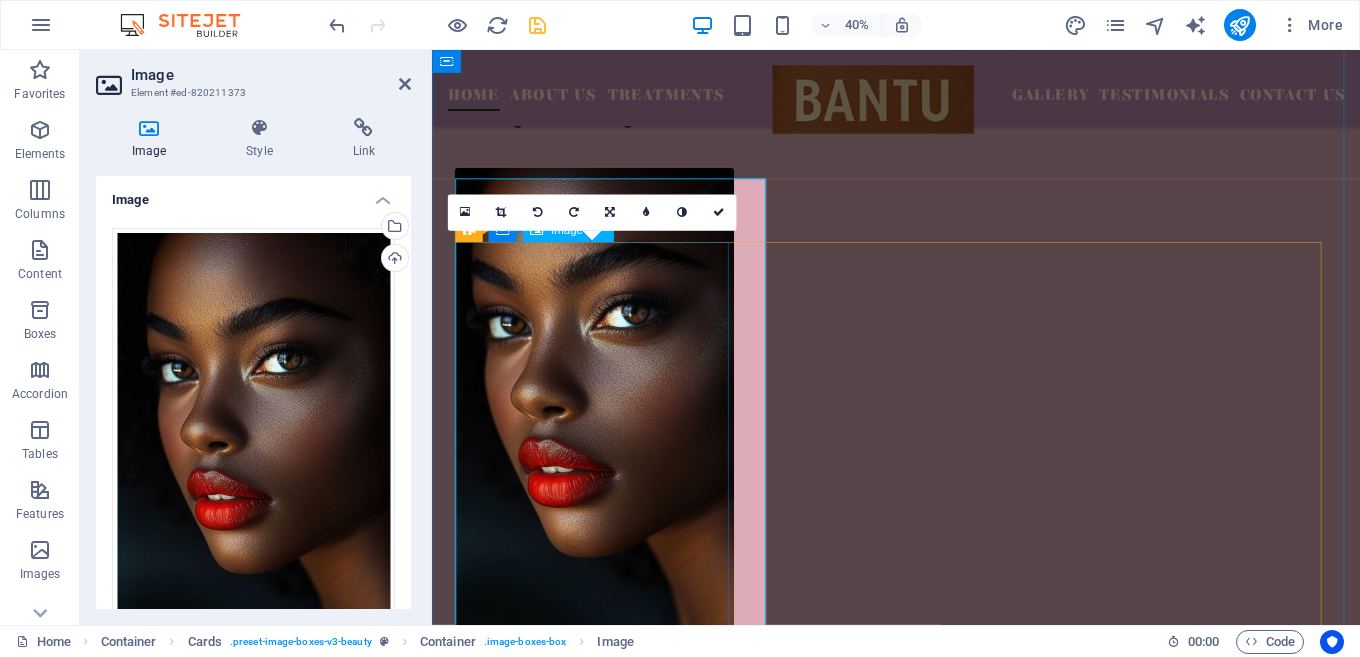 scroll, scrollTop: 2367, scrollLeft: 0, axis: vertical 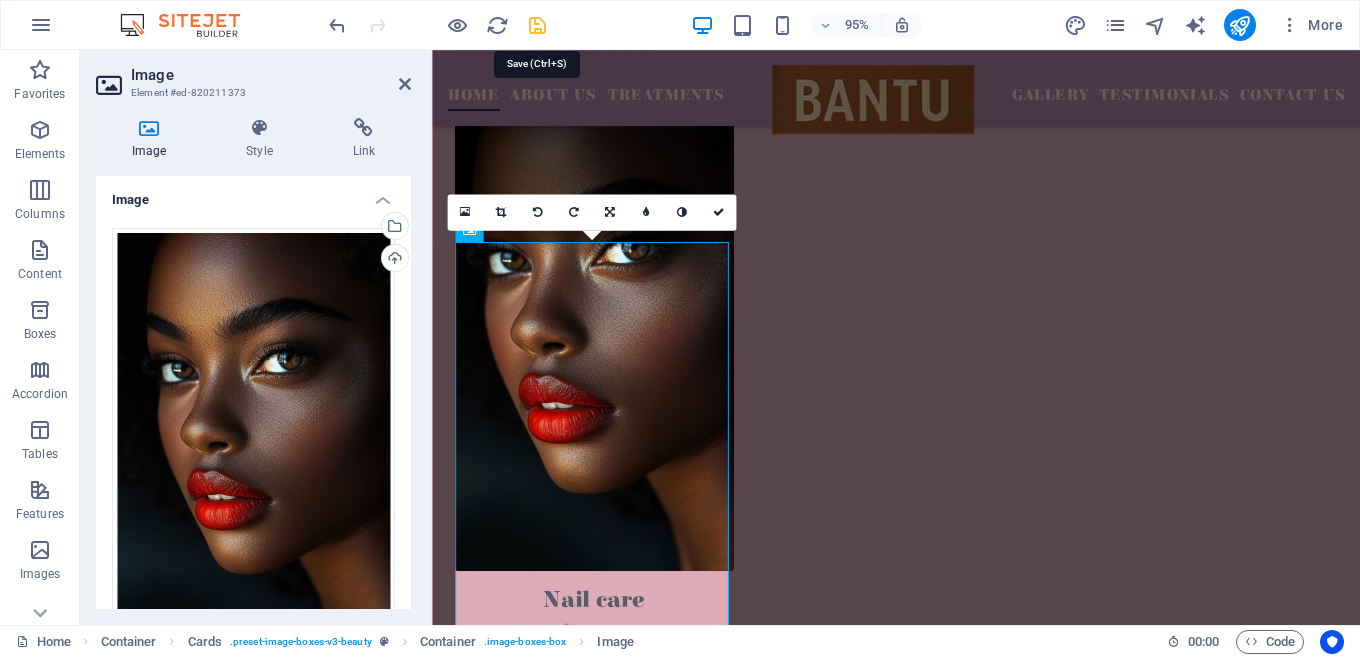 click at bounding box center [537, 25] 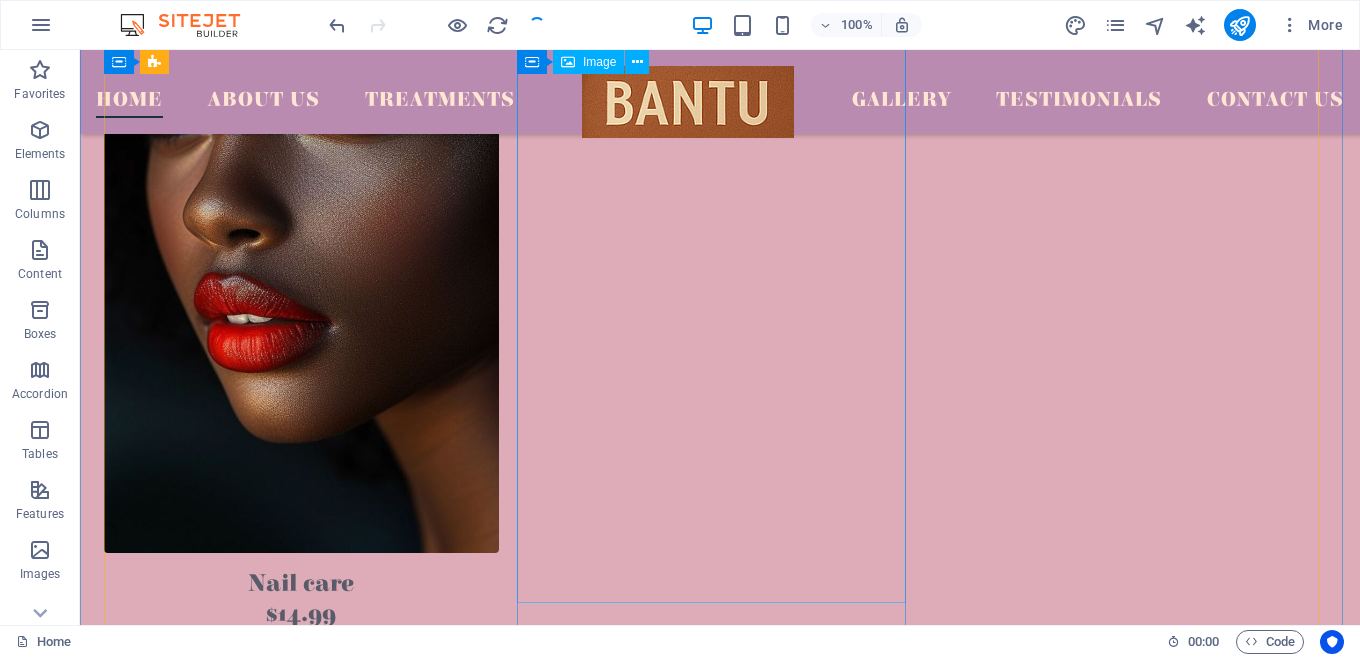 scroll, scrollTop: 2400, scrollLeft: 0, axis: vertical 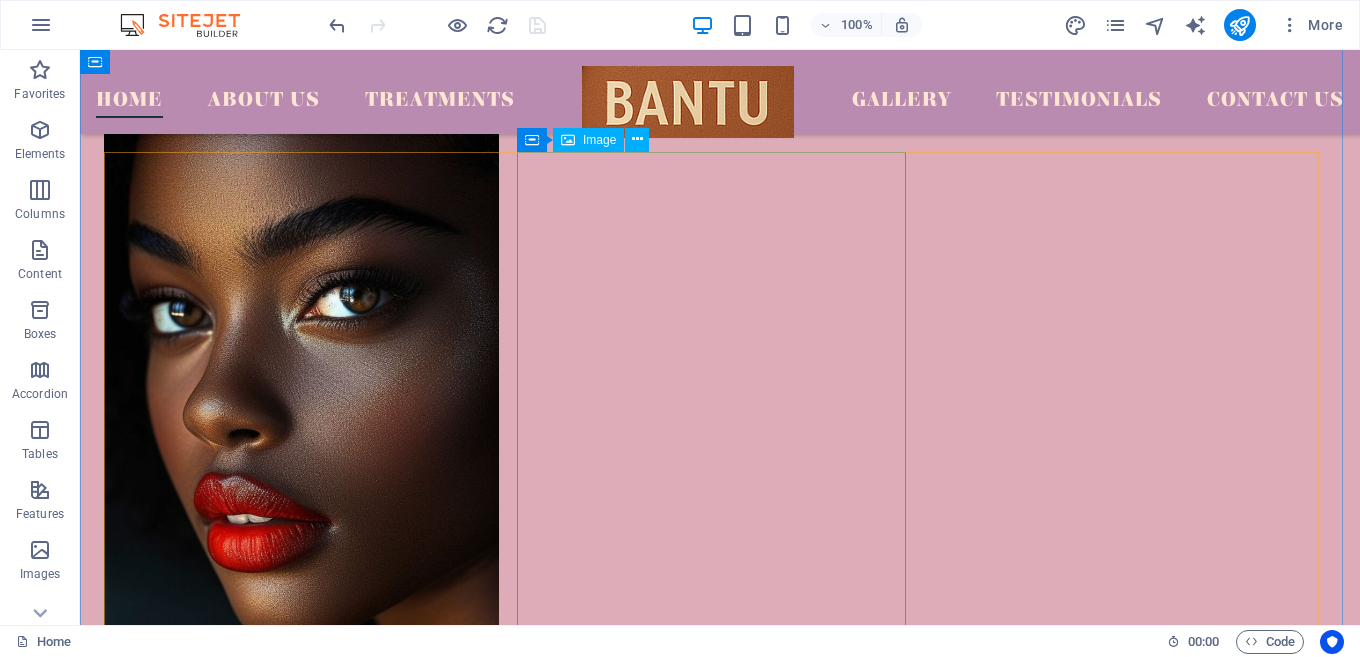 click at bounding box center (301, 1171) 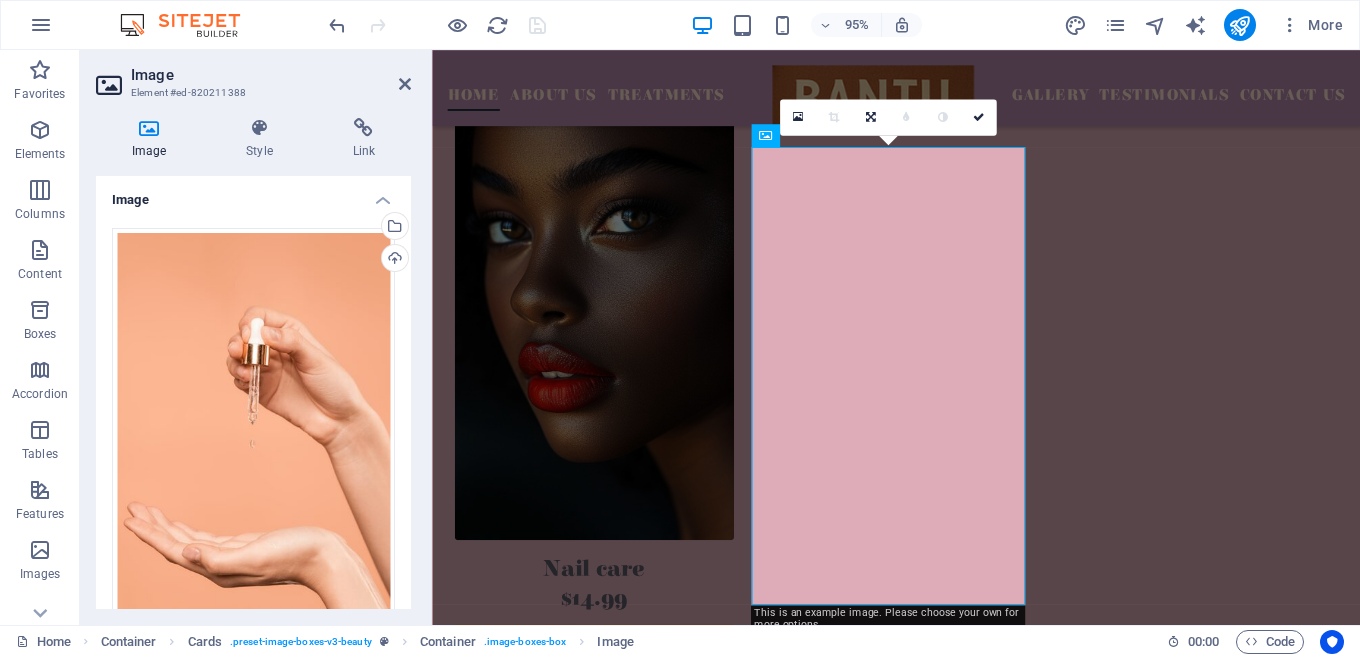 scroll, scrollTop: 2467, scrollLeft: 0, axis: vertical 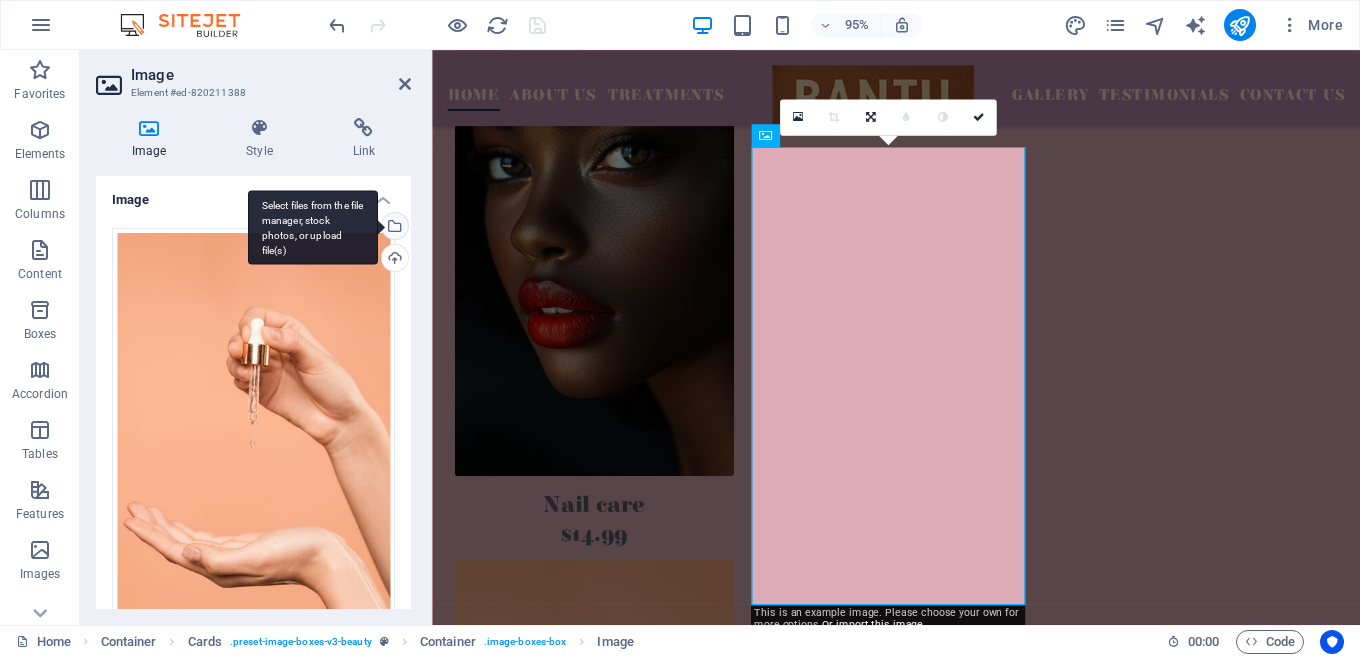 click on "Select files from the file manager, stock photos, or upload file(s)" at bounding box center (393, 228) 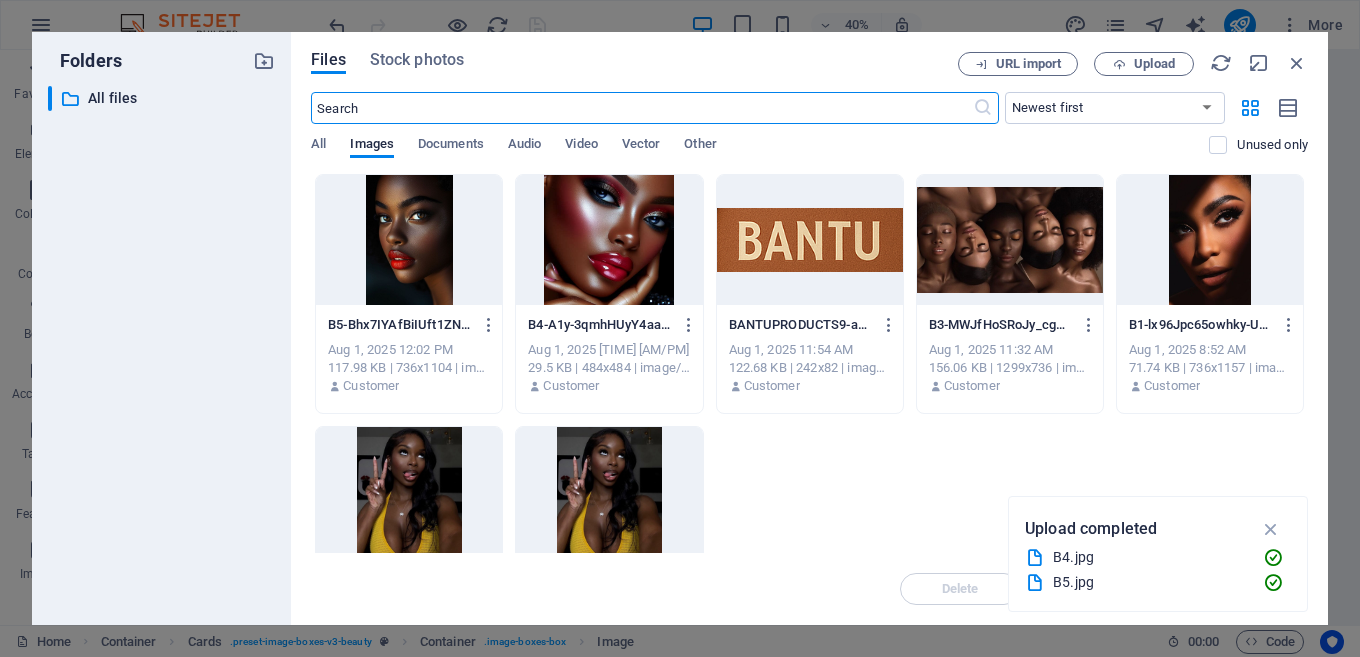 click at bounding box center (1210, 240) 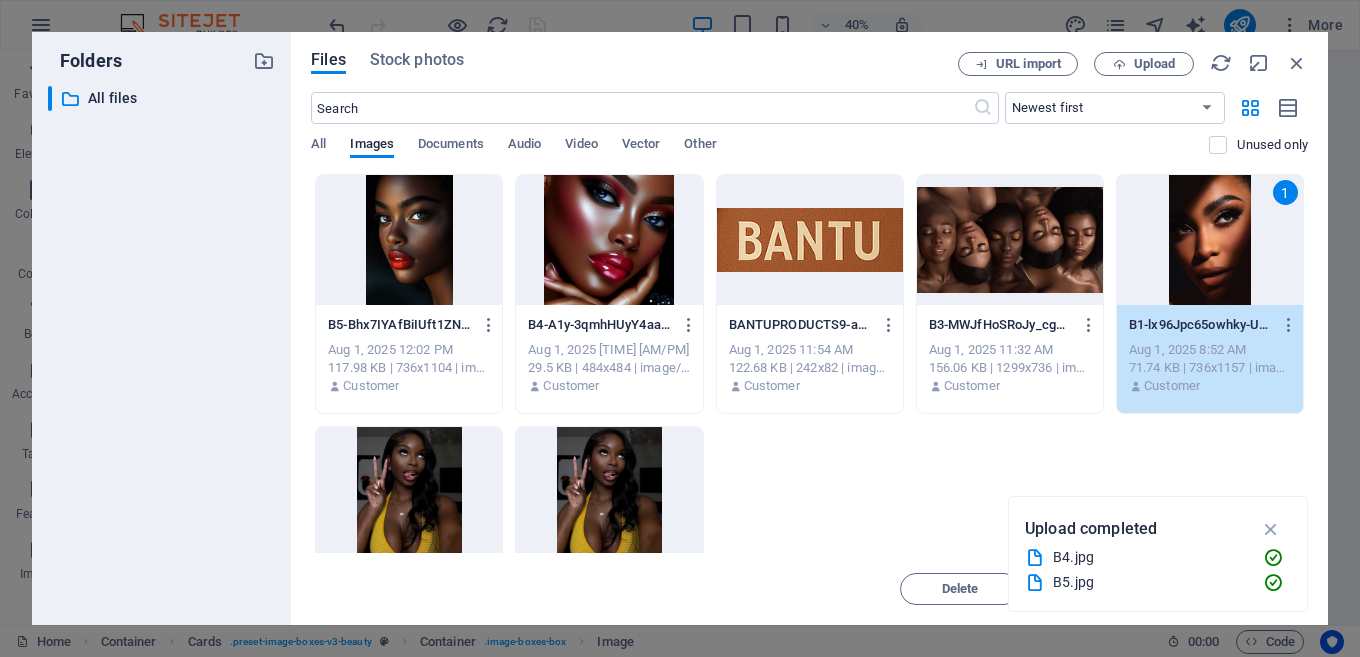 click on "1" at bounding box center (1285, 192) 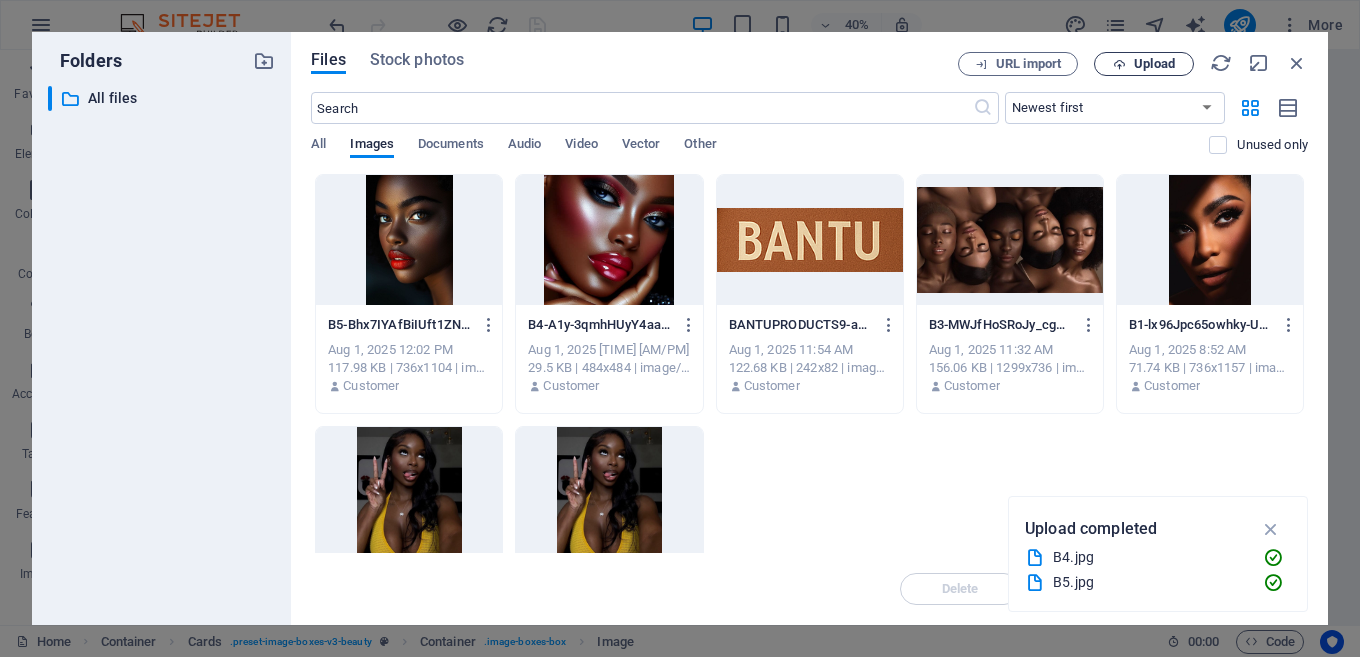 click on "Upload" at bounding box center [1154, 64] 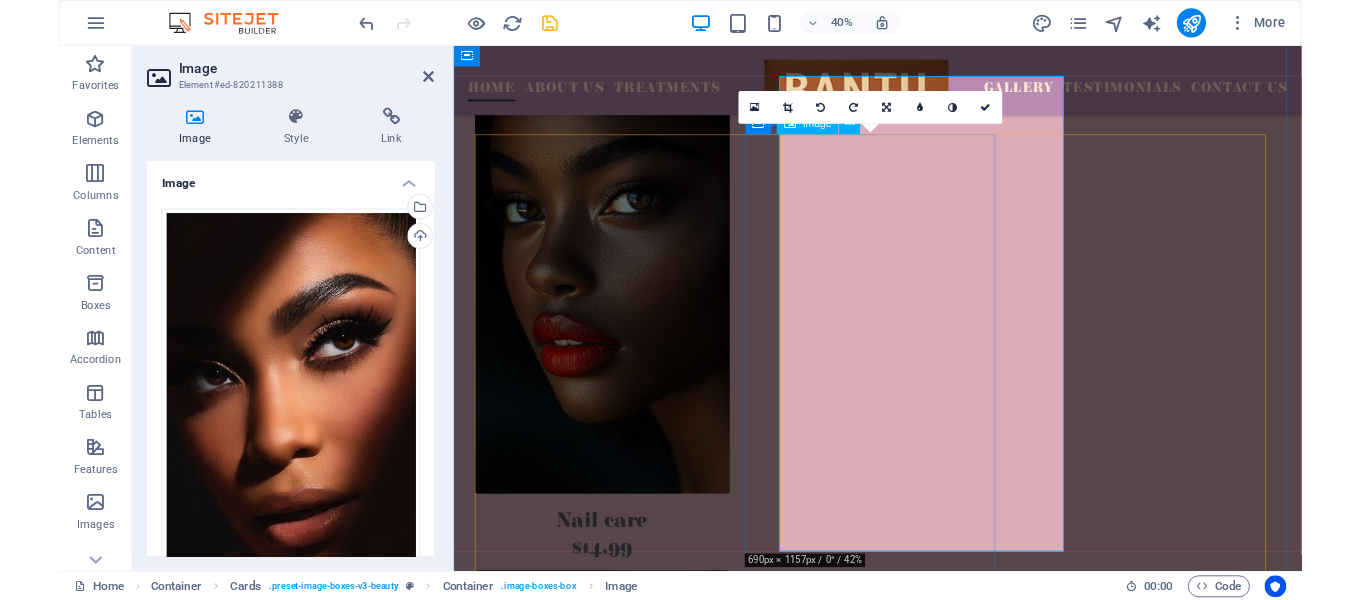 scroll, scrollTop: 2467, scrollLeft: 0, axis: vertical 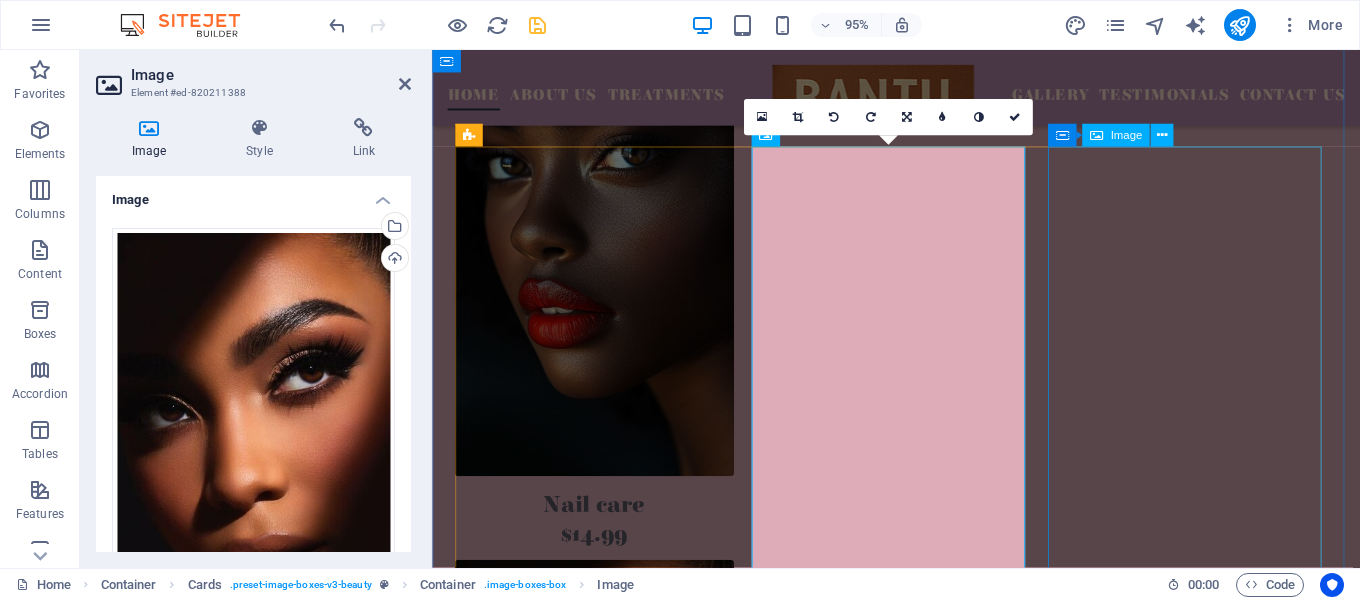 click at bounding box center (603, 1412) 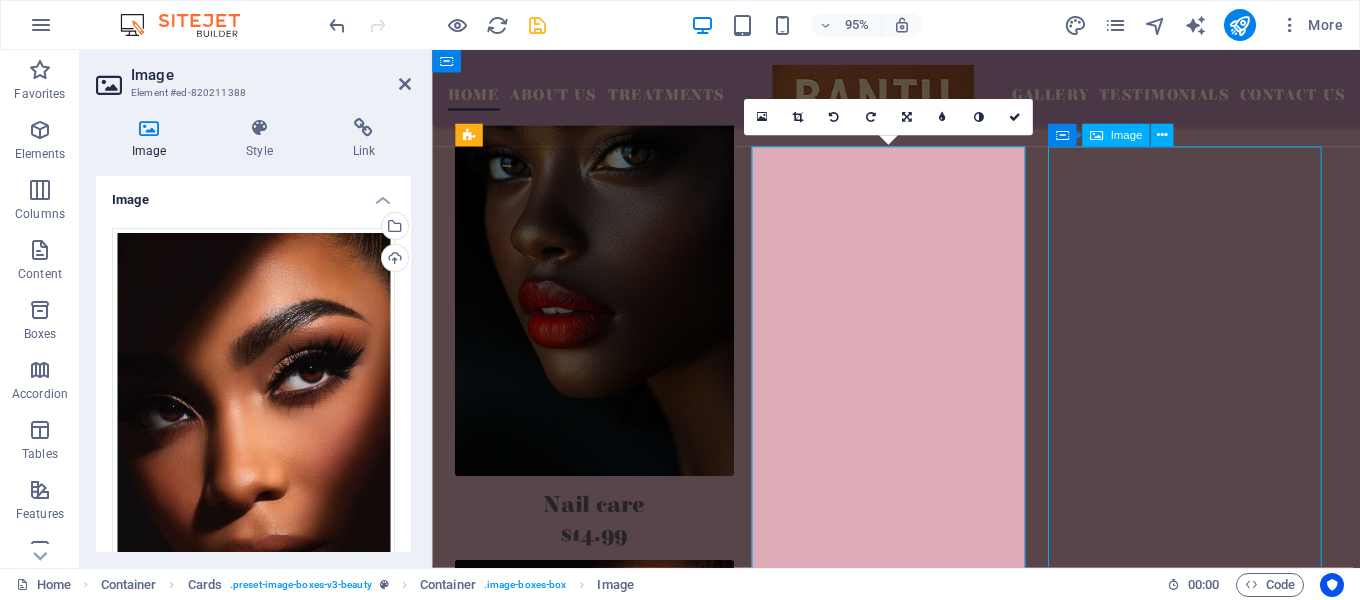 click at bounding box center [603, 1412] 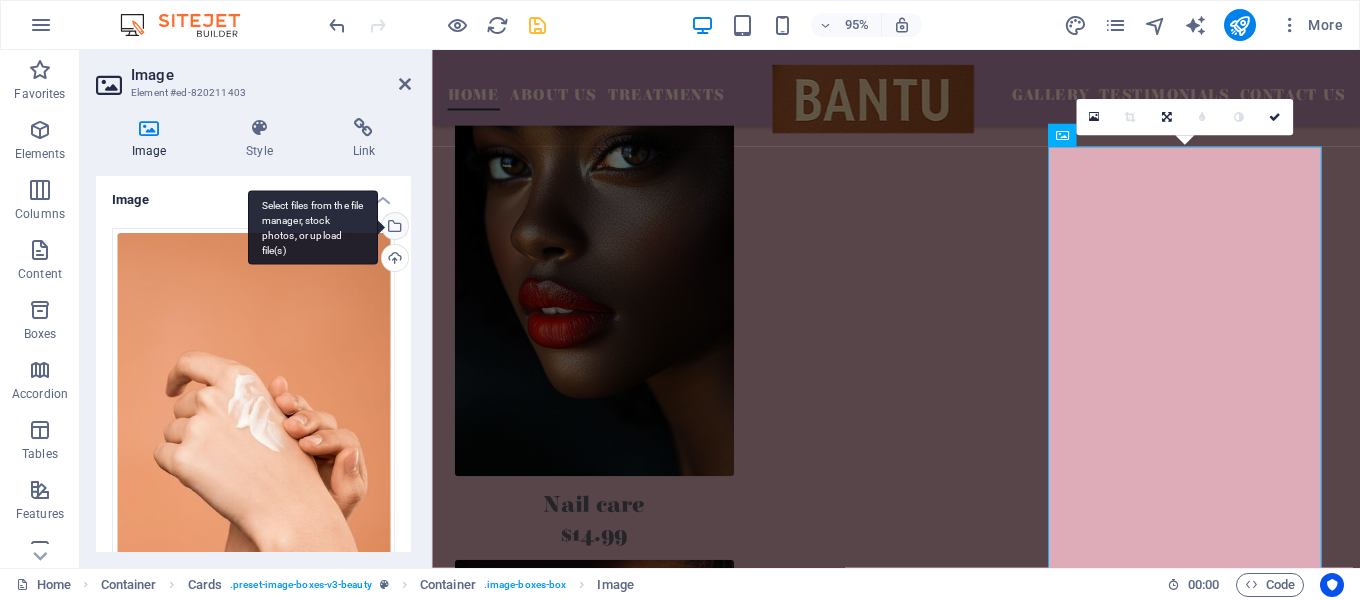 click on "Select files from the file manager, stock photos, or upload file(s)" at bounding box center (393, 228) 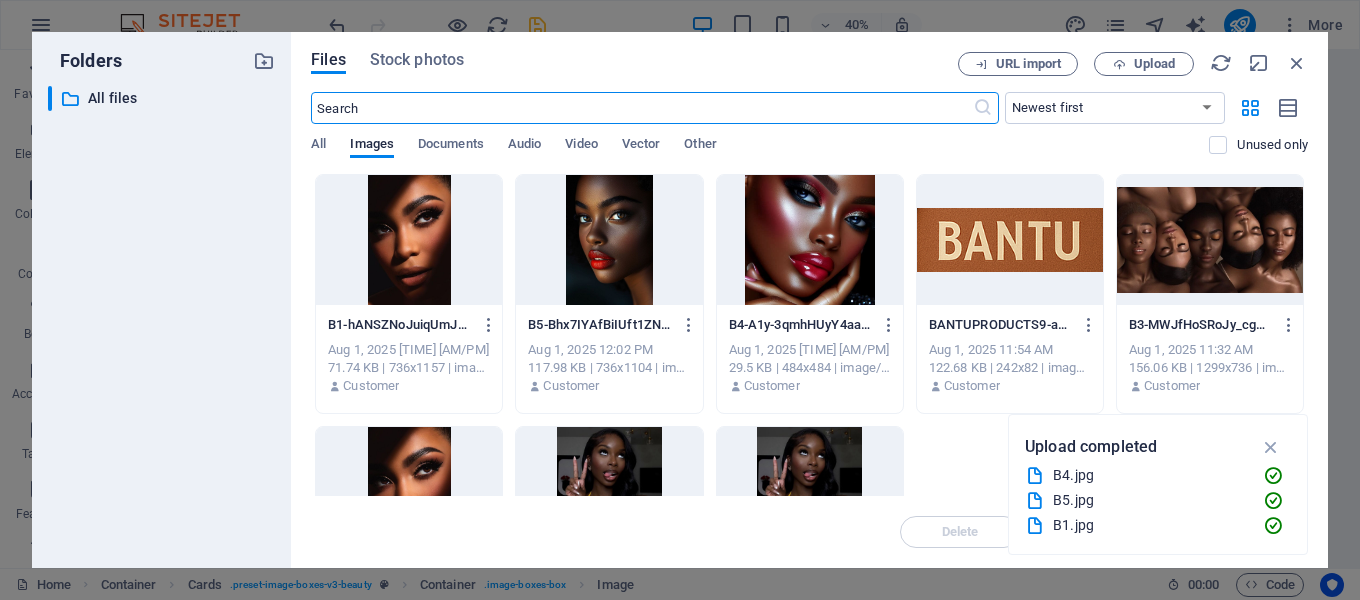scroll, scrollTop: 2400, scrollLeft: 0, axis: vertical 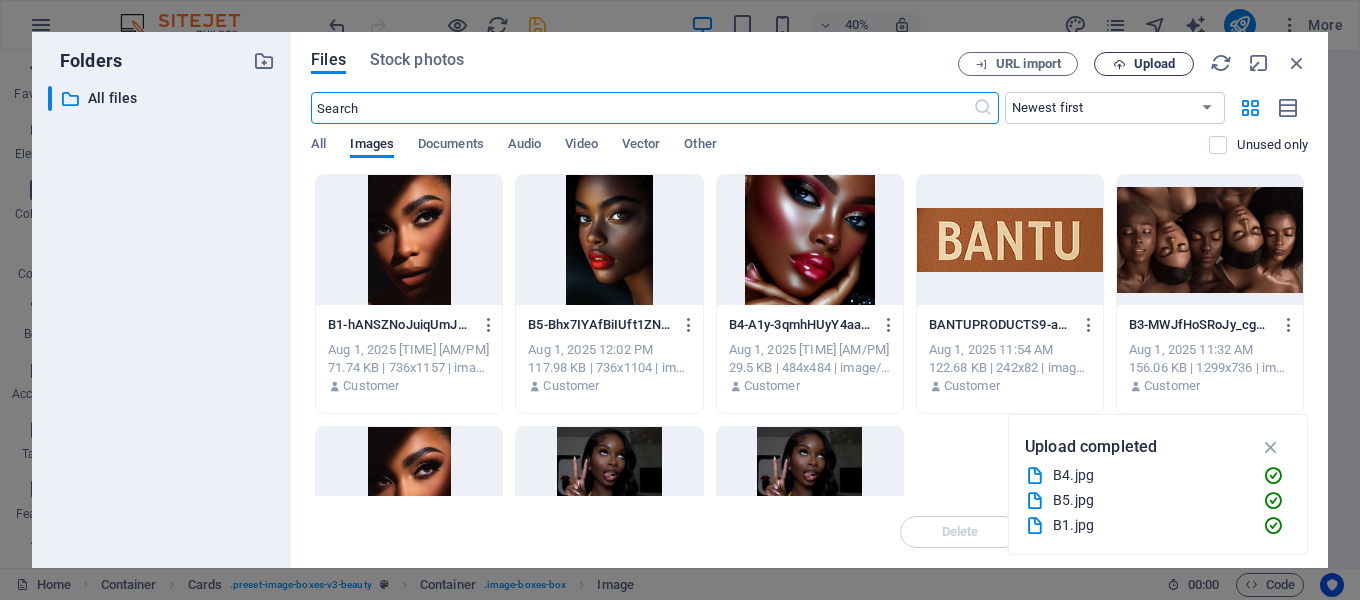 click on "Upload" at bounding box center (1144, 64) 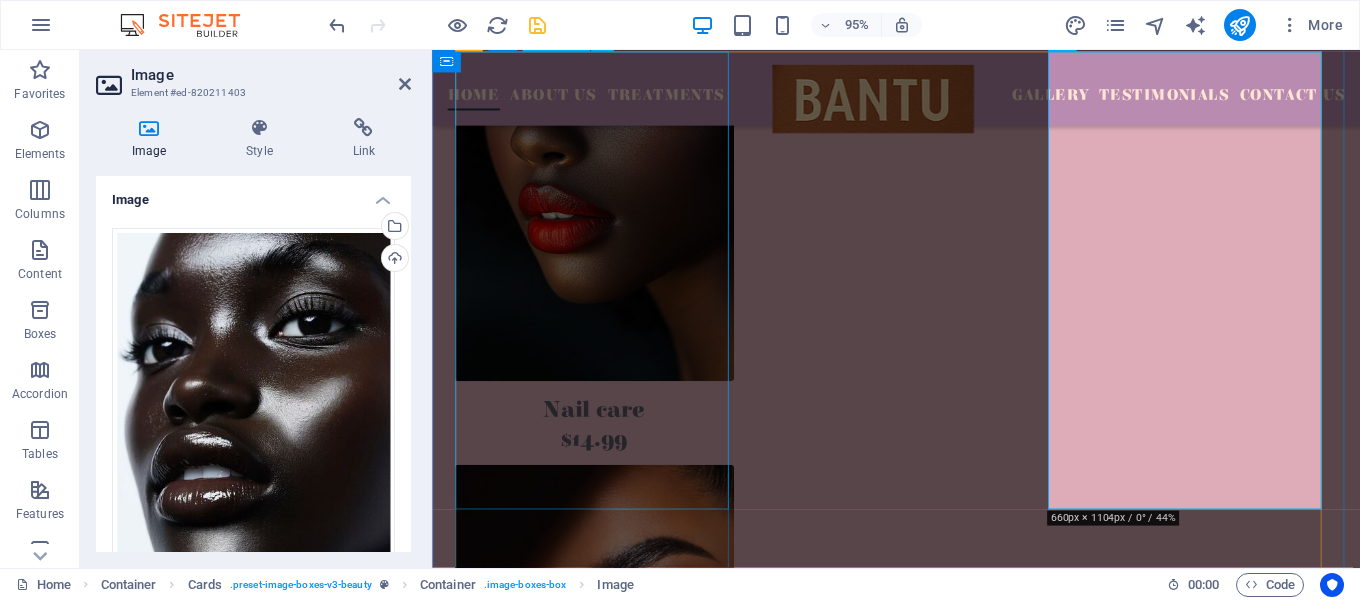 scroll, scrollTop: 2667, scrollLeft: 0, axis: vertical 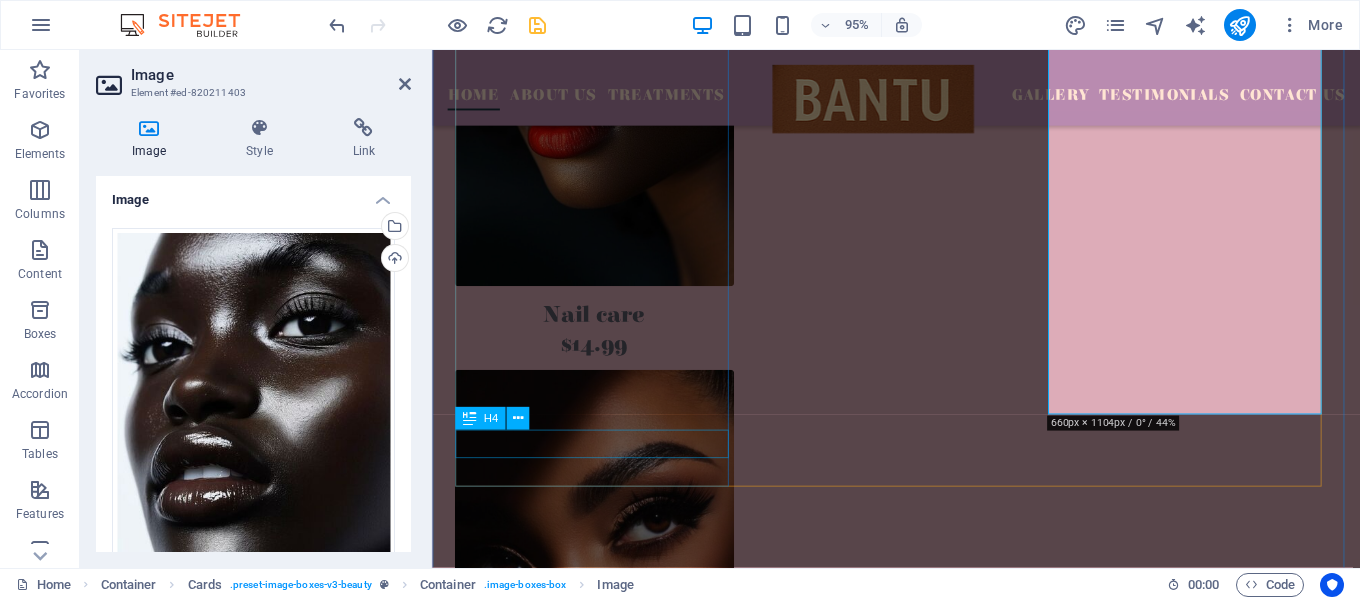 click on "Nail care" at bounding box center [603, 330] 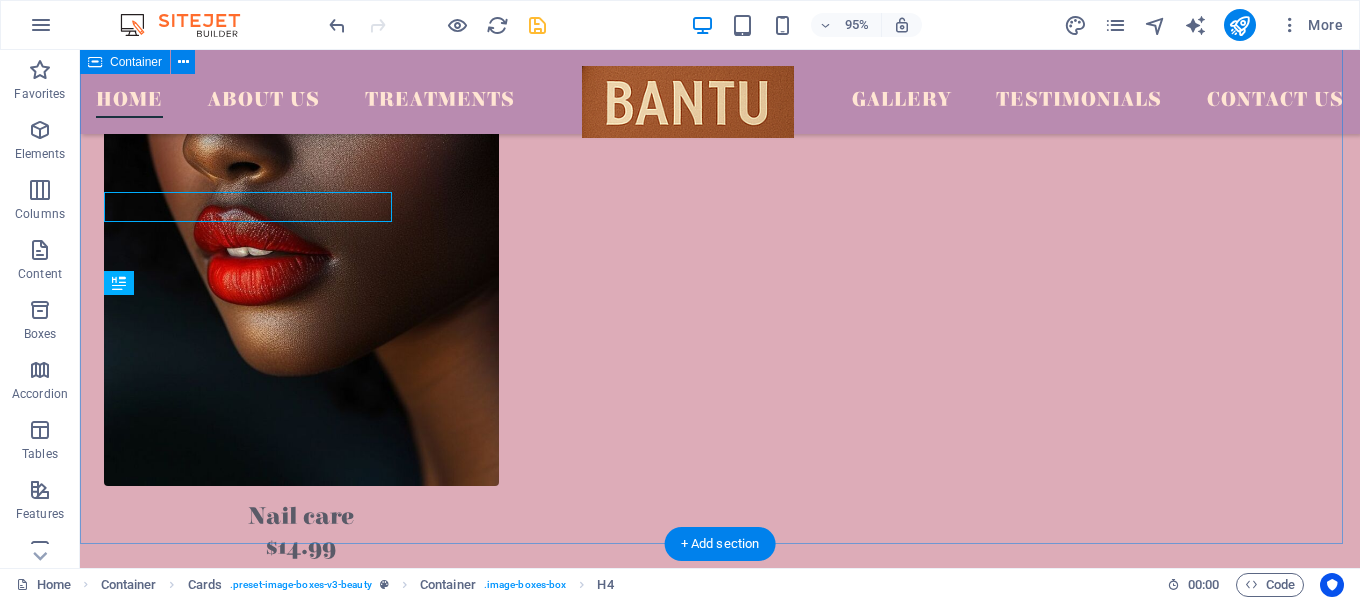 click on "Sit back, relax, and enjoy our services The Beauty Temple is the best in town, offering professional services such as hair, nail, skin care, tanning and massages. Nail care $14.99 Facial care $14.99 Facial care $14.99 LEARN MORE" at bounding box center (720, 925) 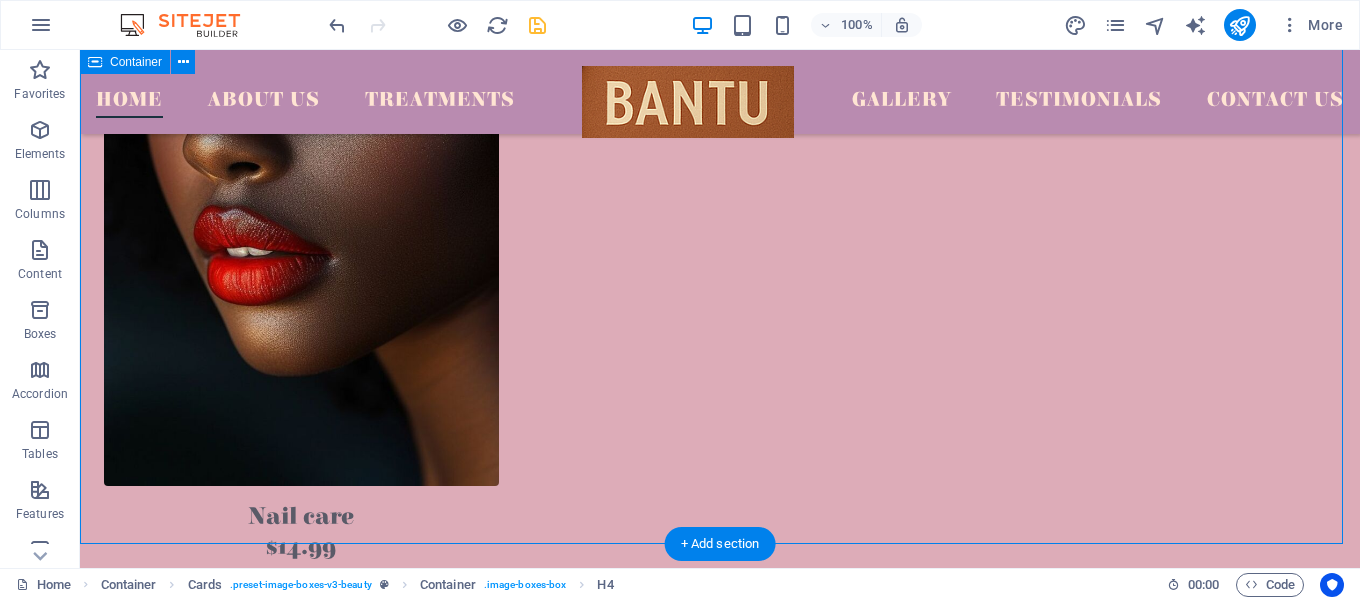 scroll, scrollTop: 2925, scrollLeft: 0, axis: vertical 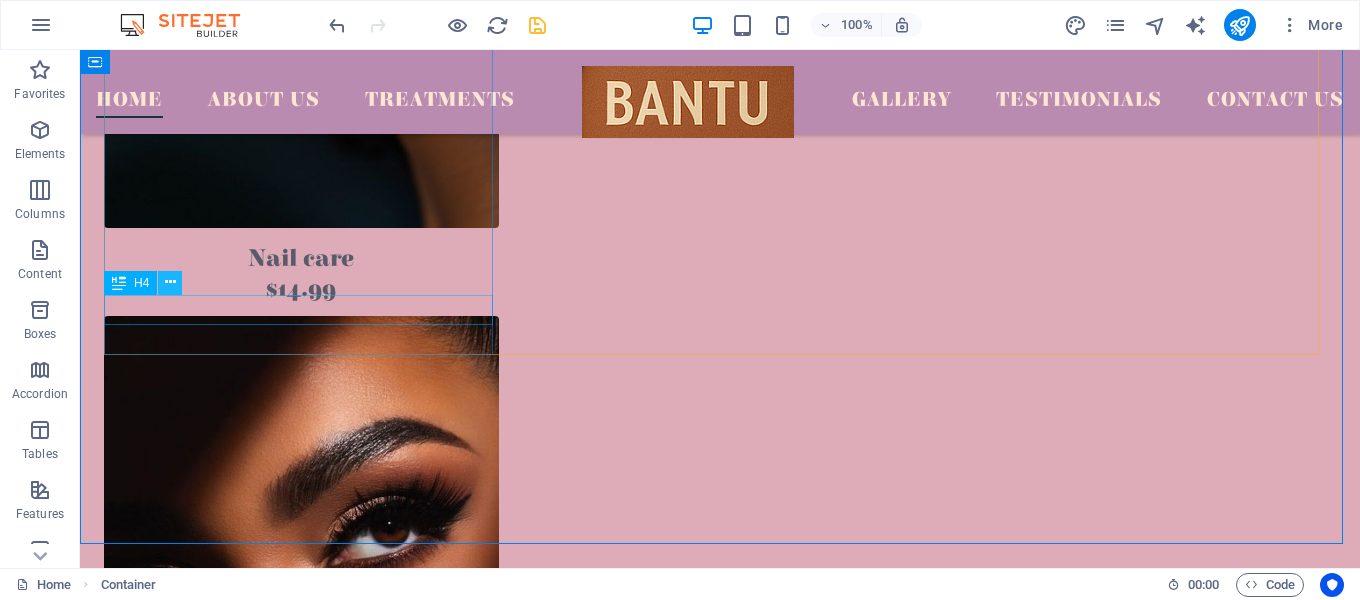 click at bounding box center (170, 282) 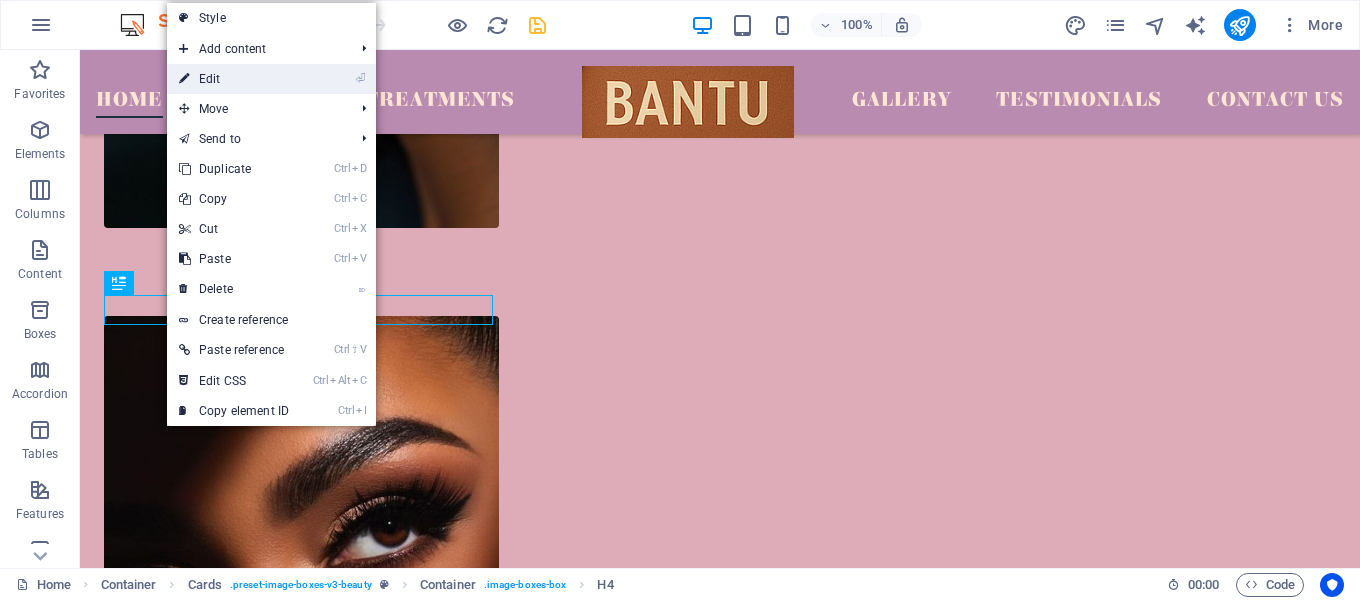 click on "⏎  Edit" at bounding box center (234, 79) 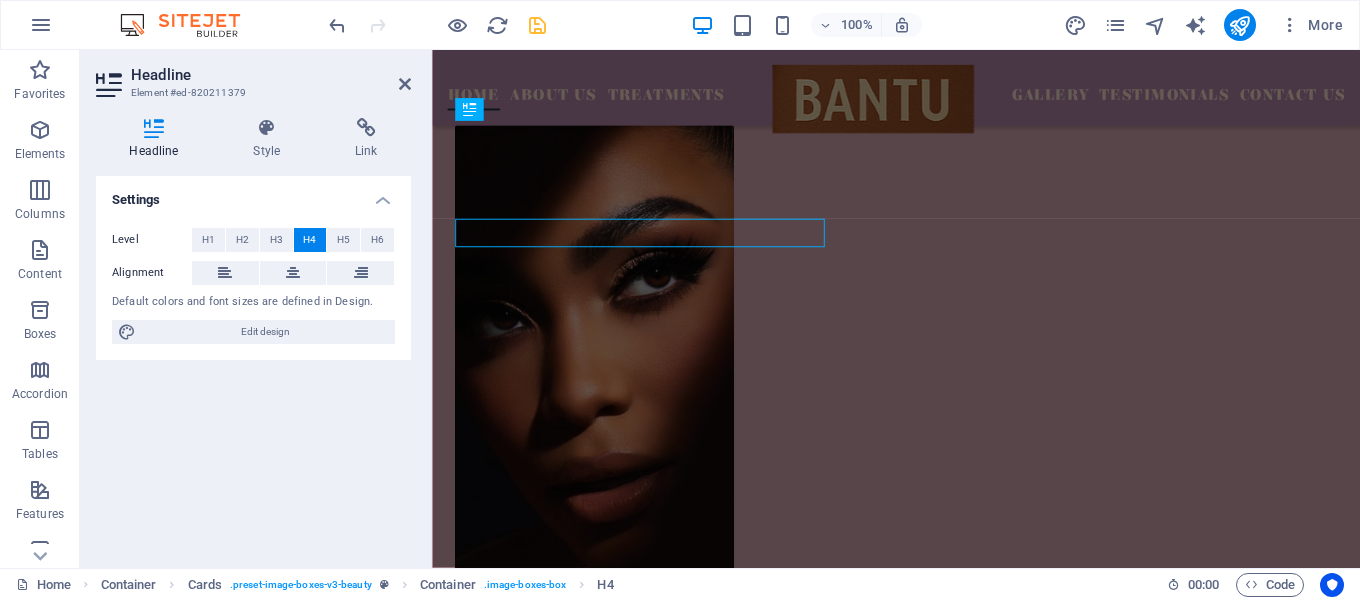 scroll, scrollTop: 2992, scrollLeft: 0, axis: vertical 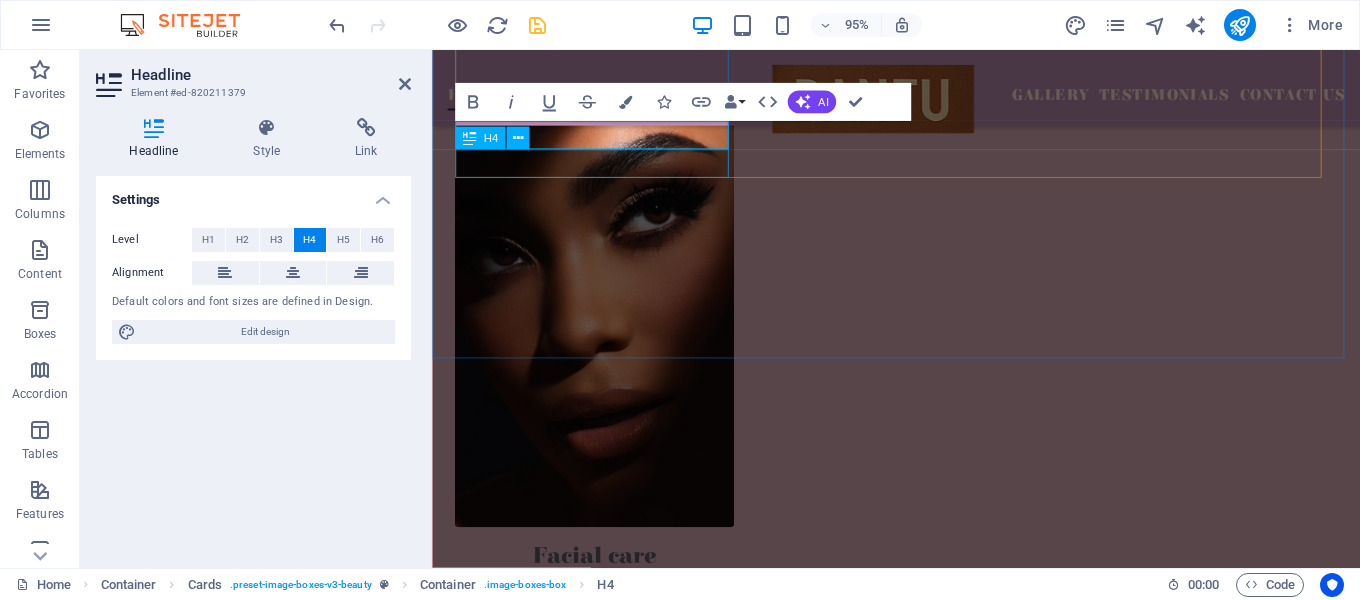 type 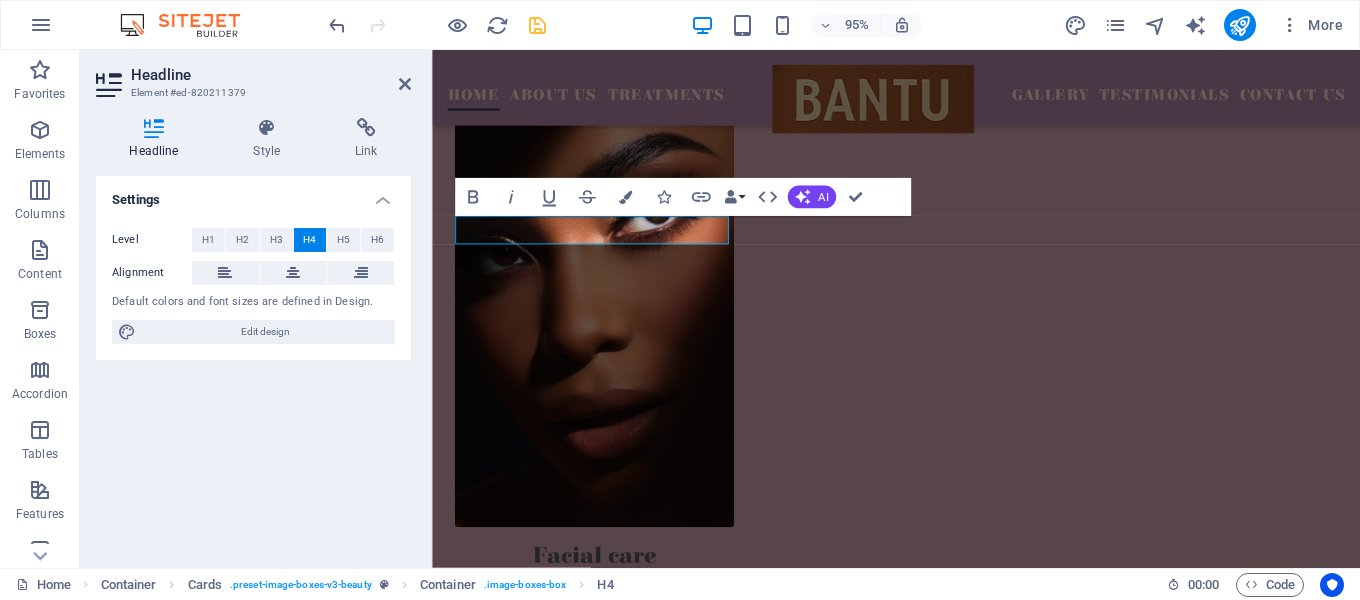 scroll, scrollTop: 2892, scrollLeft: 0, axis: vertical 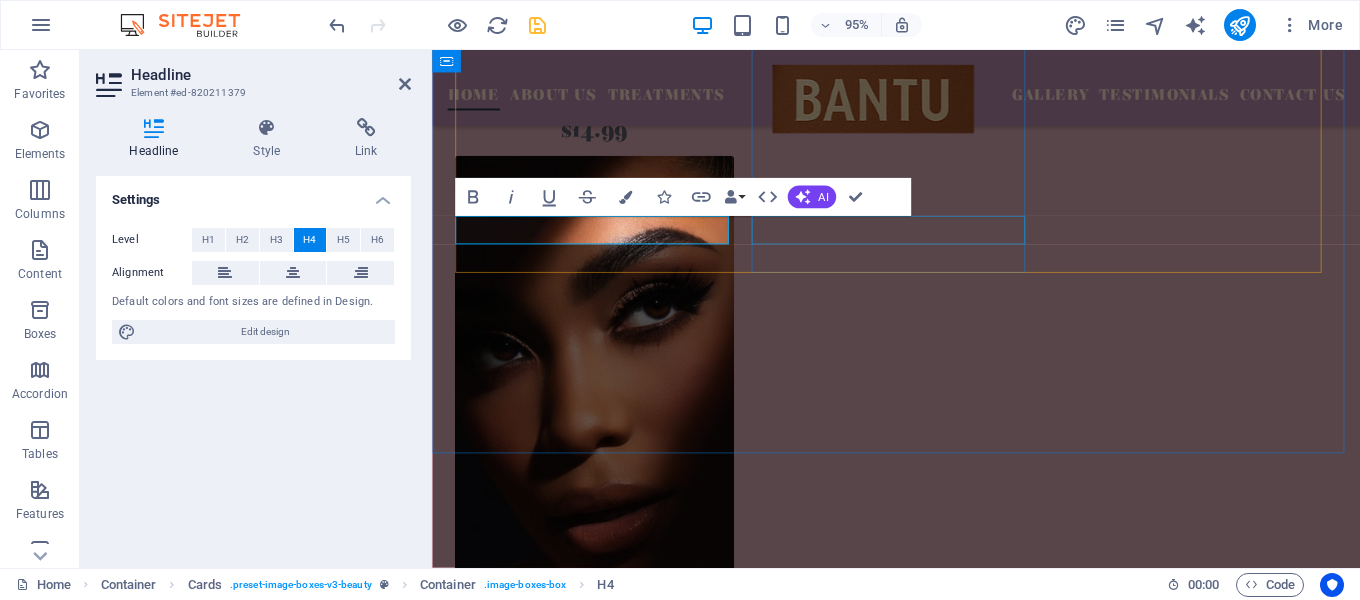 click on "Facial care" at bounding box center (603, 684) 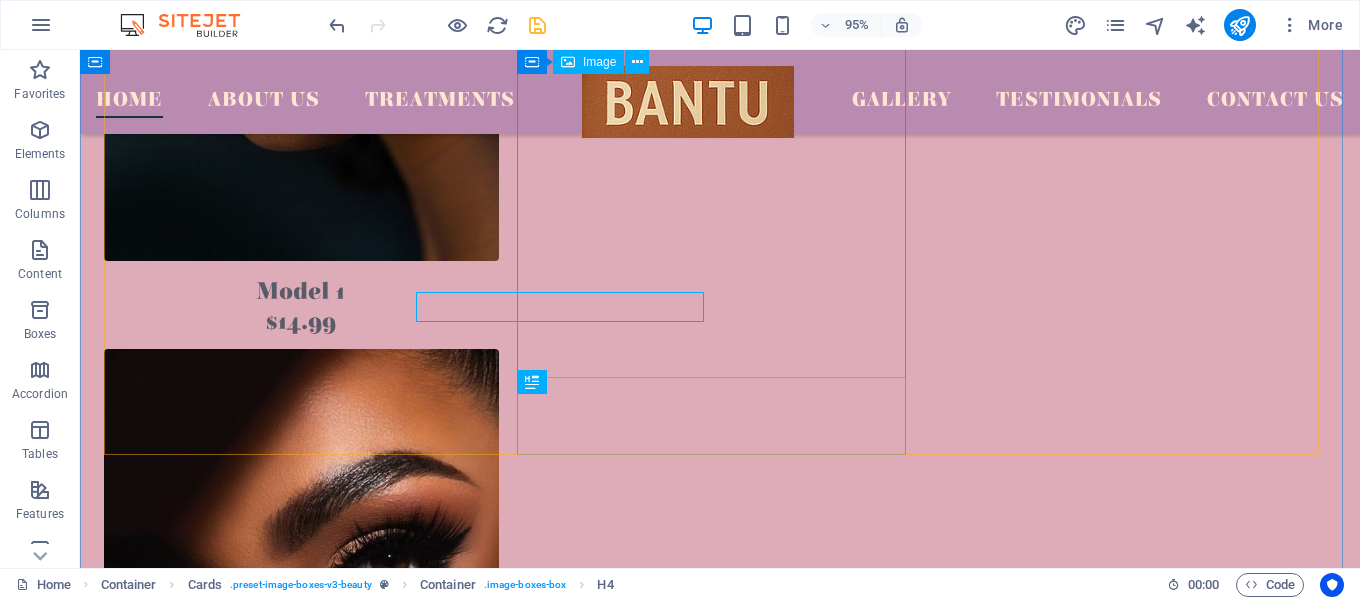click at bounding box center (301, 679) 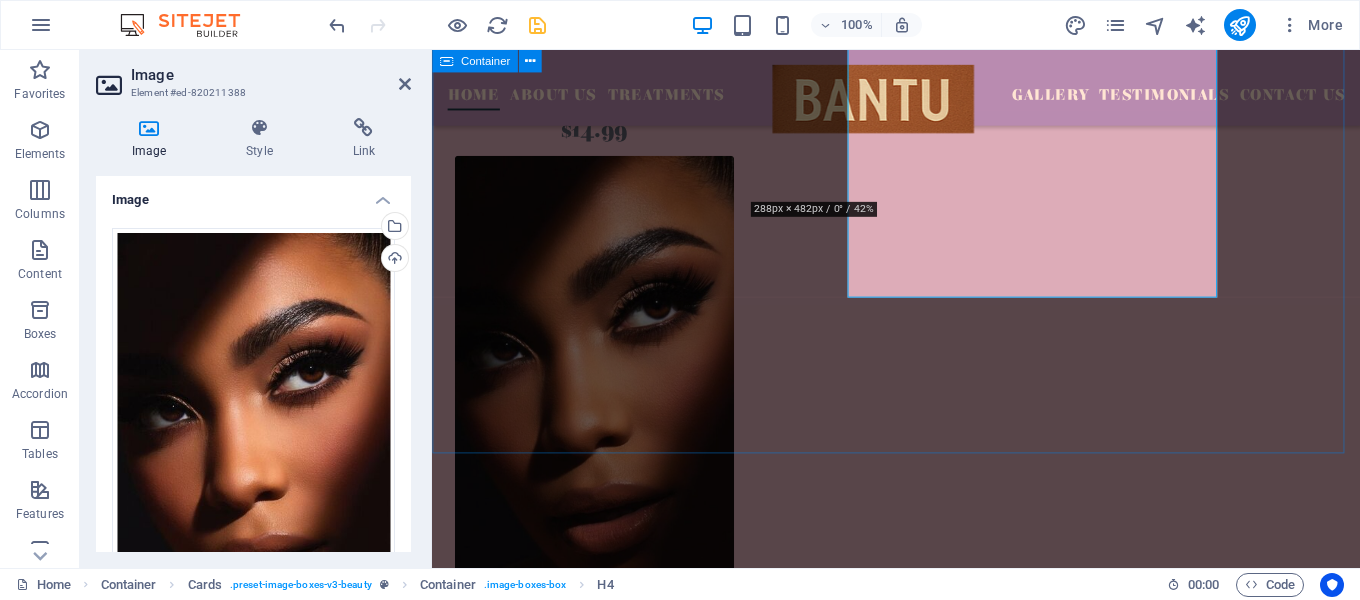 click on "Sit back, relax, and enjoy our services The Beauty Temple is the best in town, offering professional services such as hair, nail, skin care, tanning and massages. Model 1 $14.99 Facial care $14.99 Facial care $14.99 LEARN MORE" at bounding box center (920, 414) 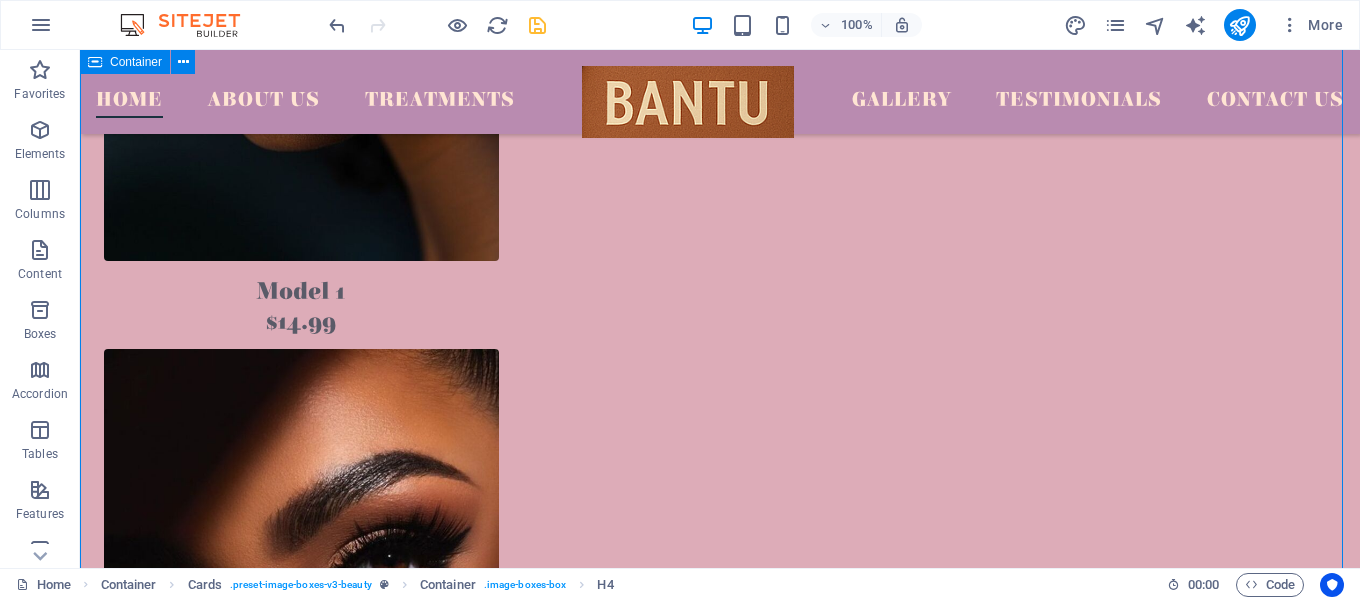 scroll, scrollTop: 2825, scrollLeft: 0, axis: vertical 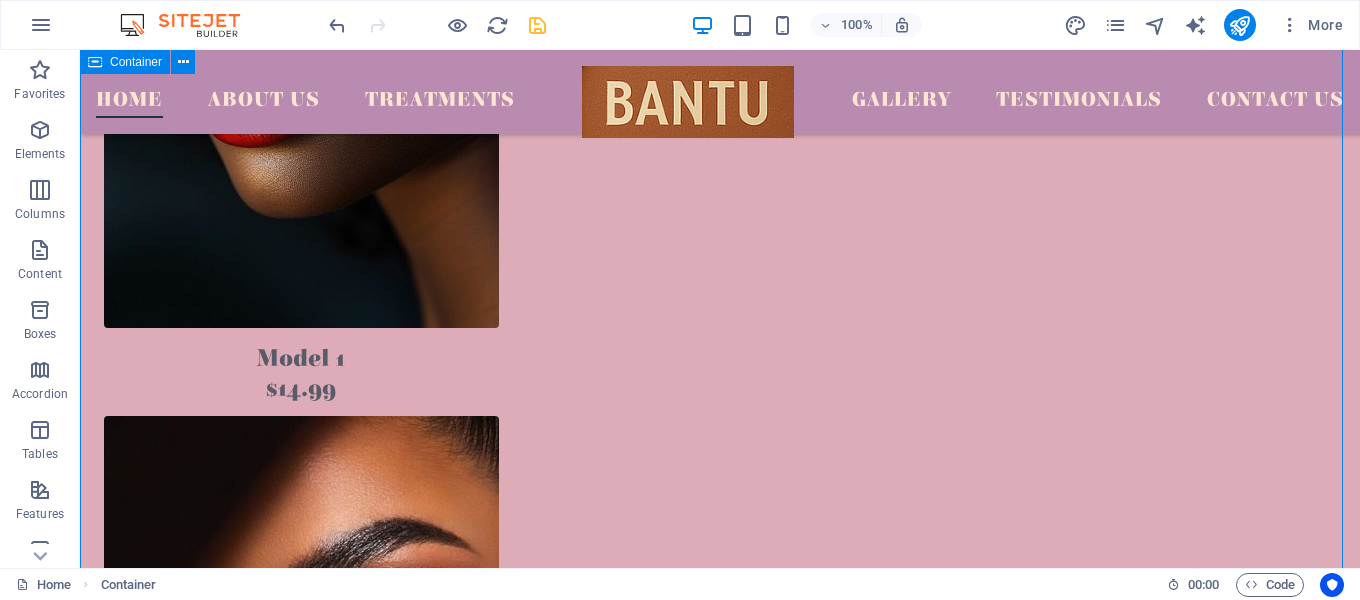 click on "Facial care" at bounding box center (301, 1108) 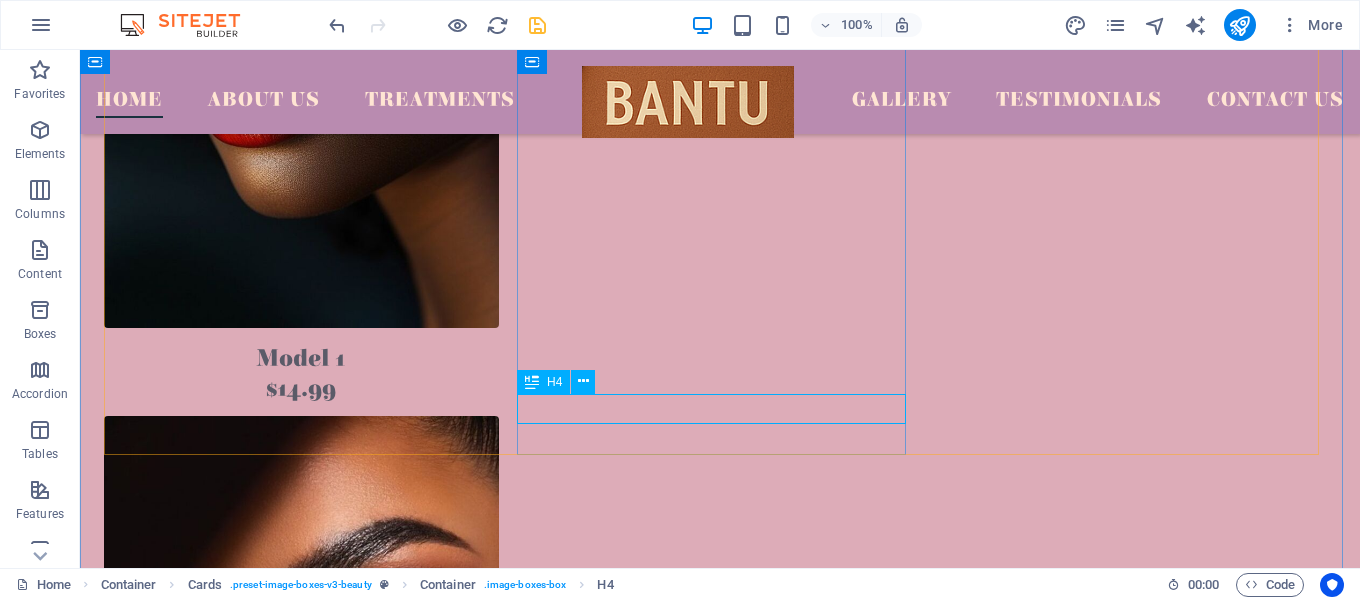 click on "Facial care" at bounding box center [301, 1108] 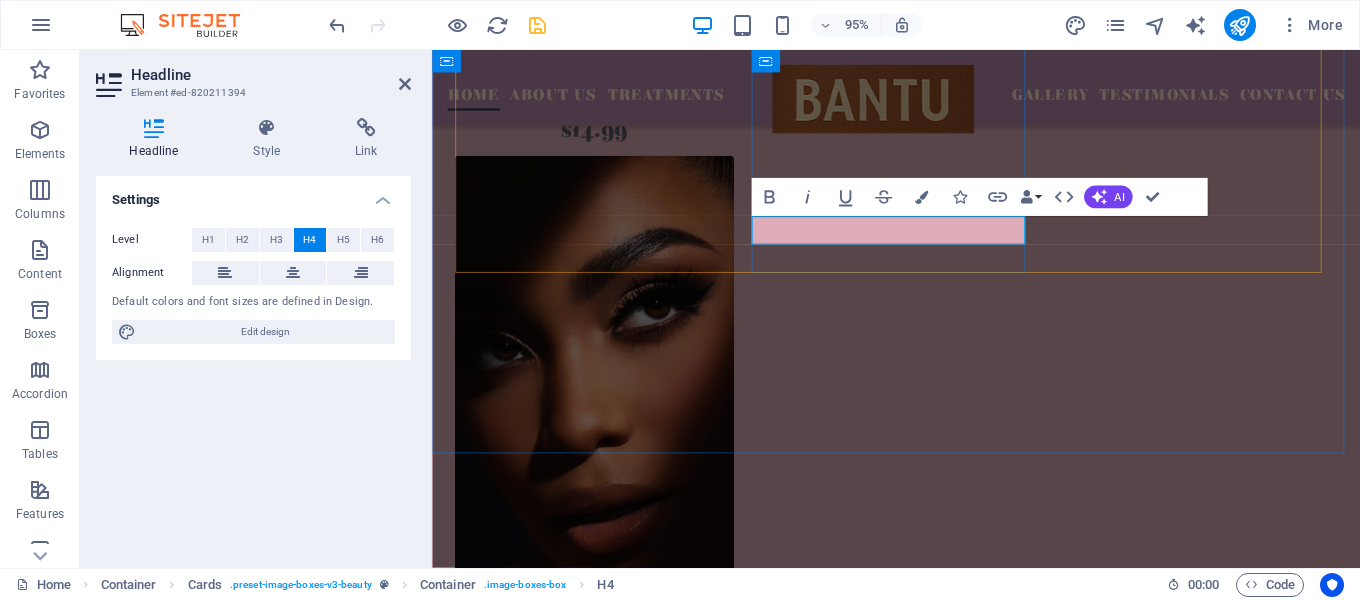 type 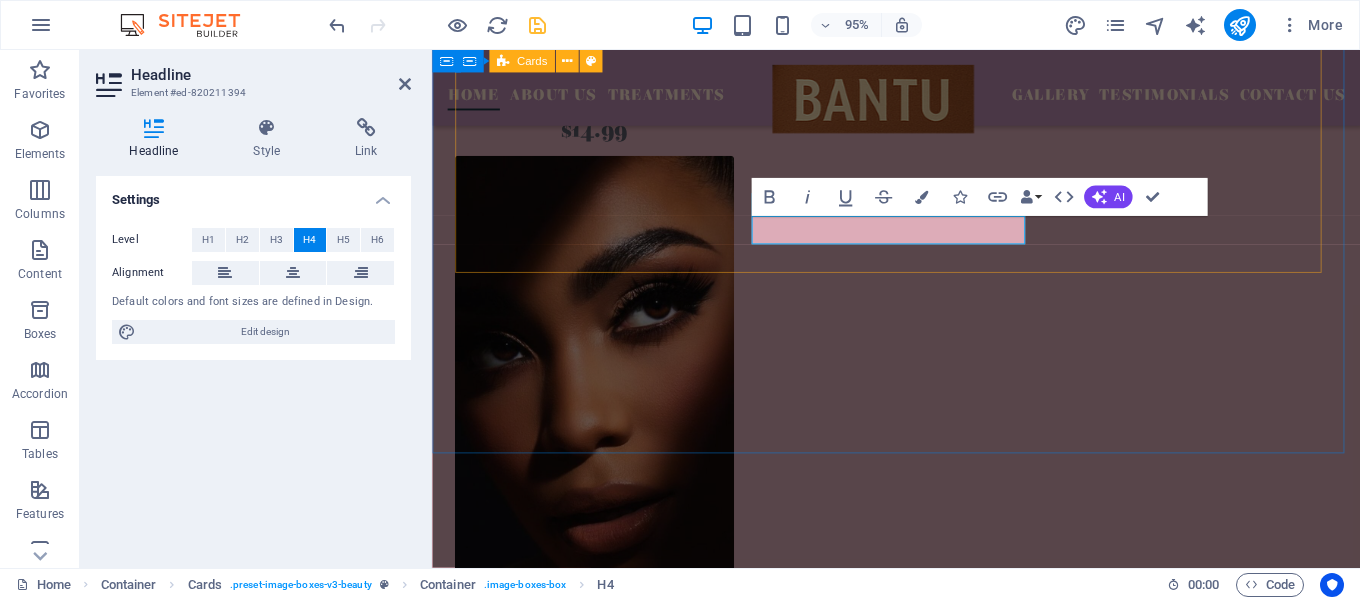 click on "Facial care" at bounding box center [603, 1264] 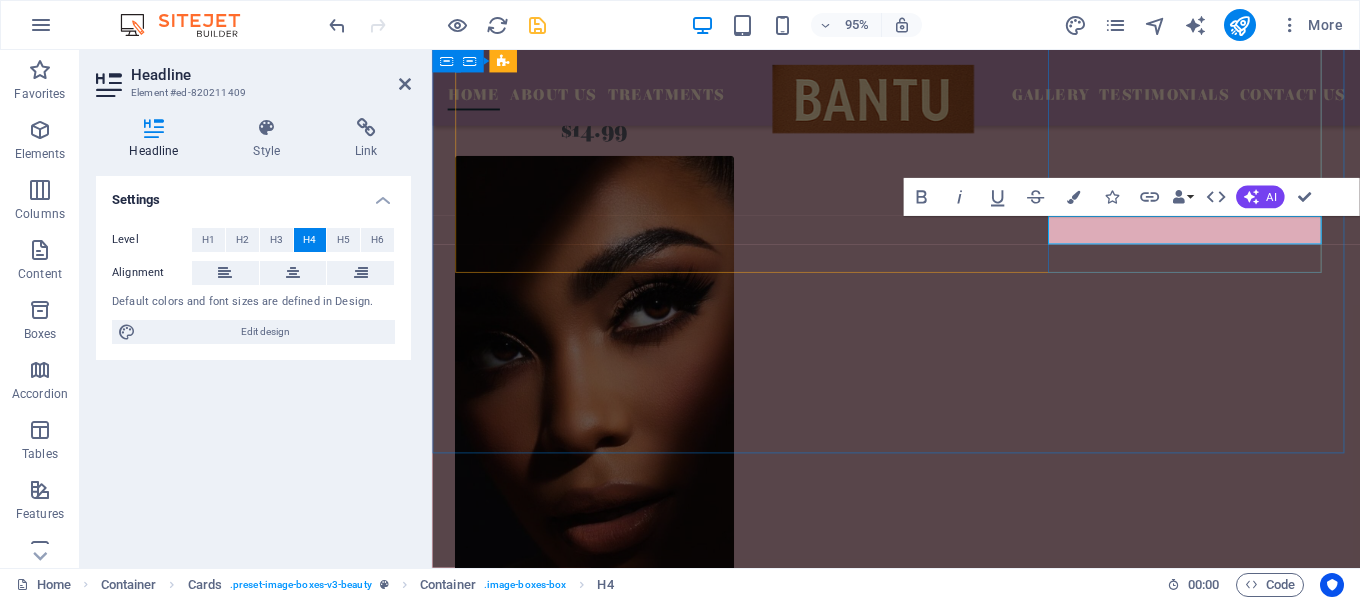 type 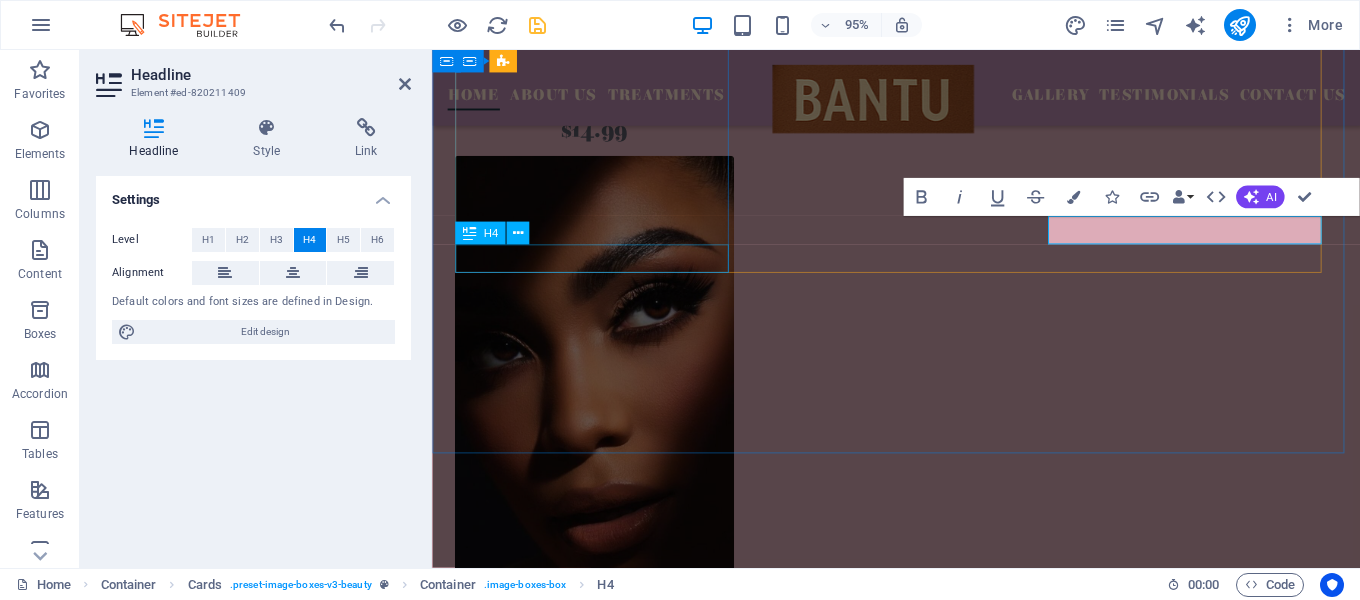 click on "$14.99" at bounding box center (603, 135) 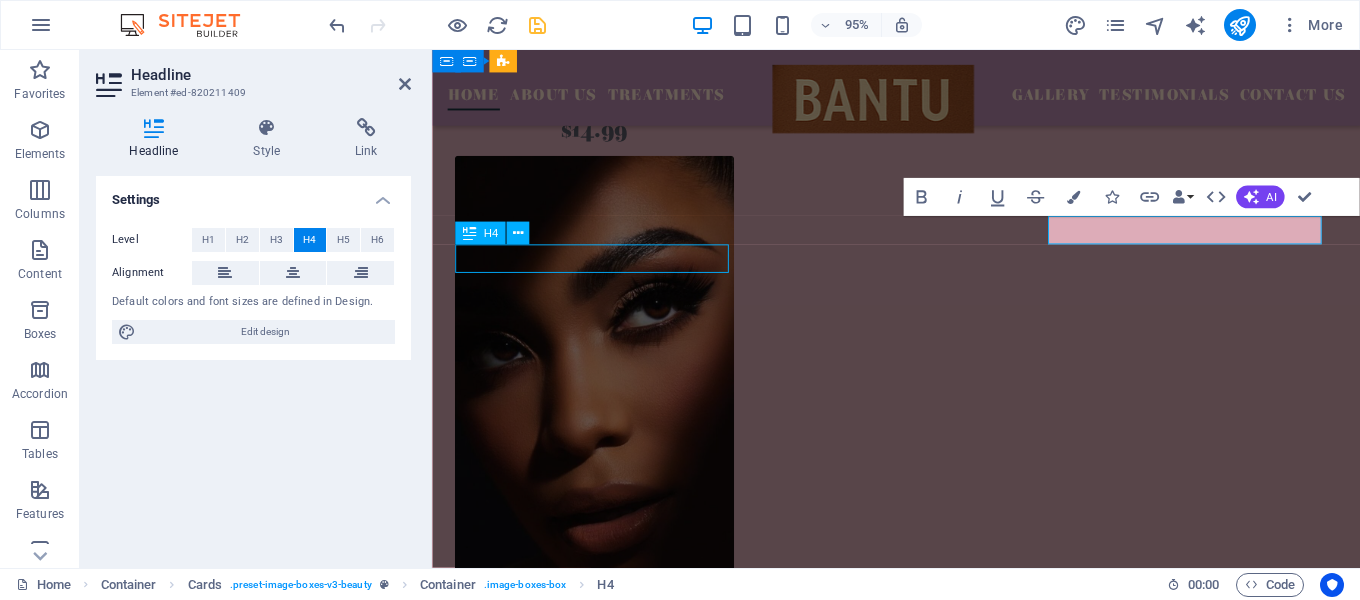 click at bounding box center (603, 408) 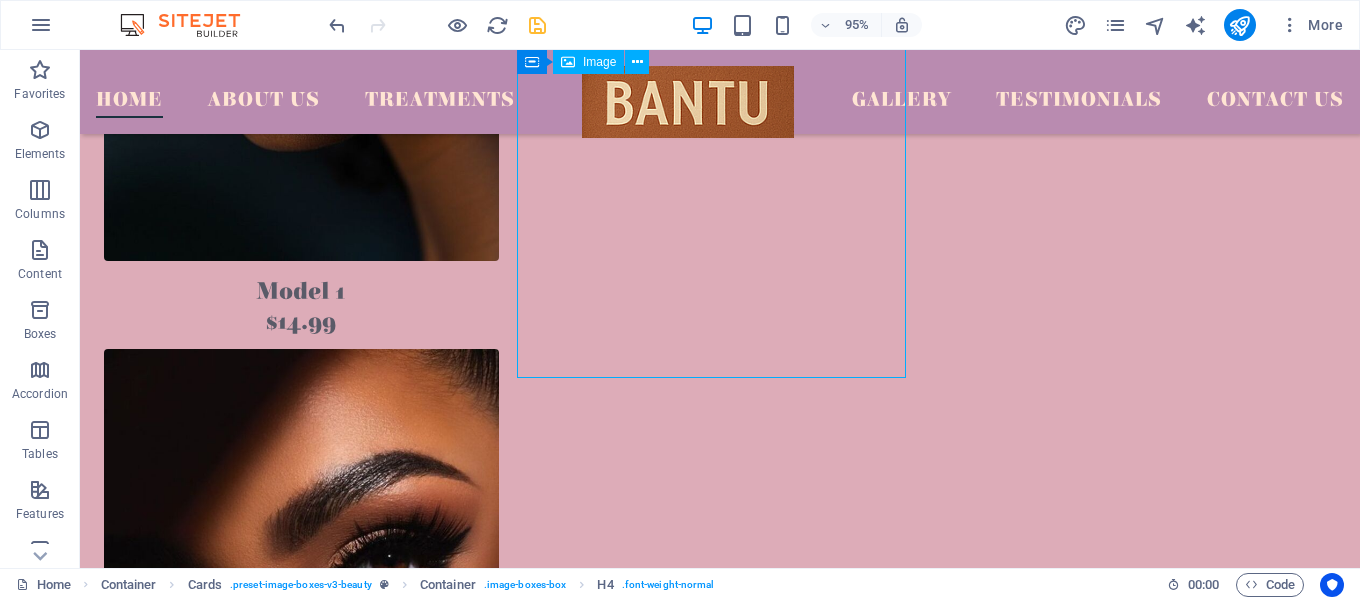 scroll, scrollTop: 2825, scrollLeft: 0, axis: vertical 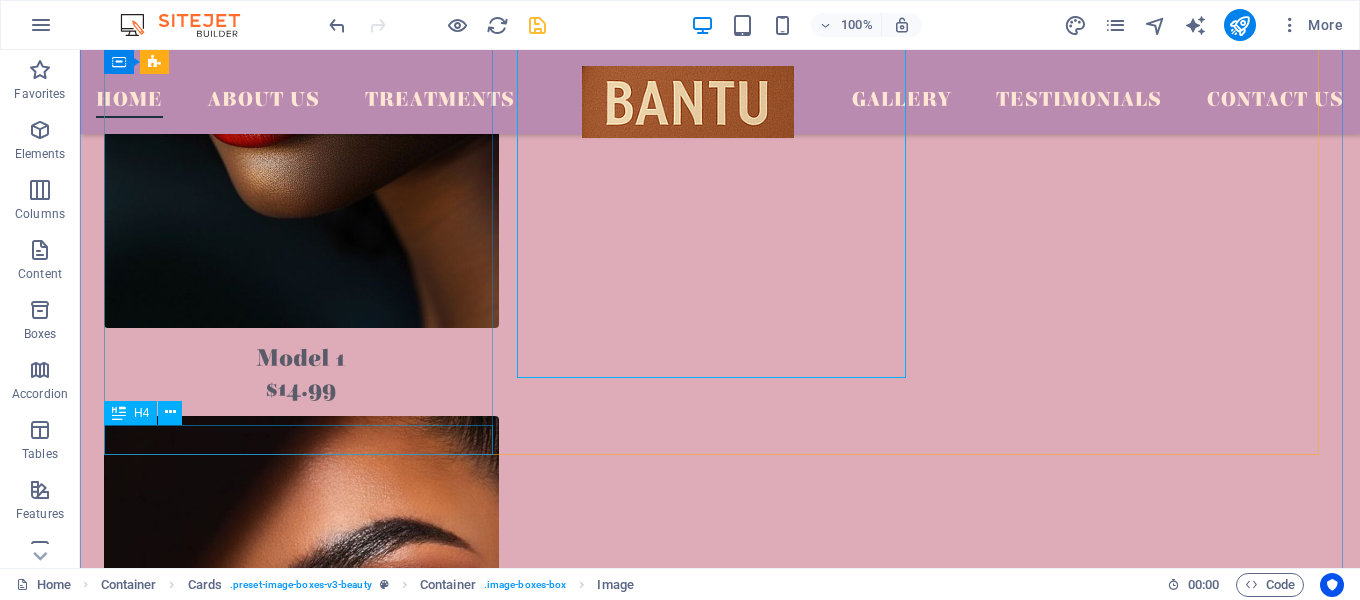 click on "$14.99" at bounding box center [301, 389] 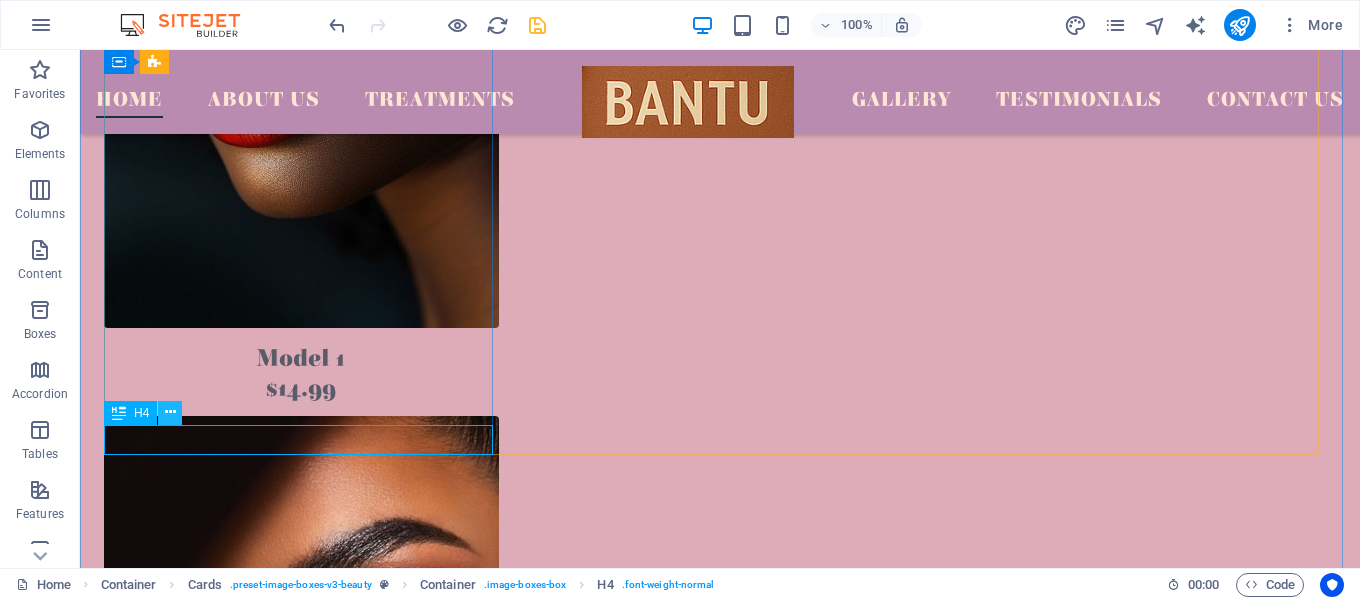 click at bounding box center (170, 412) 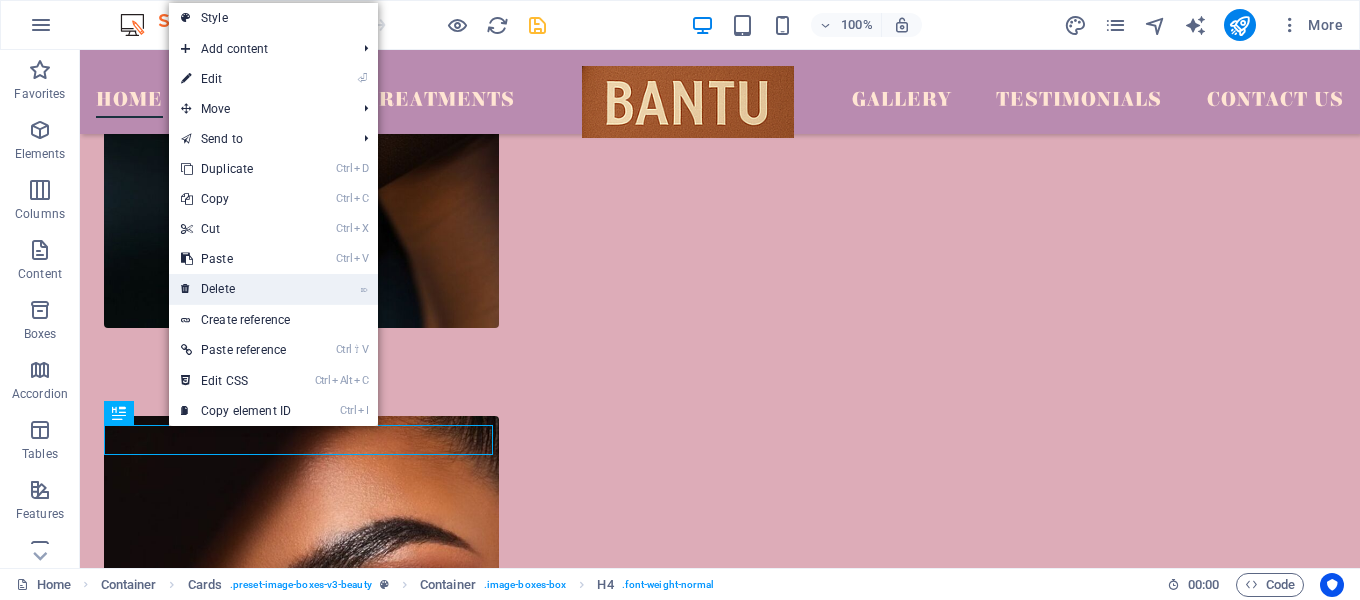 click on "⌦  Delete" at bounding box center (236, 289) 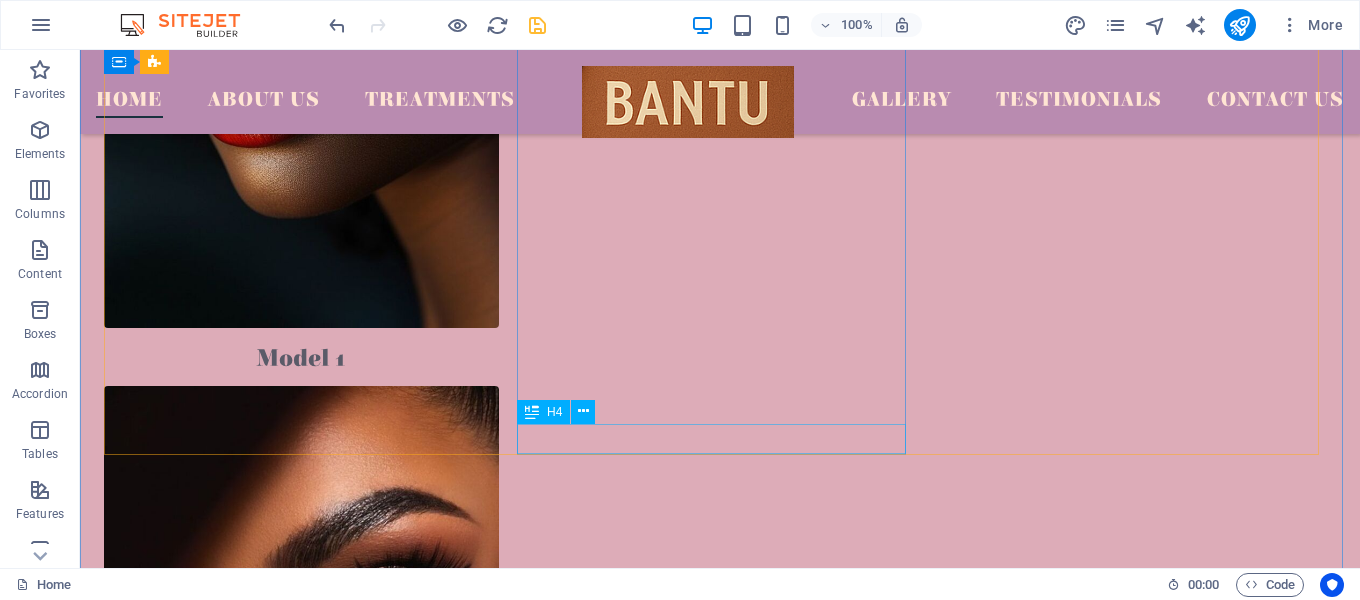 click on "$14.99" at bounding box center [301, 1108] 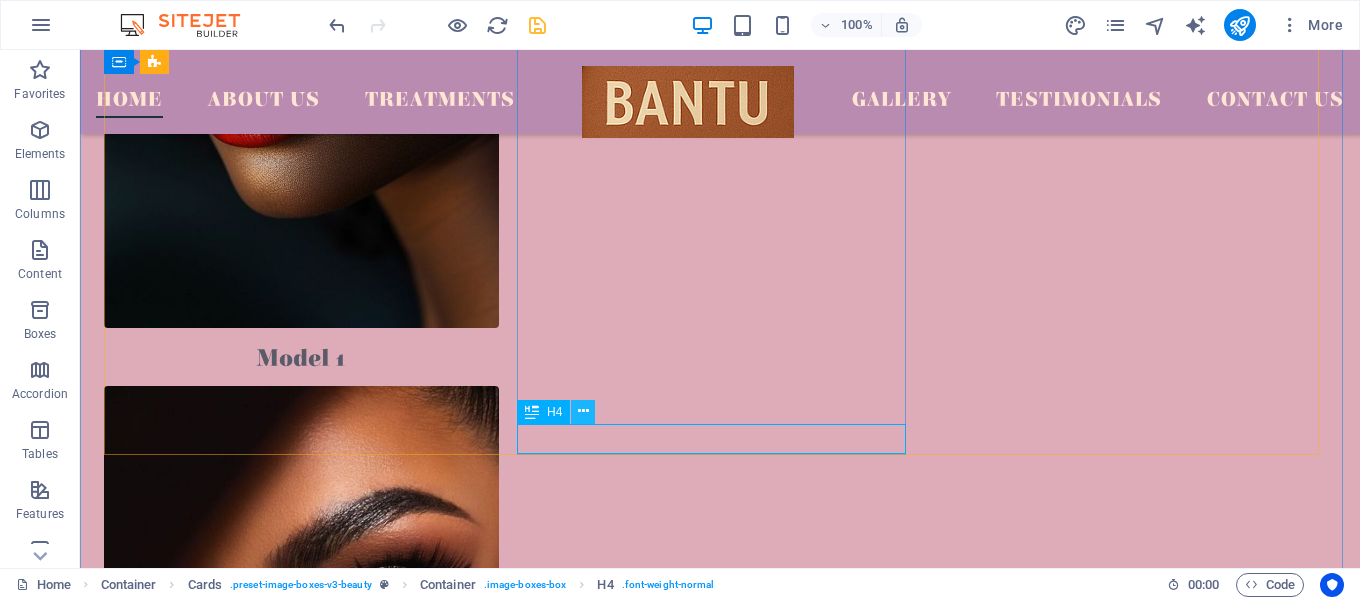 click at bounding box center [583, 411] 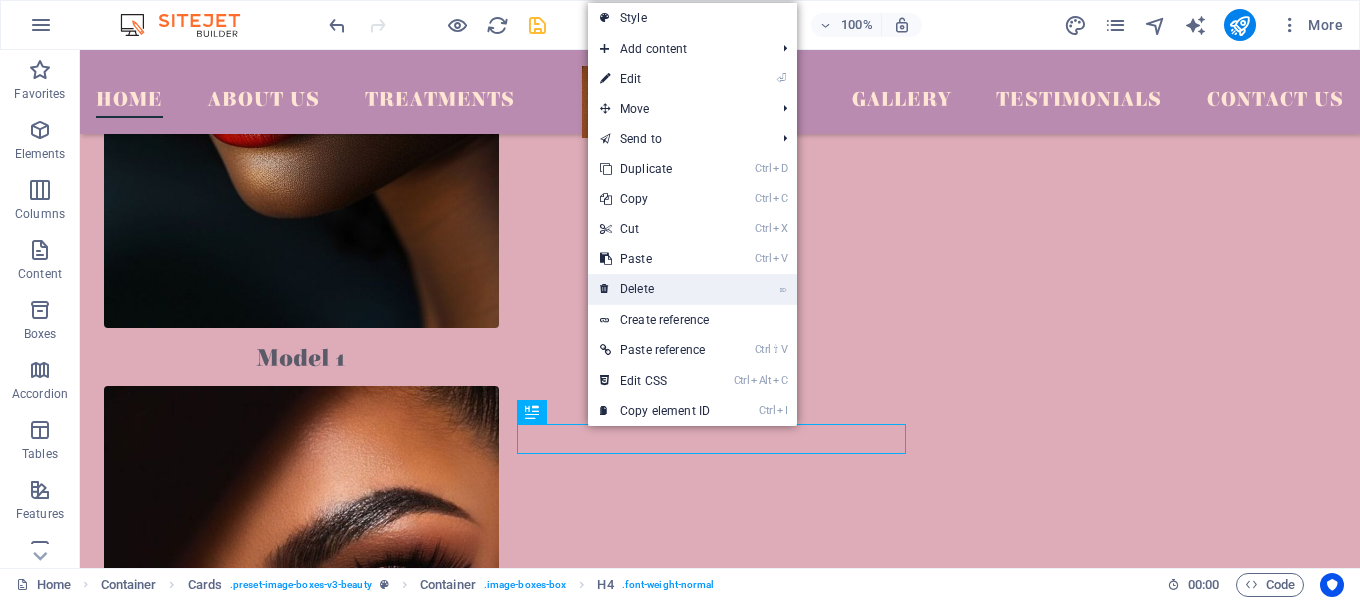 click on "⌦  Delete" at bounding box center [655, 289] 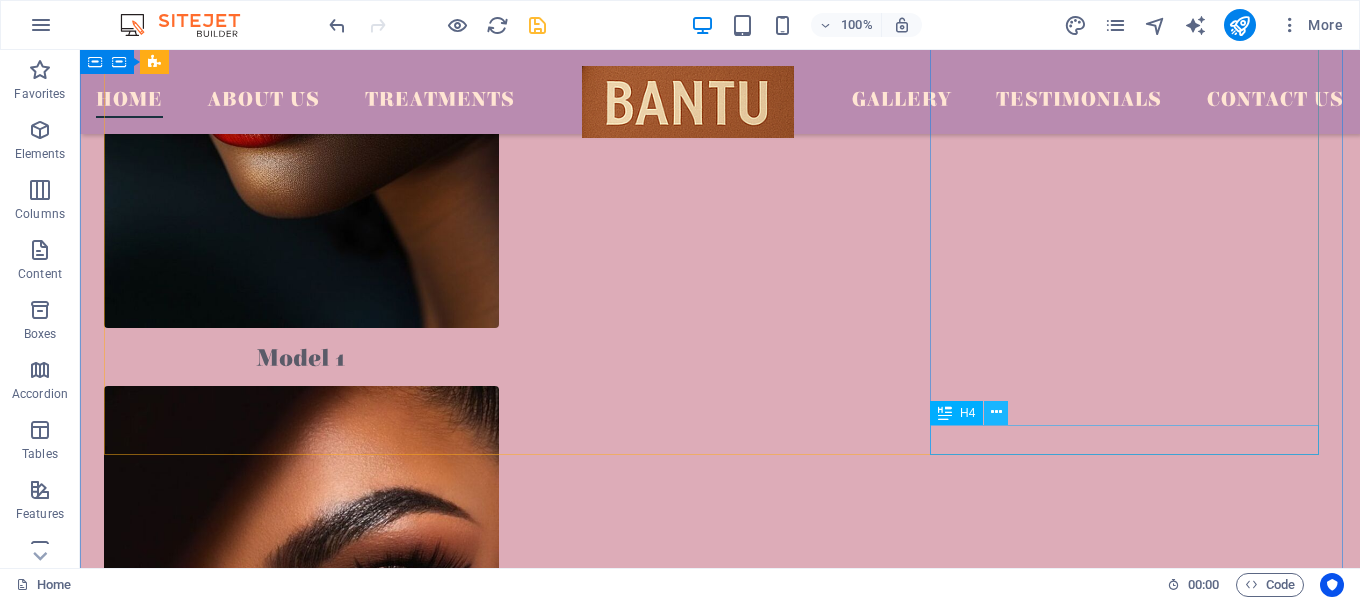 click at bounding box center [996, 412] 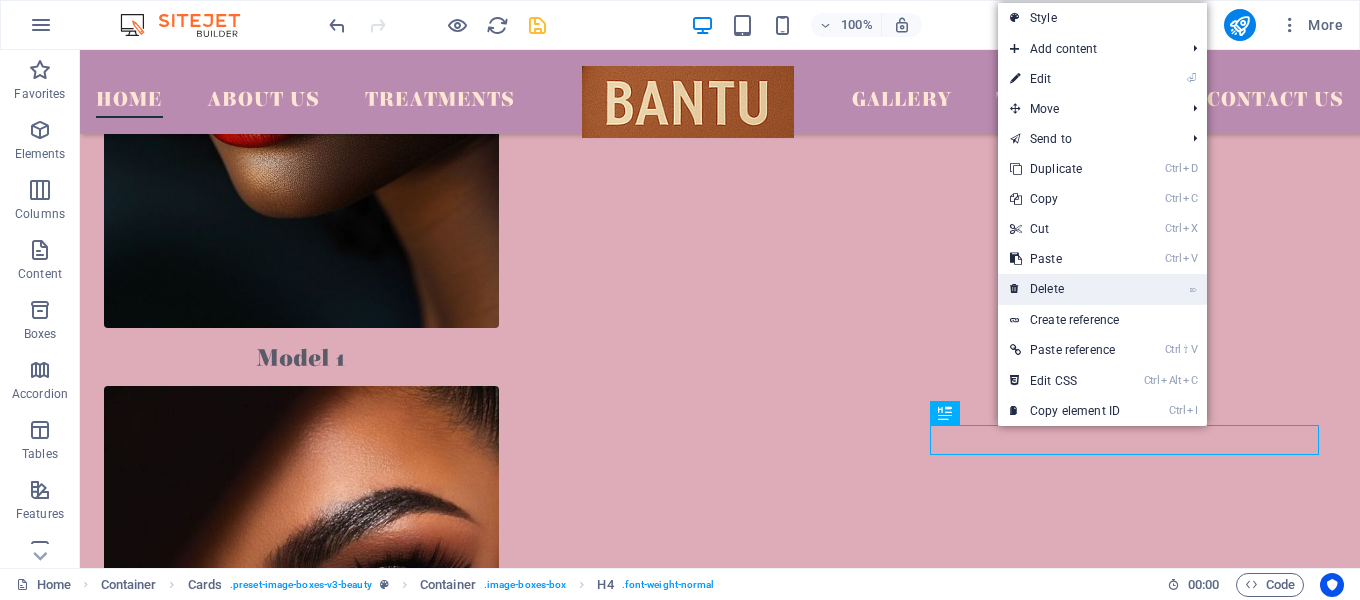 drag, startPoint x: 1054, startPoint y: 286, endPoint x: 975, endPoint y: 246, distance: 88.54942 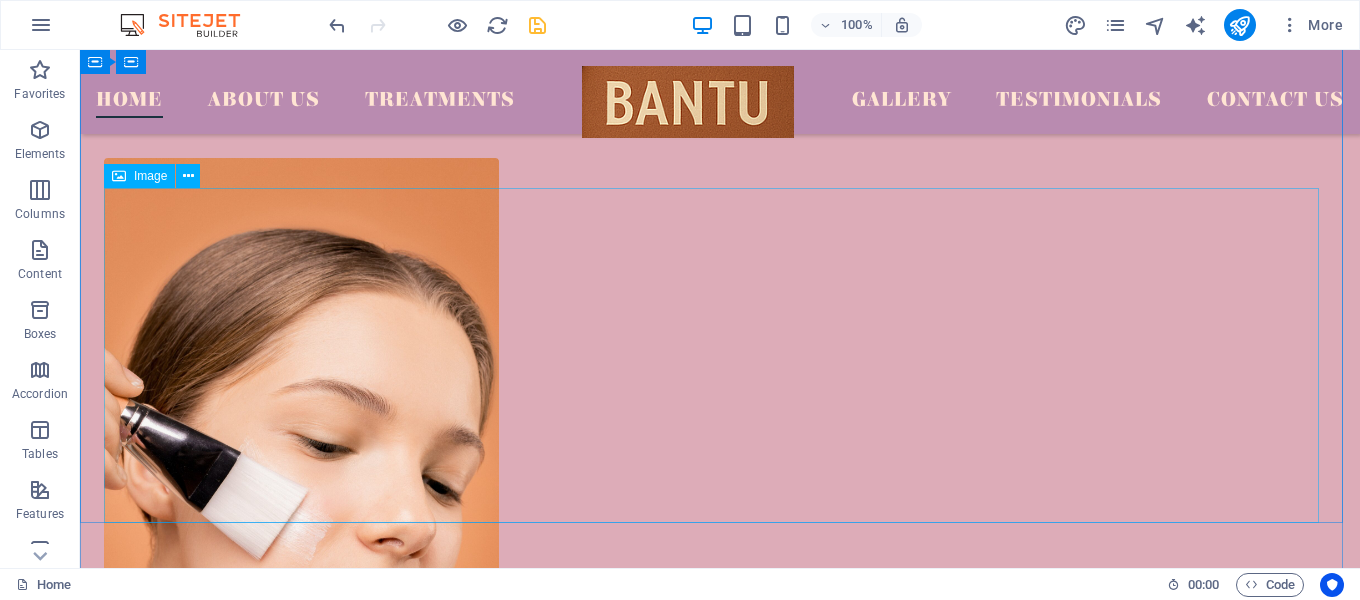 scroll, scrollTop: 6778, scrollLeft: 0, axis: vertical 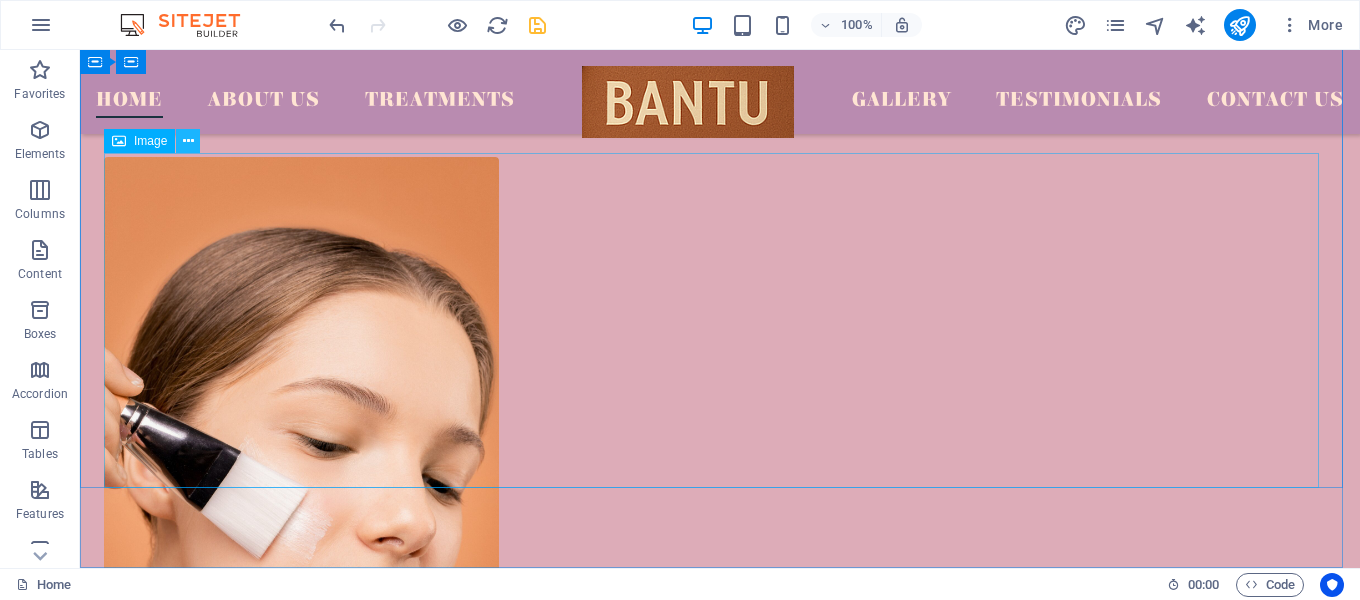 click at bounding box center [188, 141] 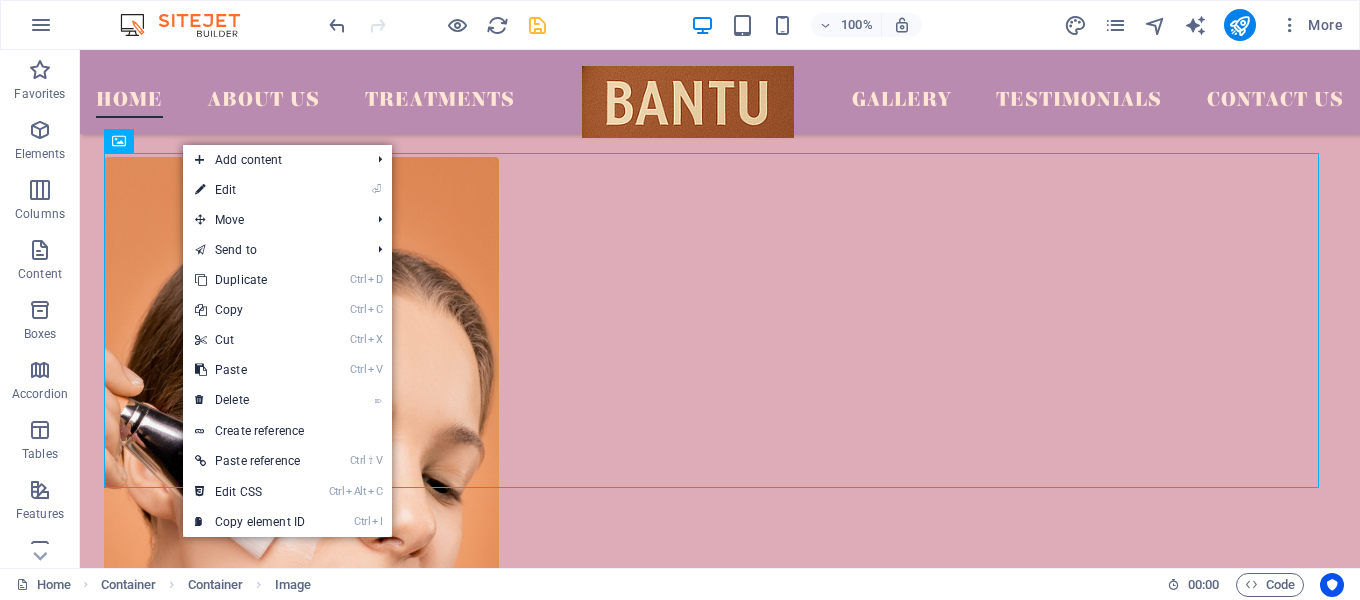 click on "⏎  Edit" at bounding box center (250, 190) 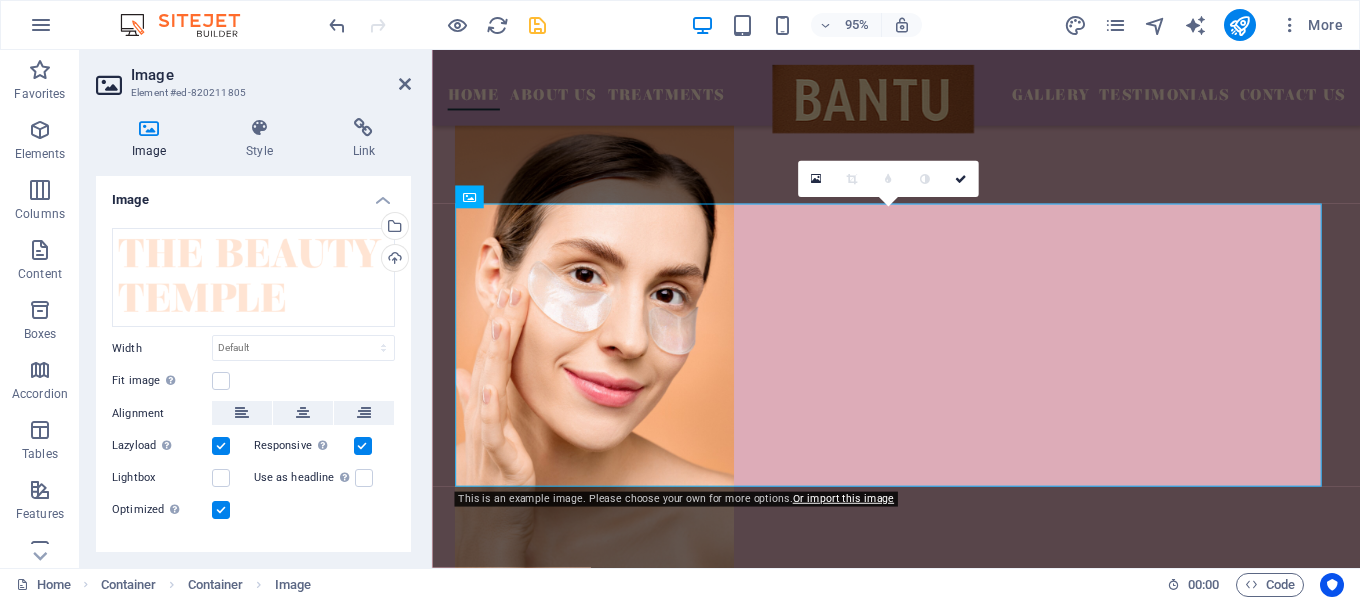 scroll, scrollTop: 6508, scrollLeft: 0, axis: vertical 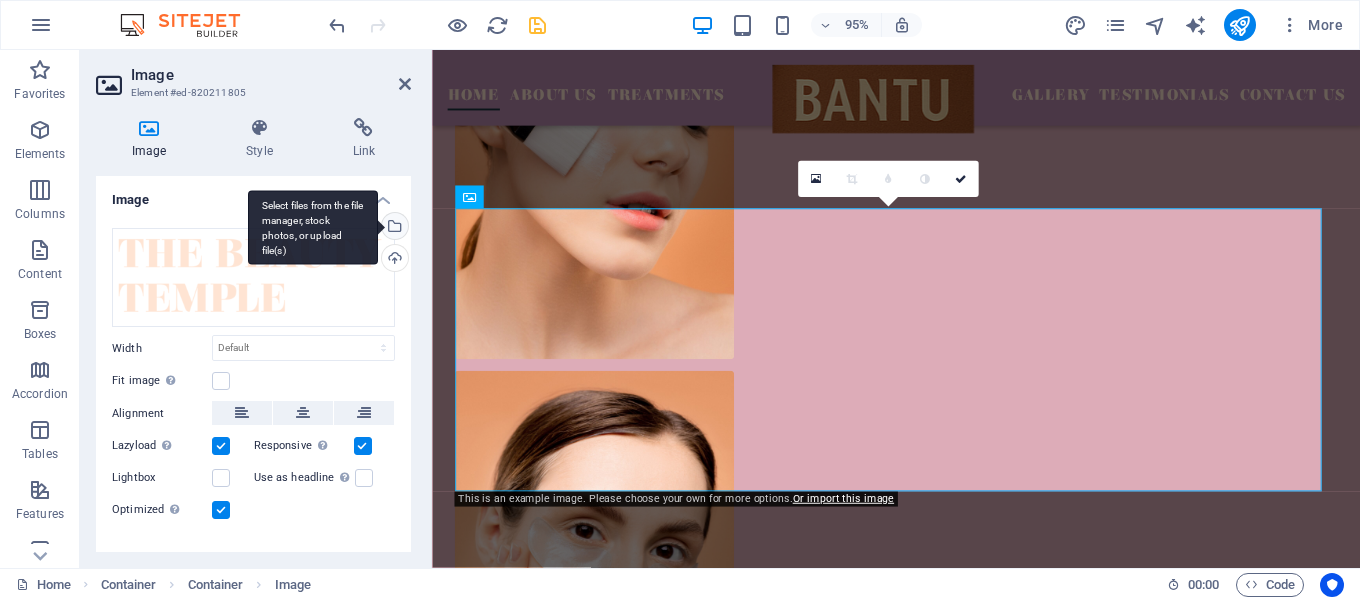 click on "Select files from the file manager, stock photos, or upload file(s)" at bounding box center [393, 228] 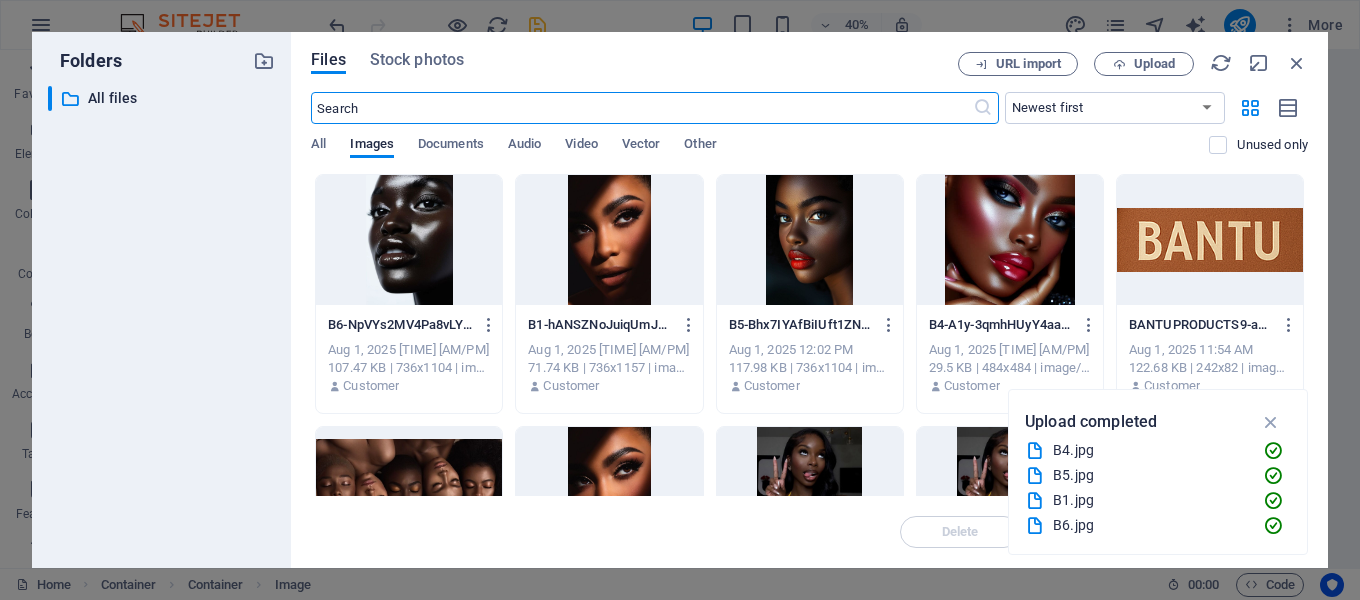scroll, scrollTop: 5827, scrollLeft: 0, axis: vertical 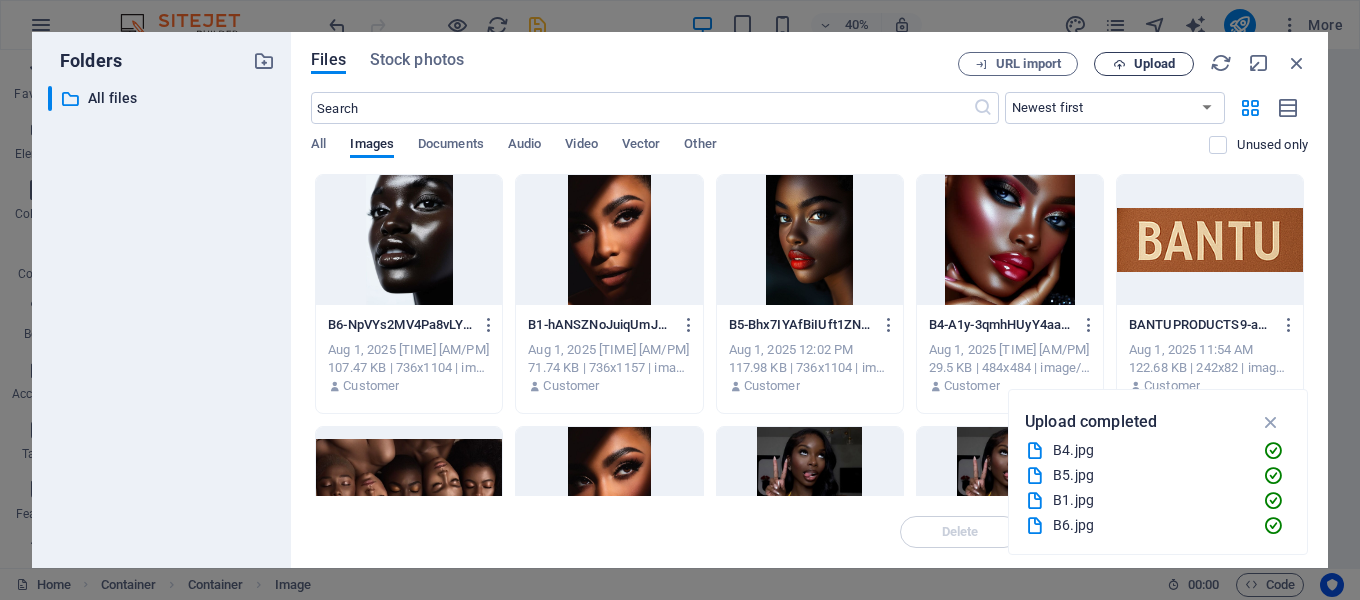 click on "Upload" at bounding box center (1144, 64) 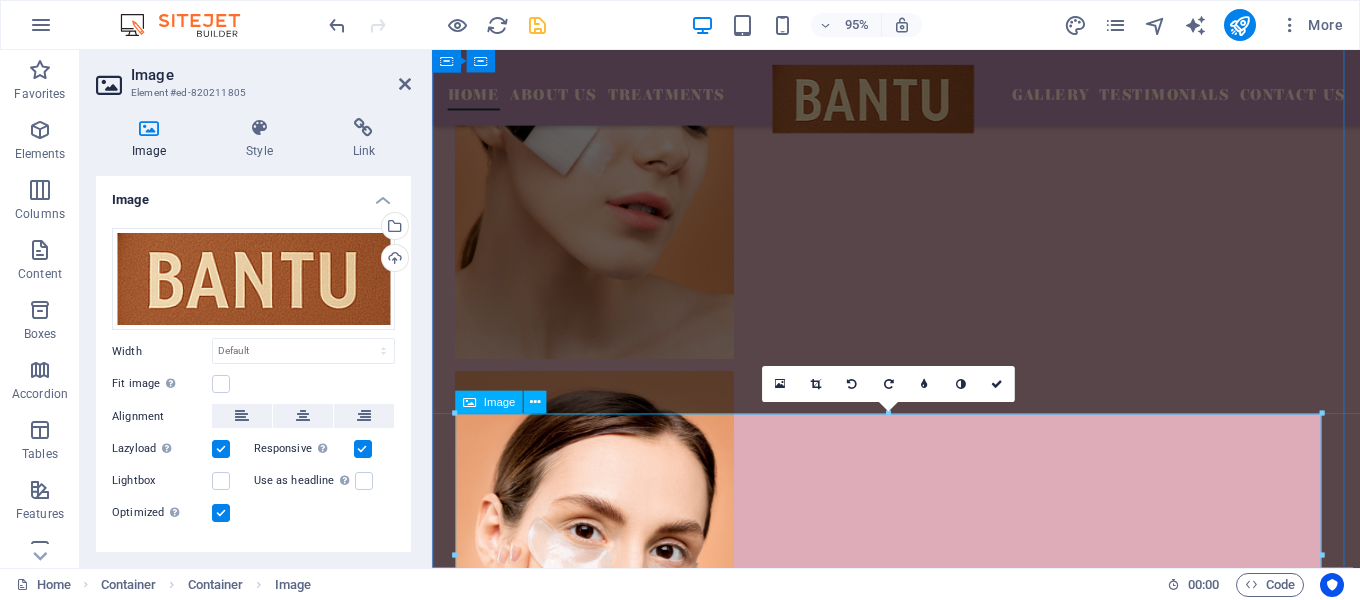scroll, scrollTop: 6292, scrollLeft: 0, axis: vertical 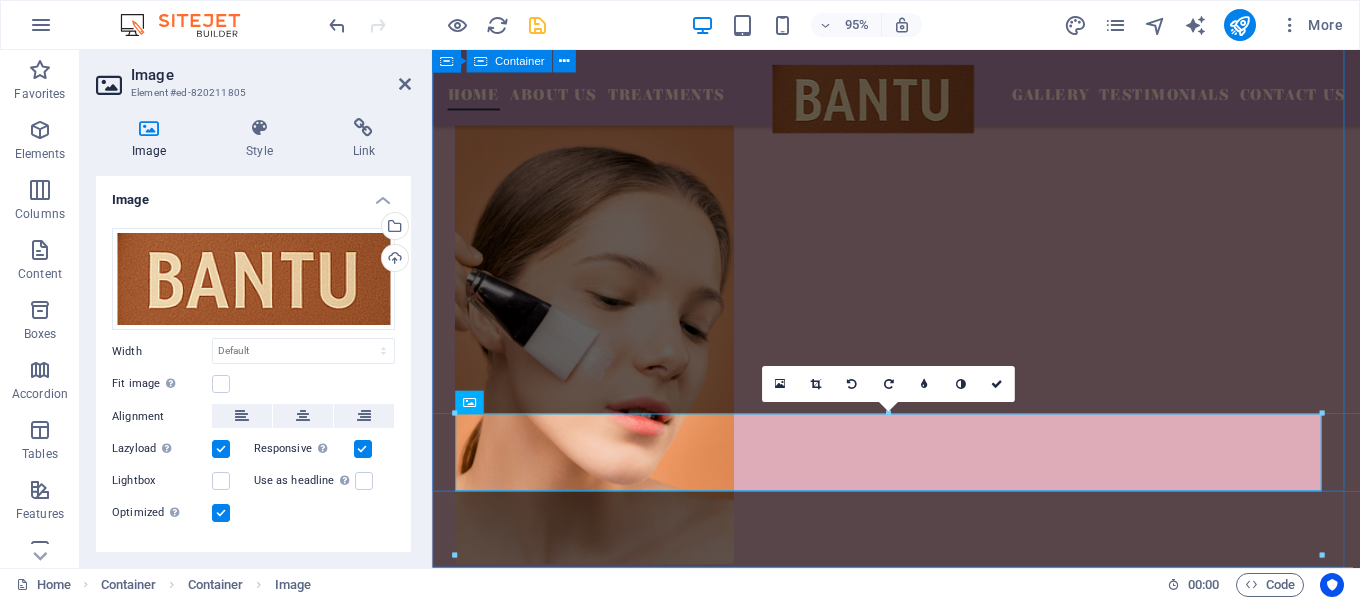 click on "Subscribe to our newsletter       I have read and understand the privacy policy. Unreadable? Load new Treat yourself to a relaxing and rejuvenating beauty experience. Quick Links Home About Us Treatments Gallery Testimonials Contact Us Details Legal Notice Privacy Policy Contact +27872653038 info@bantucosmetics.com 08:00 AM - 07:00 PM" at bounding box center [920, 14293] 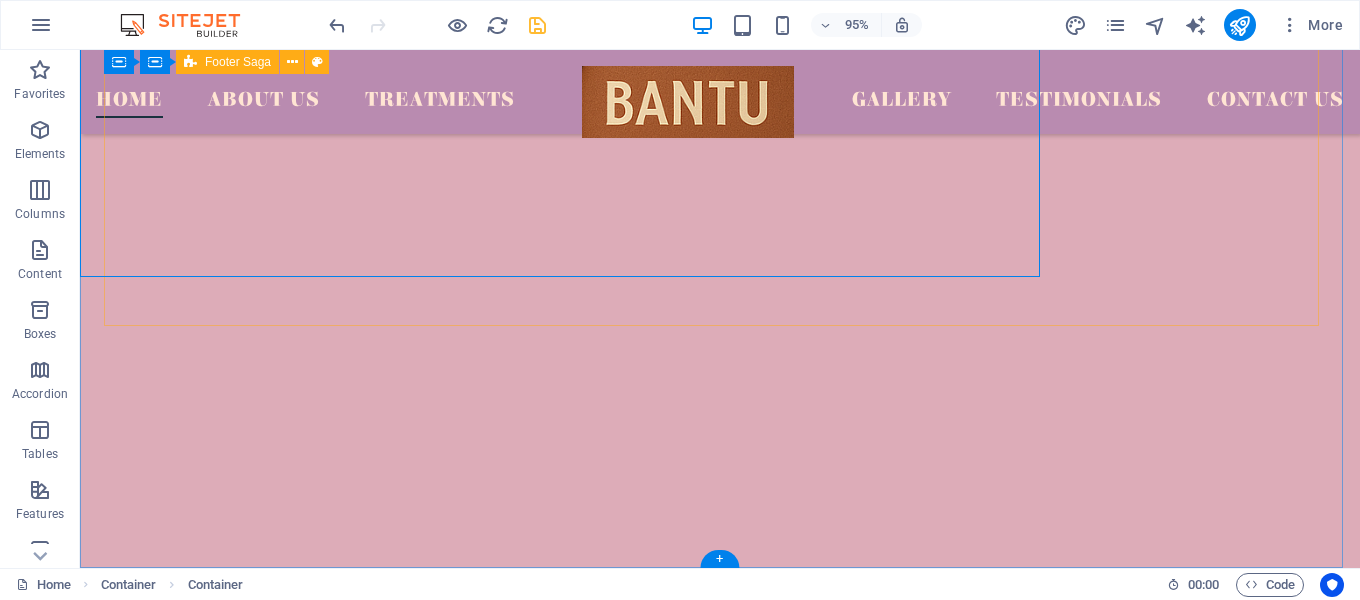 click at bounding box center (688, 102) 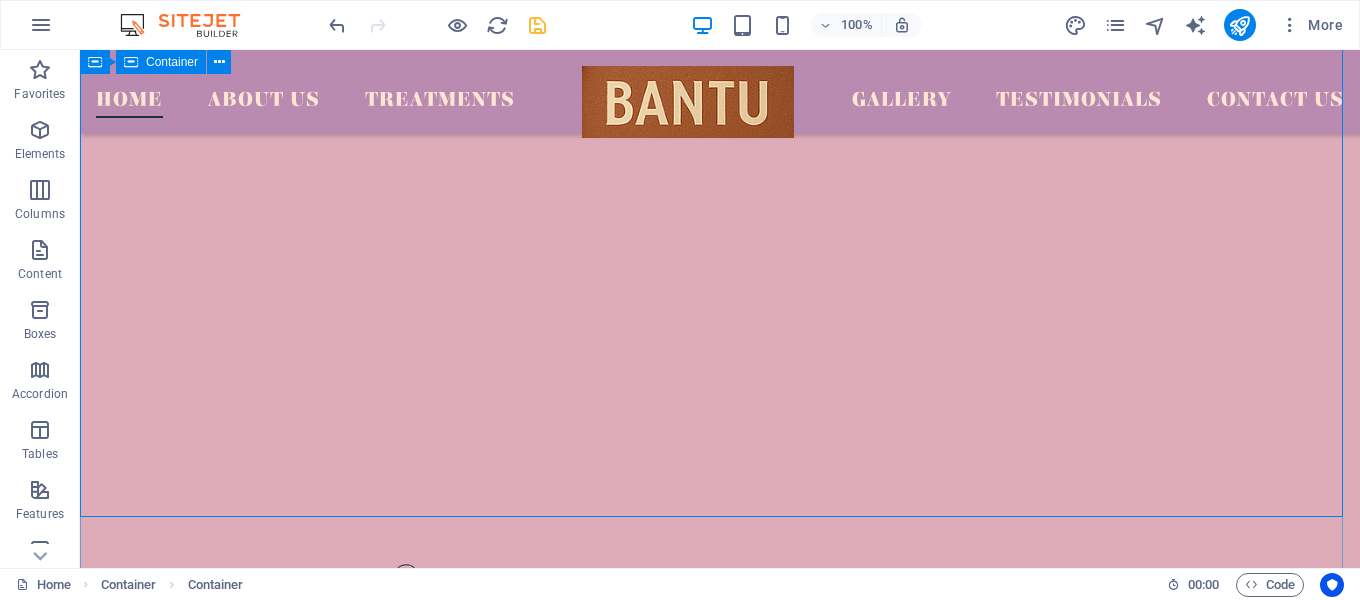 scroll, scrollTop: 6525, scrollLeft: 0, axis: vertical 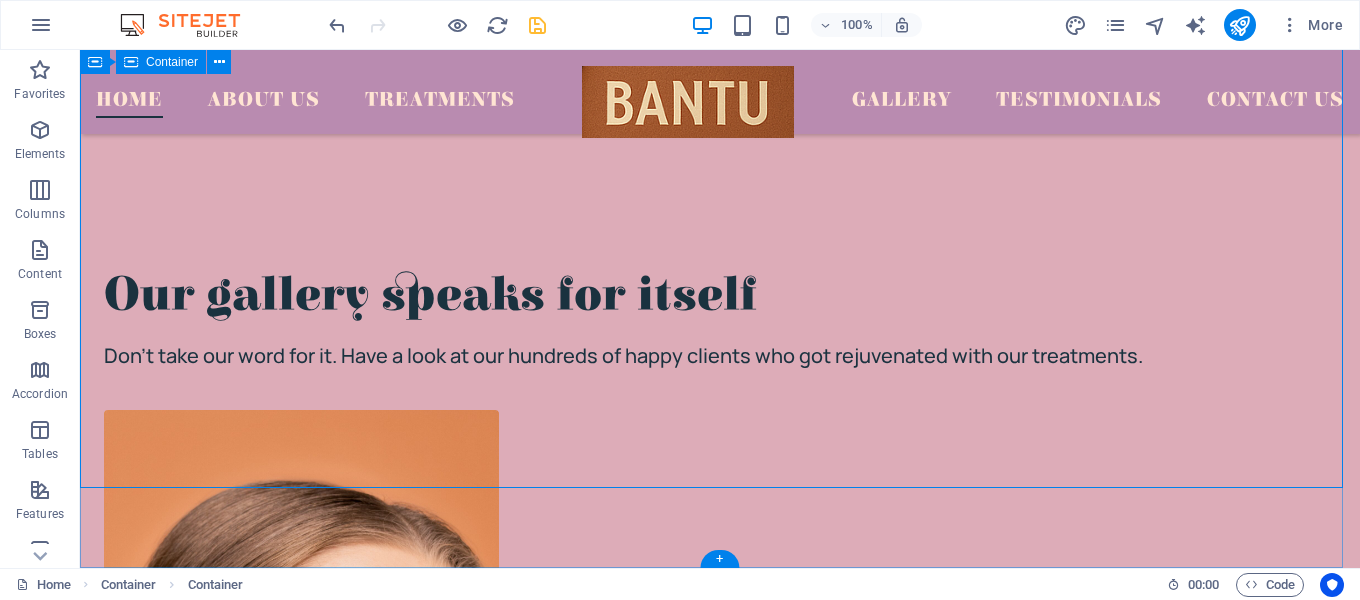 click on "Subscribe to our newsletter       I have read and understand the privacy policy. Unreadable? Load new Treat yourself to a relaxing and rejuvenating beauty experience. Quick Links Home About Us Treatments Gallery Testimonials Contact Us Details Legal Notice Privacy Policy Contact +27872653038 info@bantucosmetics.com 08:00 AM - 07:00 PM" at bounding box center [720, 18538] 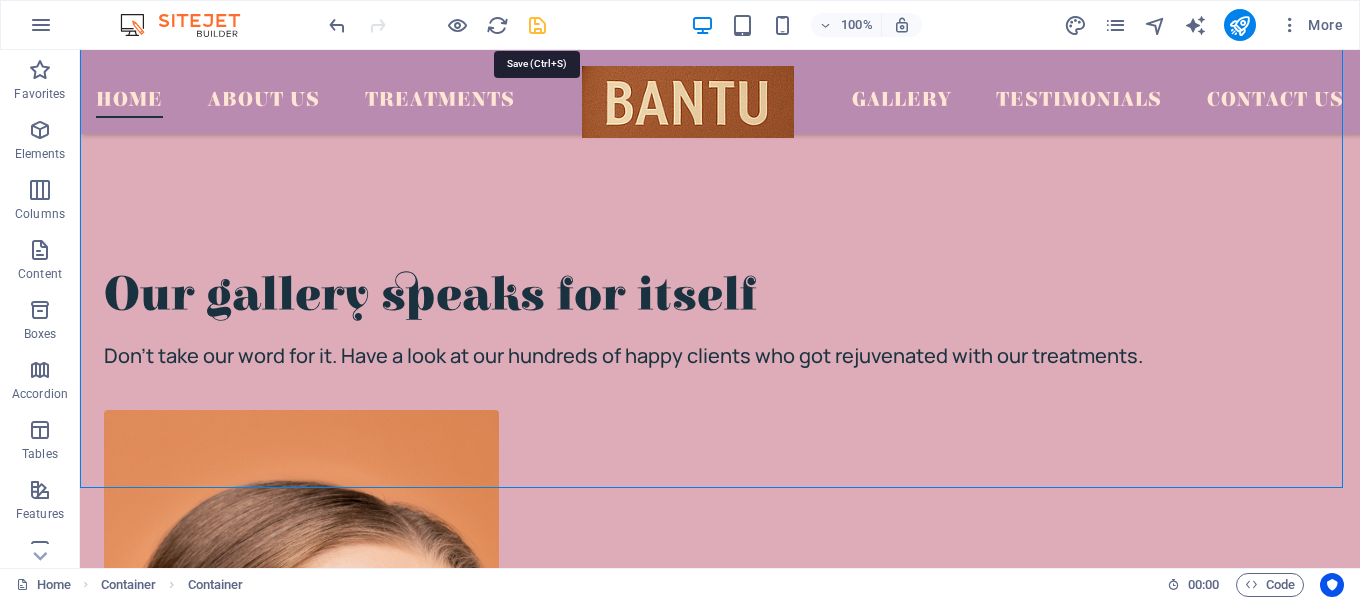 click at bounding box center (537, 25) 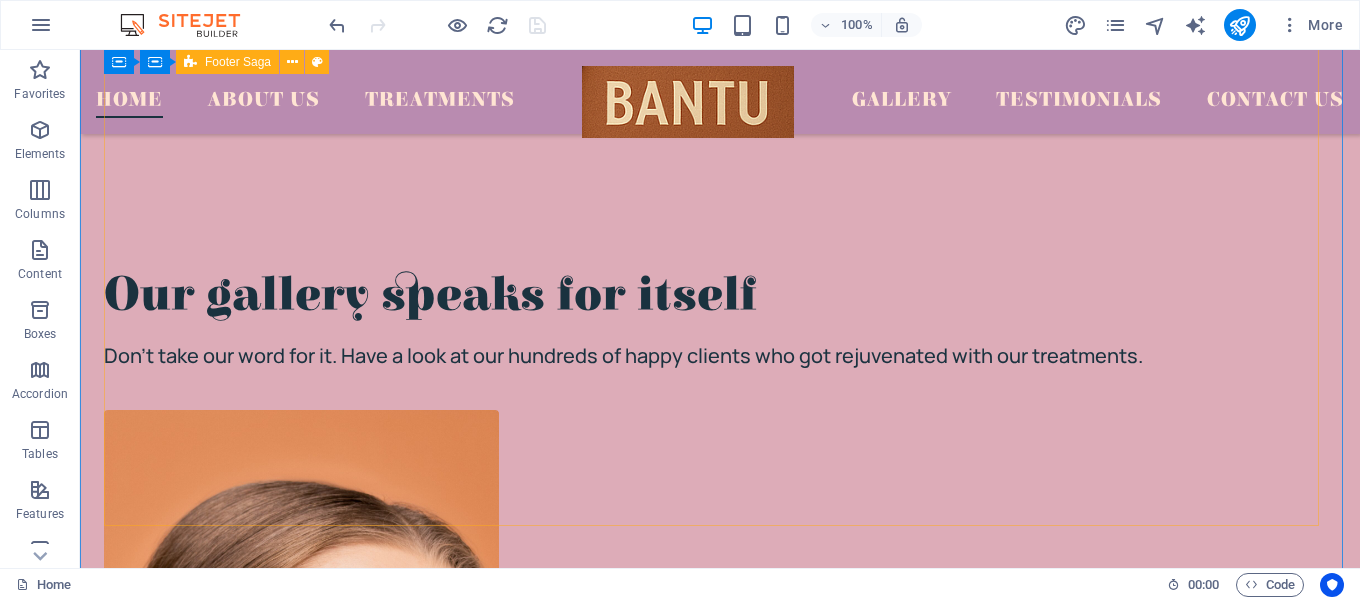 scroll, scrollTop: 6325, scrollLeft: 0, axis: vertical 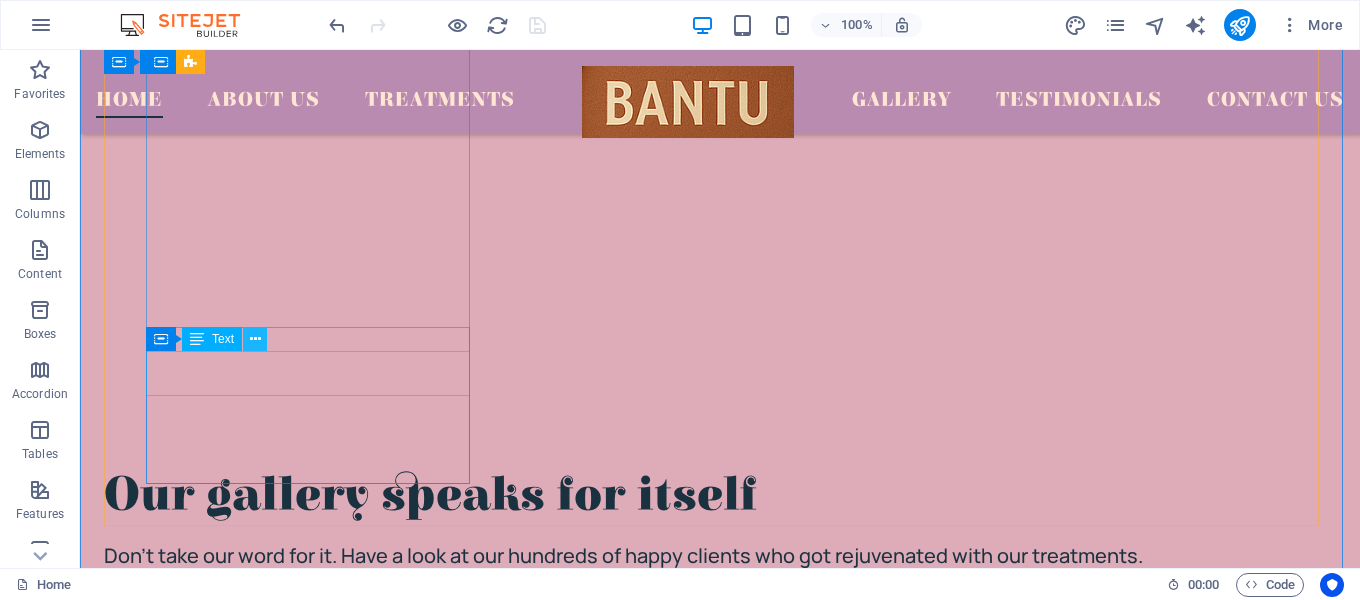click at bounding box center (255, 339) 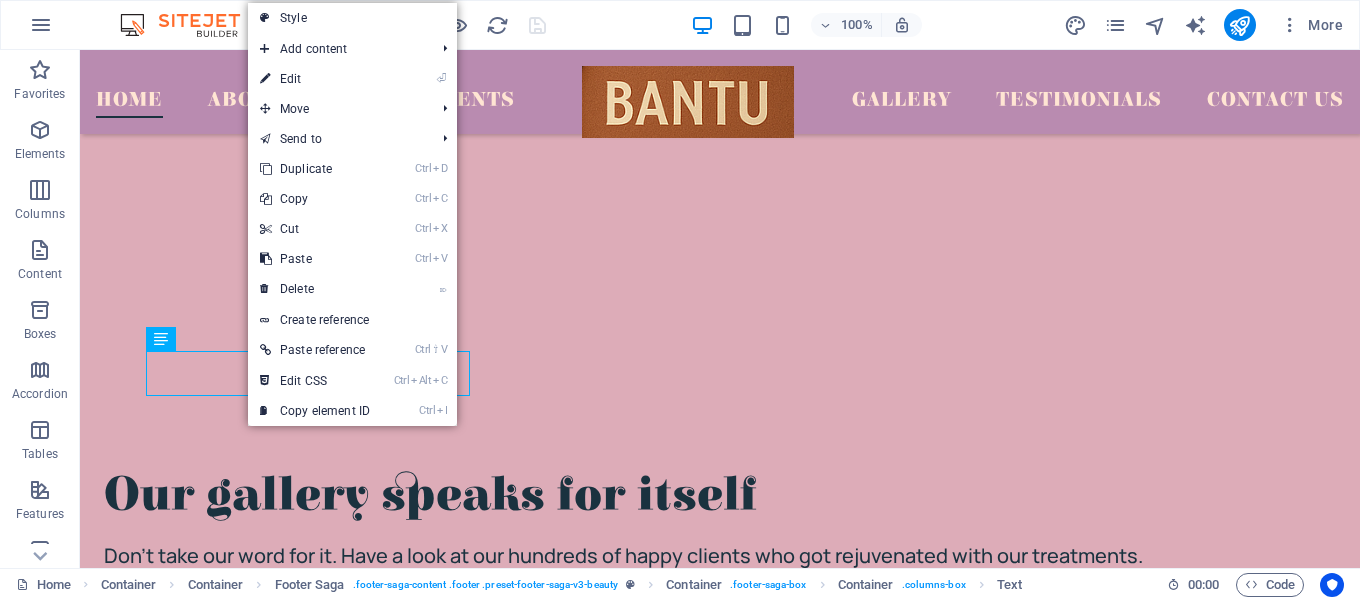 click on "⏎  Edit" at bounding box center (315, 79) 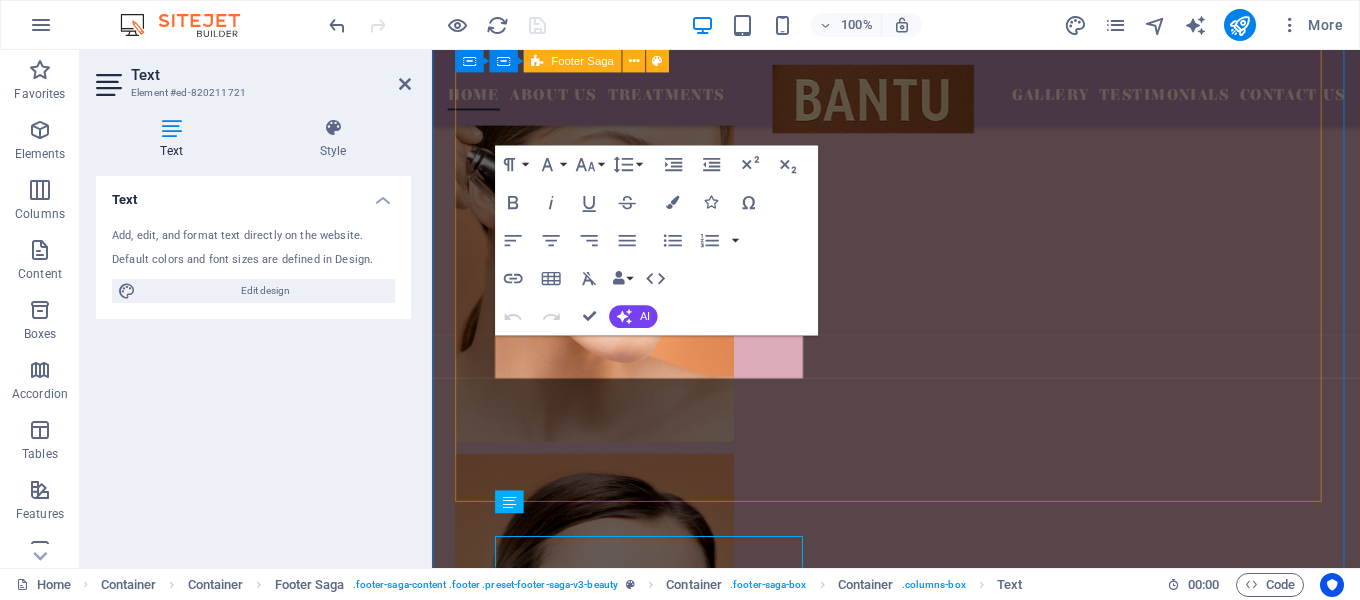 click on "Treat yourself to a relaxing and rejuvenating beauty experience." at bounding box center (620, 14199) 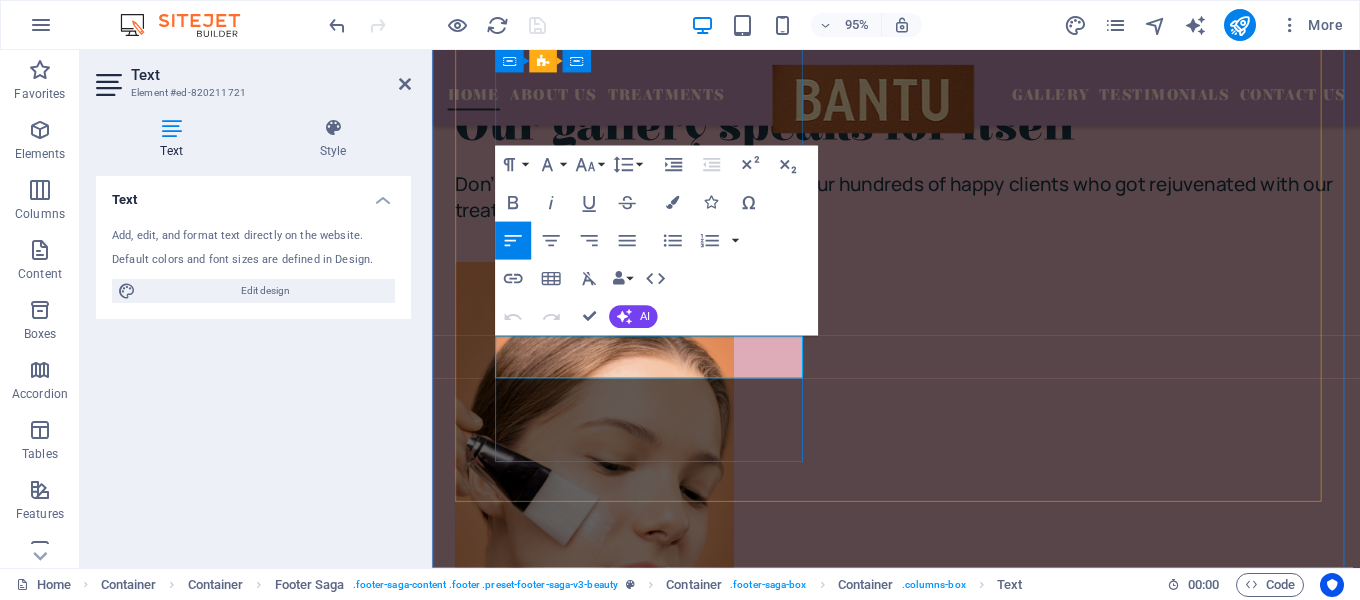 click on "Treat yourself to a relaxing and rejuvenating beauty experience." at bounding box center [620, 14319] 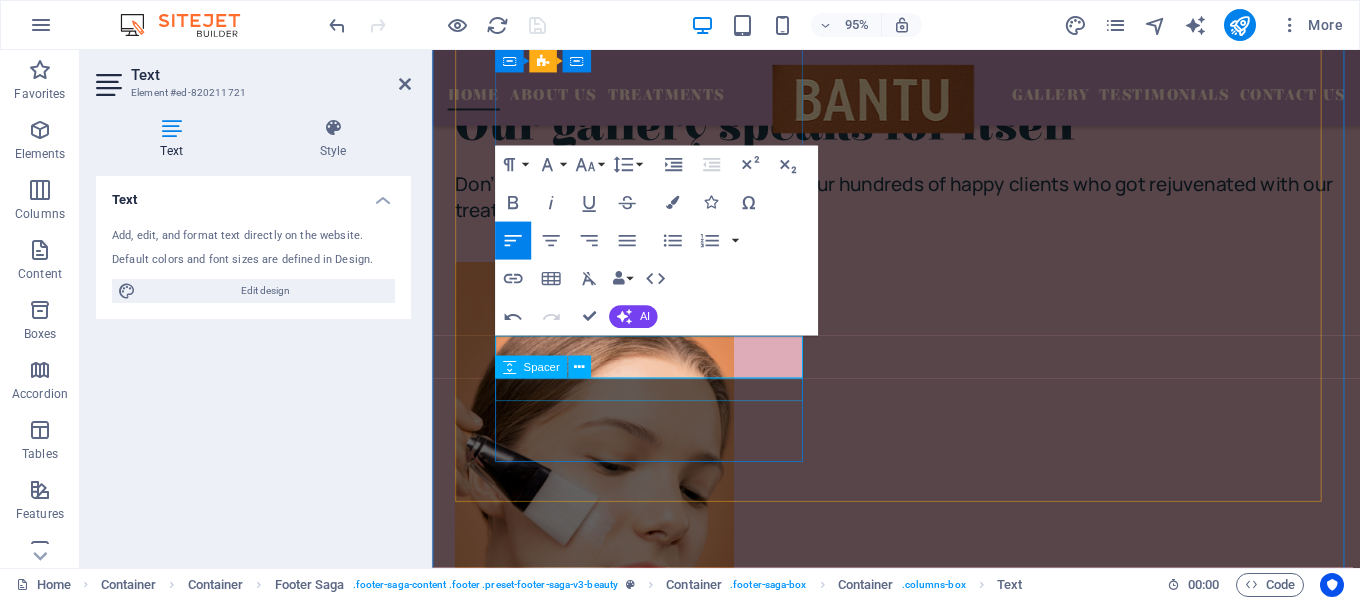 type 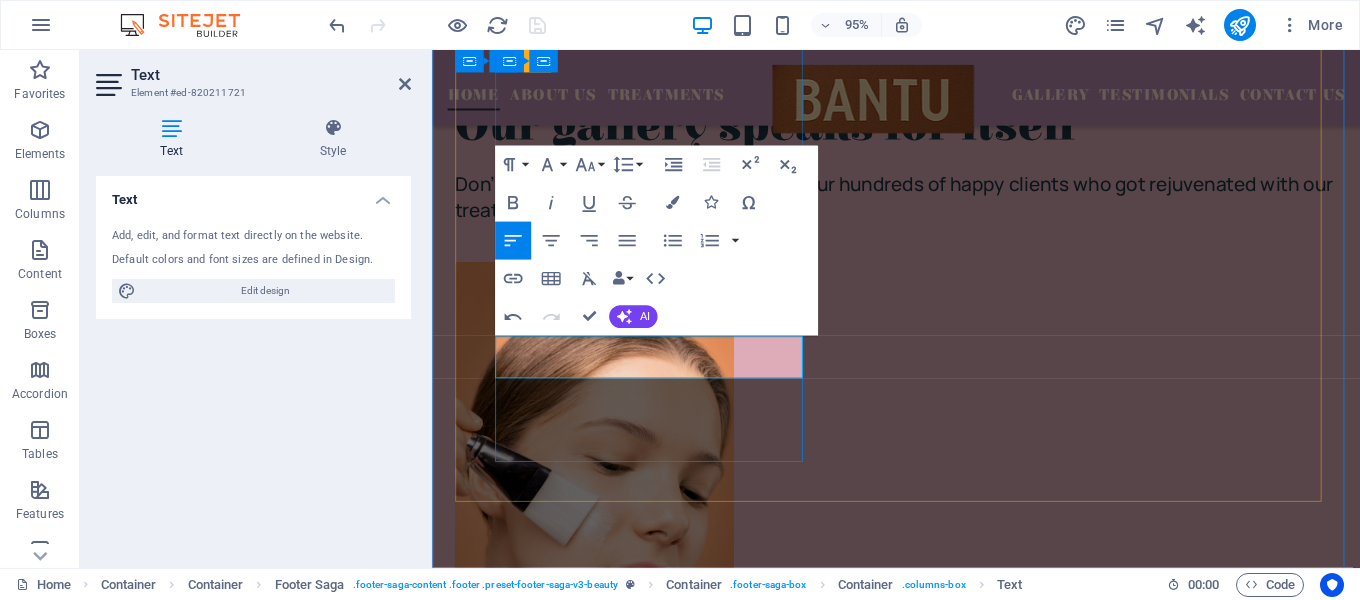 click on "With Bantu, we t reat yourself to a relaxing and rejuvenating beauty experience." at bounding box center (655, 14319) 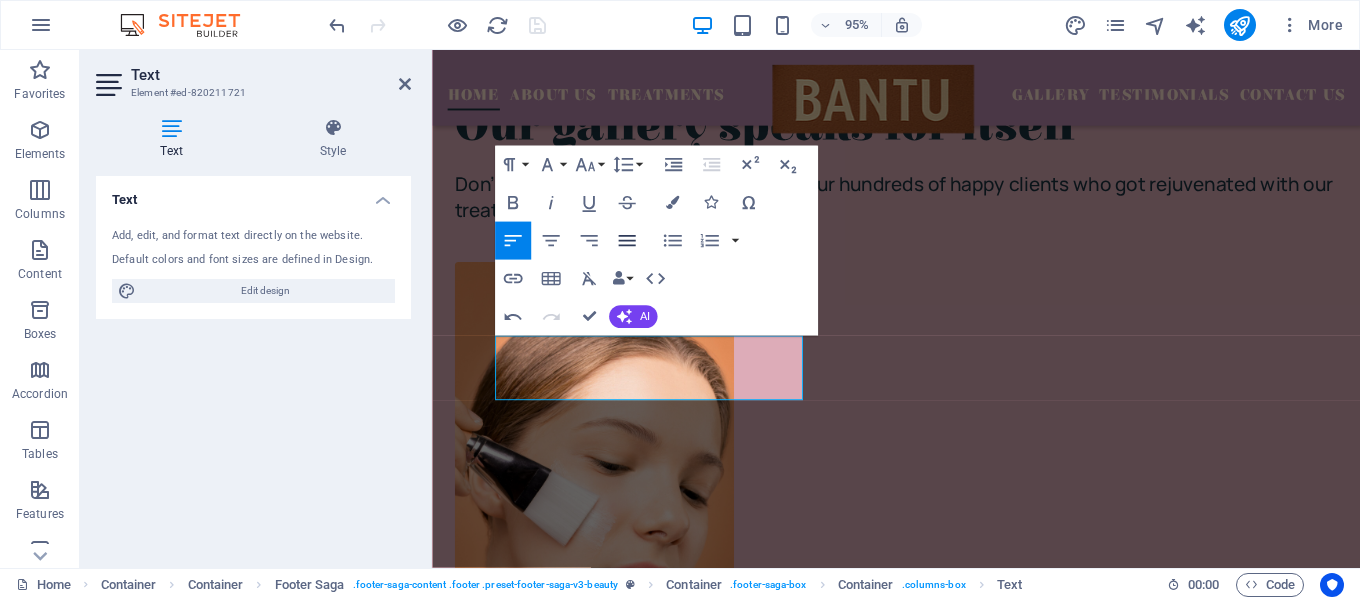 click 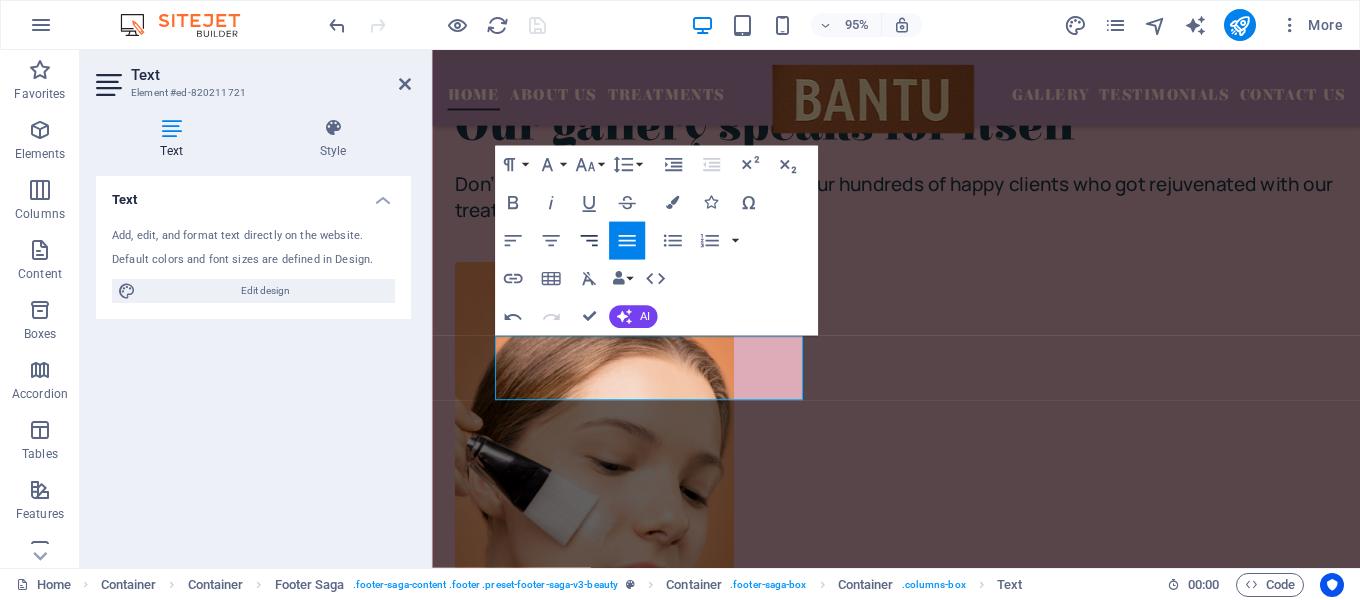 click 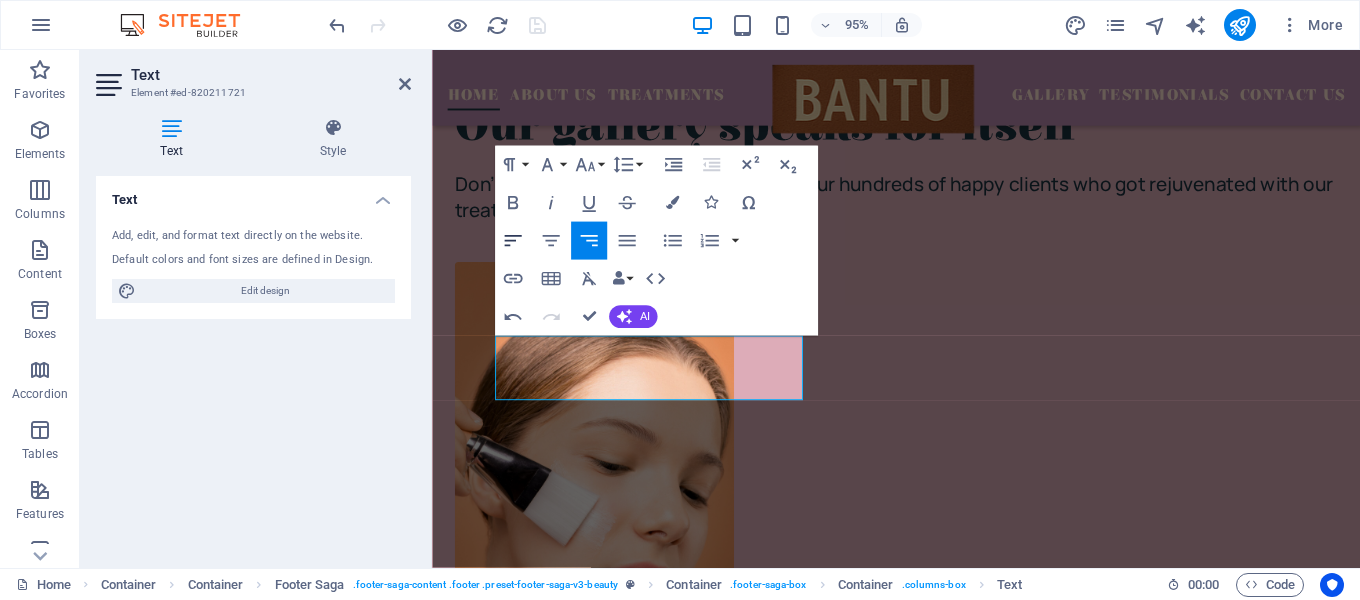 click 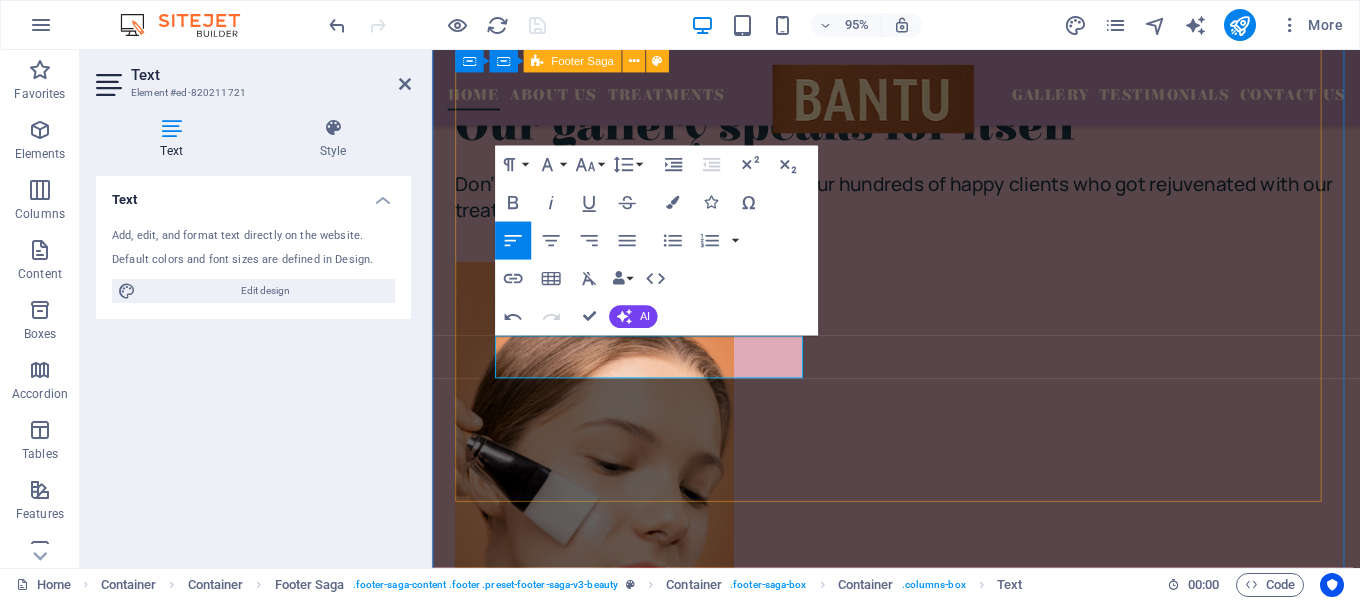 click on "Subscribe to our newsletter       I have read and understand the privacy policy. Unreadable? Load new With Bantu, we treat you to a relaxing and rejuvenating beauty experience. Quick Links Home About Us Treatments Gallery Testimonials Contact Us Details Legal Notice Privacy Policy Contact +27872653038 info@bantucosmetics.com 08:00 AM - 07:00 PM" at bounding box center [920, 14425] 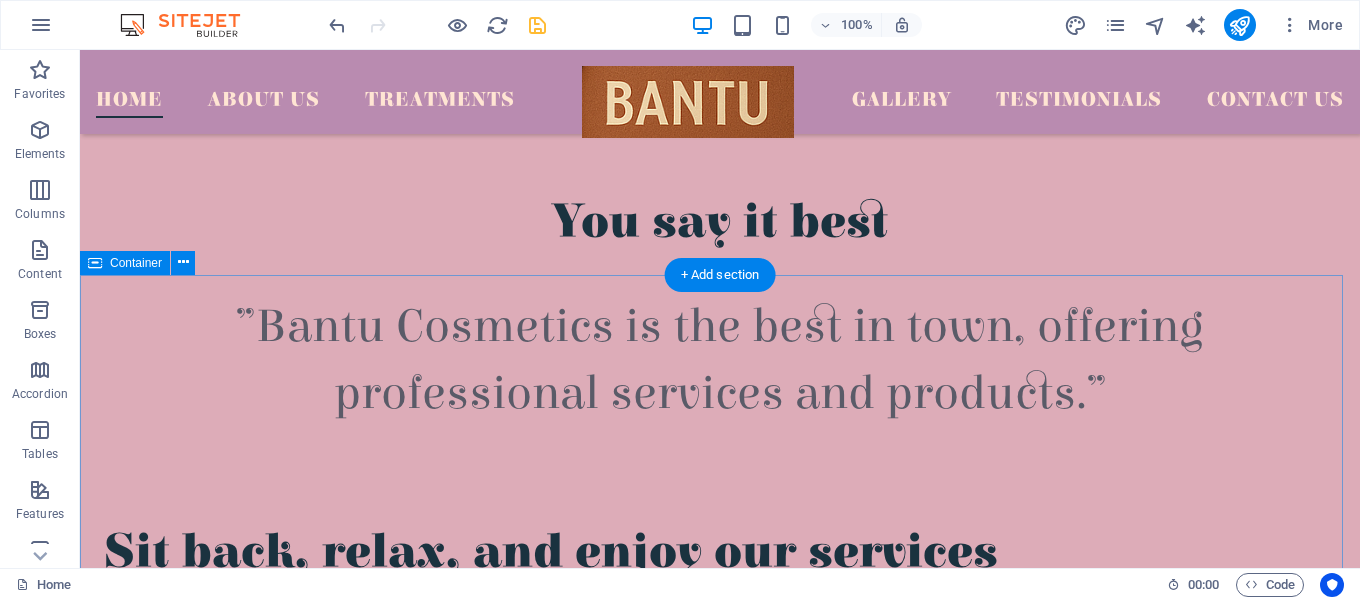 scroll, scrollTop: 2025, scrollLeft: 0, axis: vertical 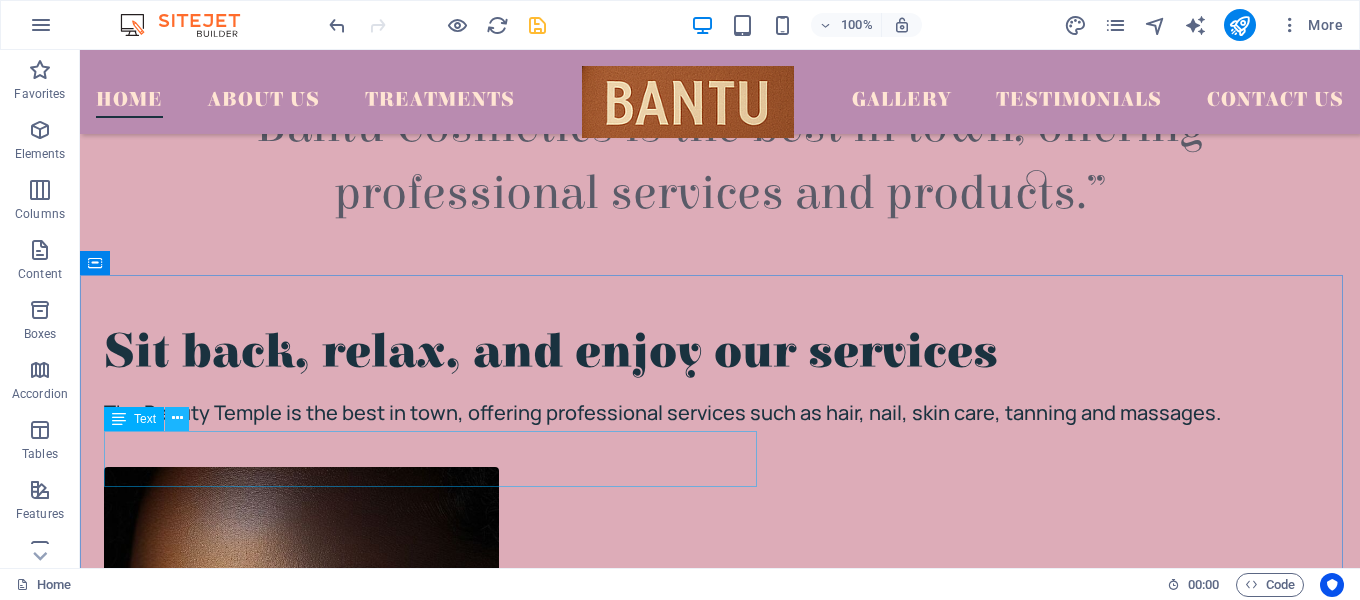 click at bounding box center (177, 418) 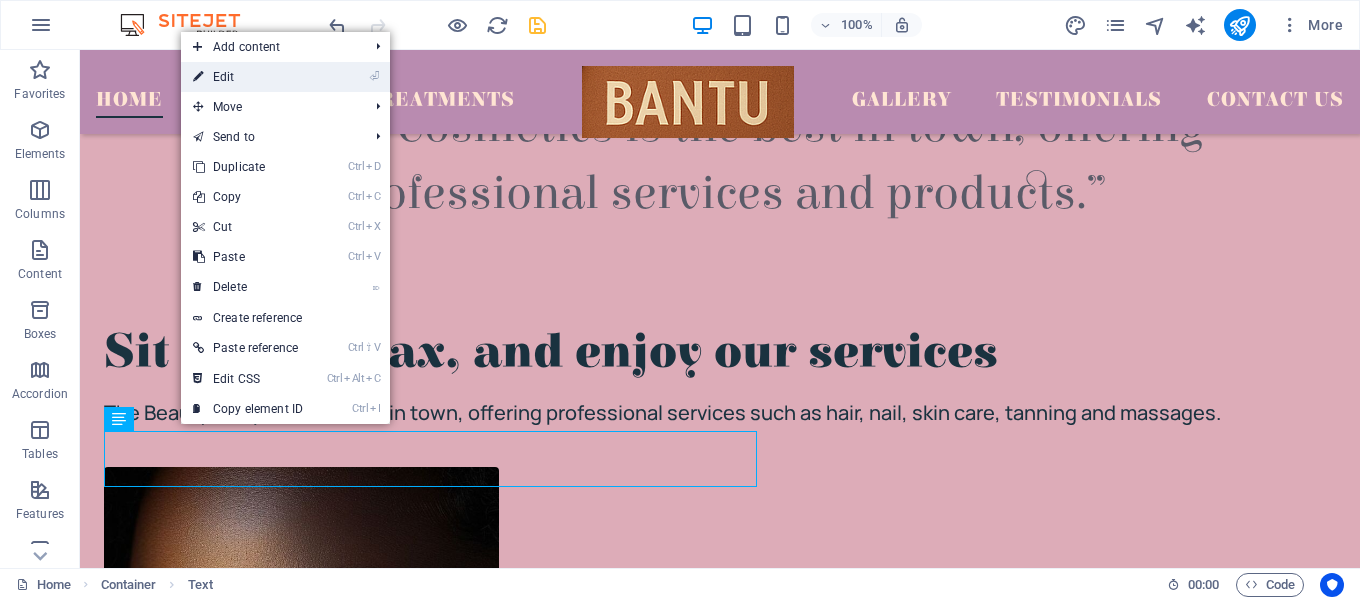 click on "⏎  Edit" at bounding box center (248, 77) 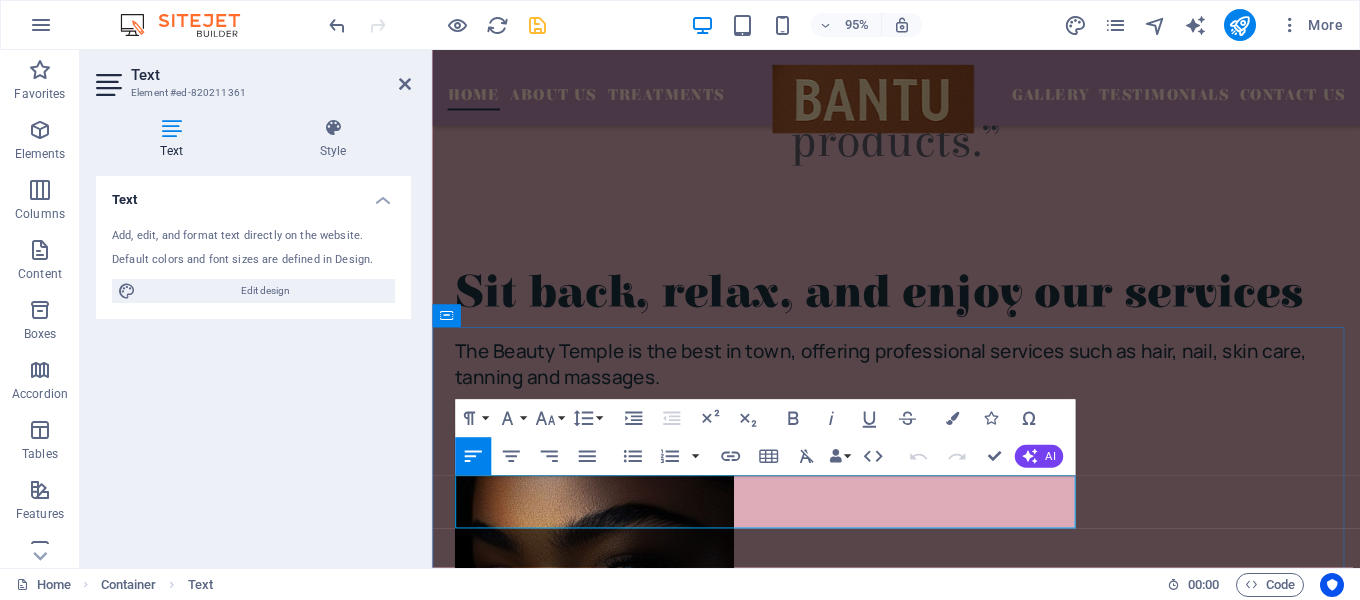 click on "The Beauty Temple is the best in town, offering professional services such as hair, nail, skin care, tanning and massages." at bounding box center [920, 381] 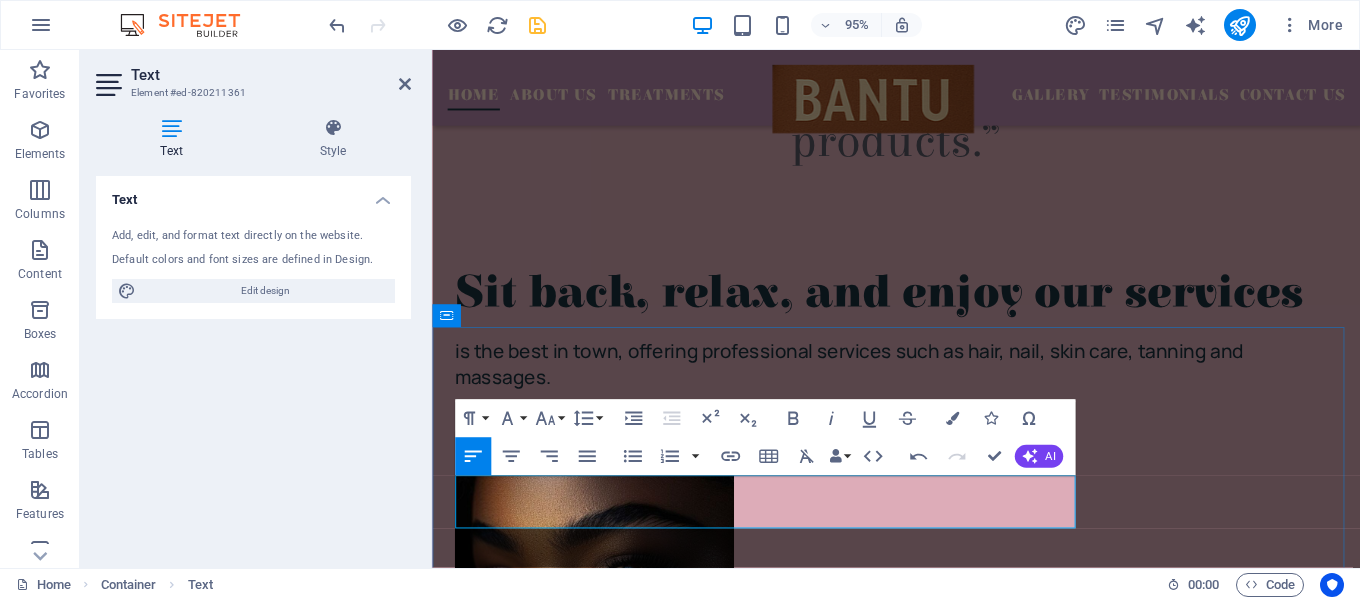 type 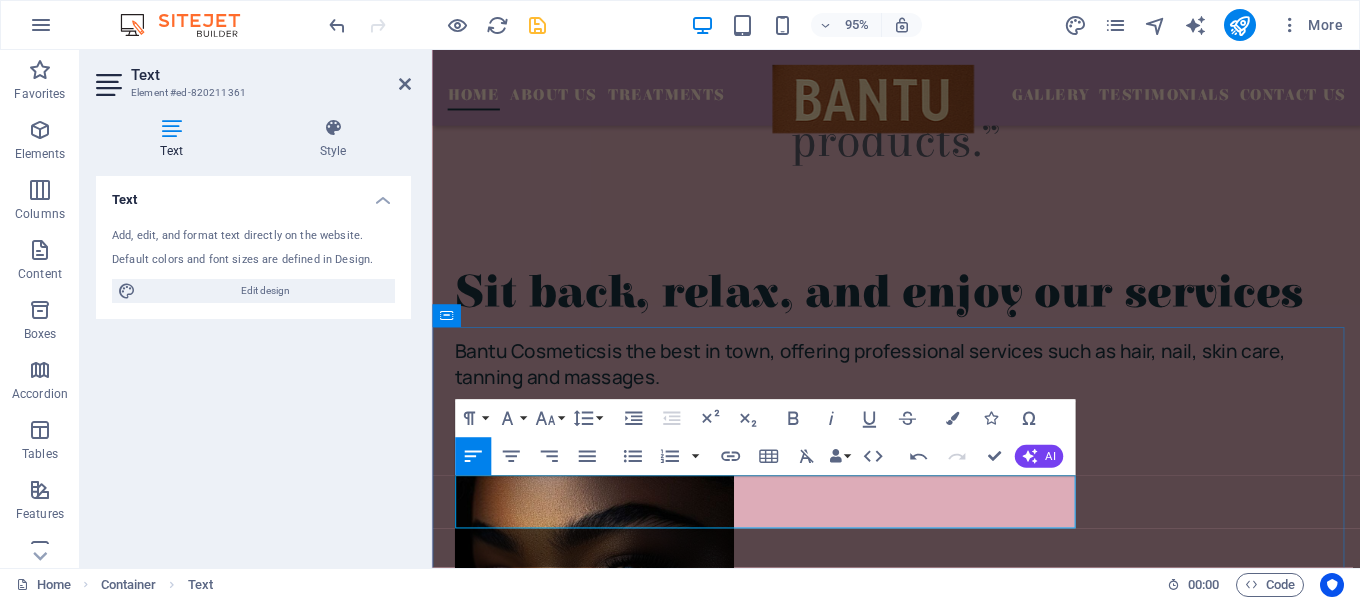 click on "Bantu Cosmetics  is the best in town, offering professional services such as hair, nail, skin care, tanning and massages." at bounding box center [920, 381] 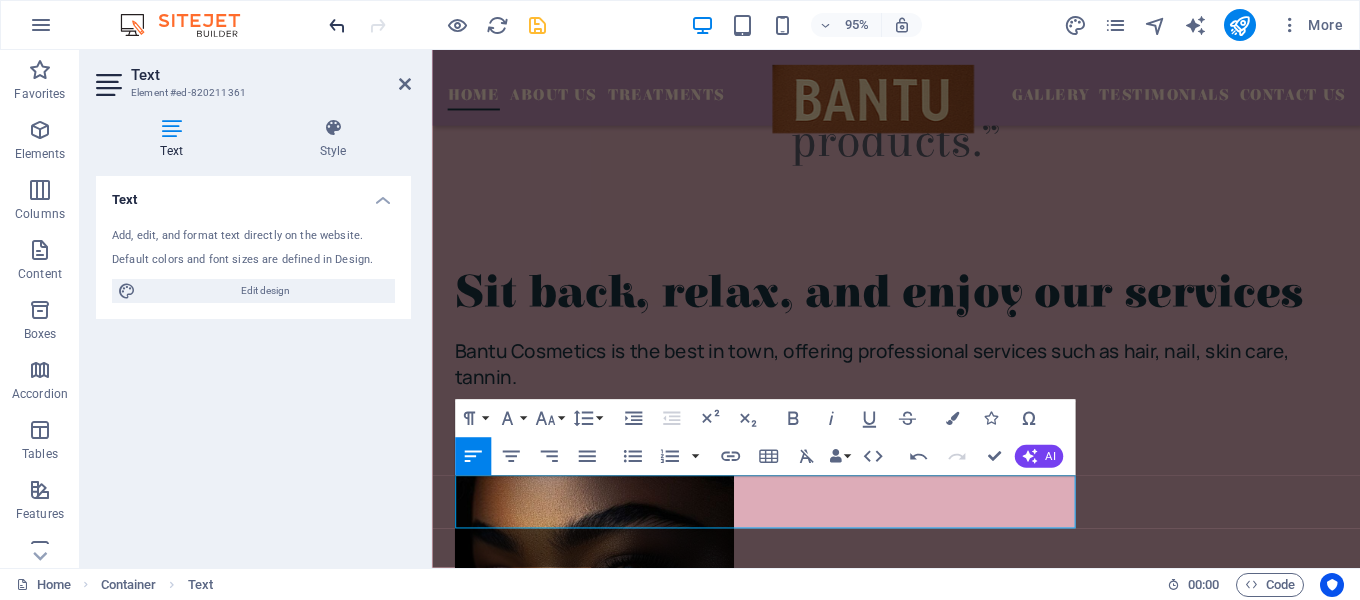 click at bounding box center (337, 25) 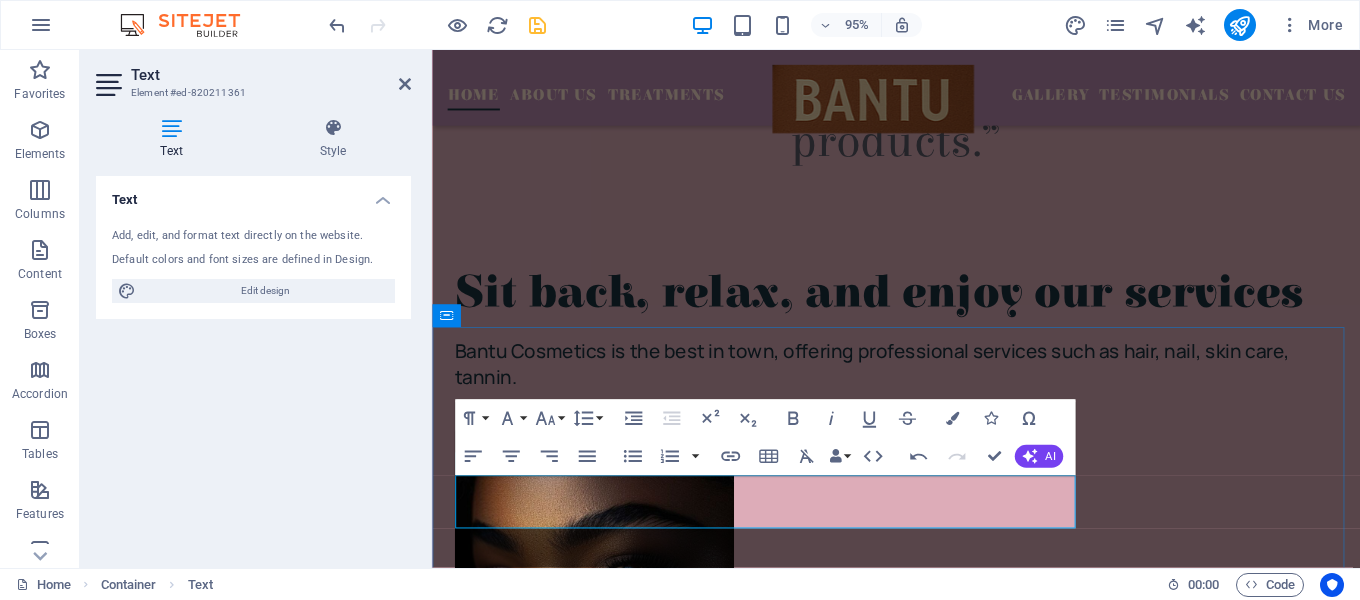 click on "Bantu Cosmetics is the best in town, offering professional services such as hair, nail, skin care, tannin." at bounding box center (920, 381) 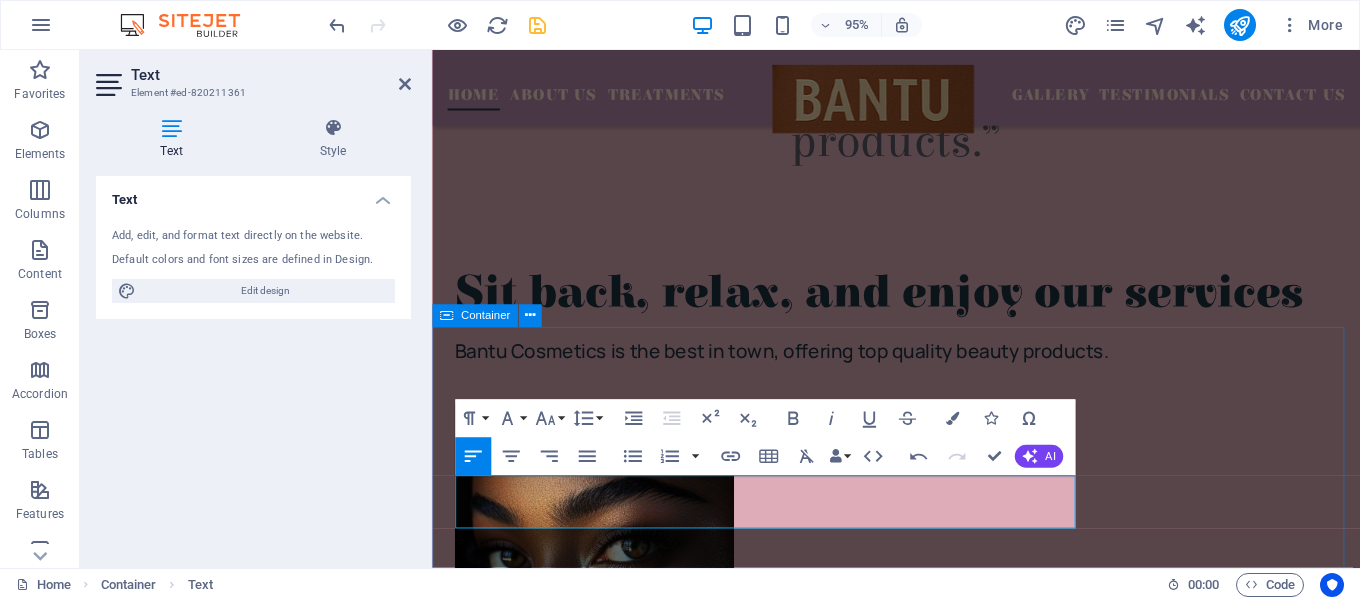 click on "Sit back, relax, and enjoy our services Bantu Cosmetics is the best in town, offering top quality beauty products . Model 1 Model 2 Model 3 LEARN MORE" at bounding box center (920, 1222) 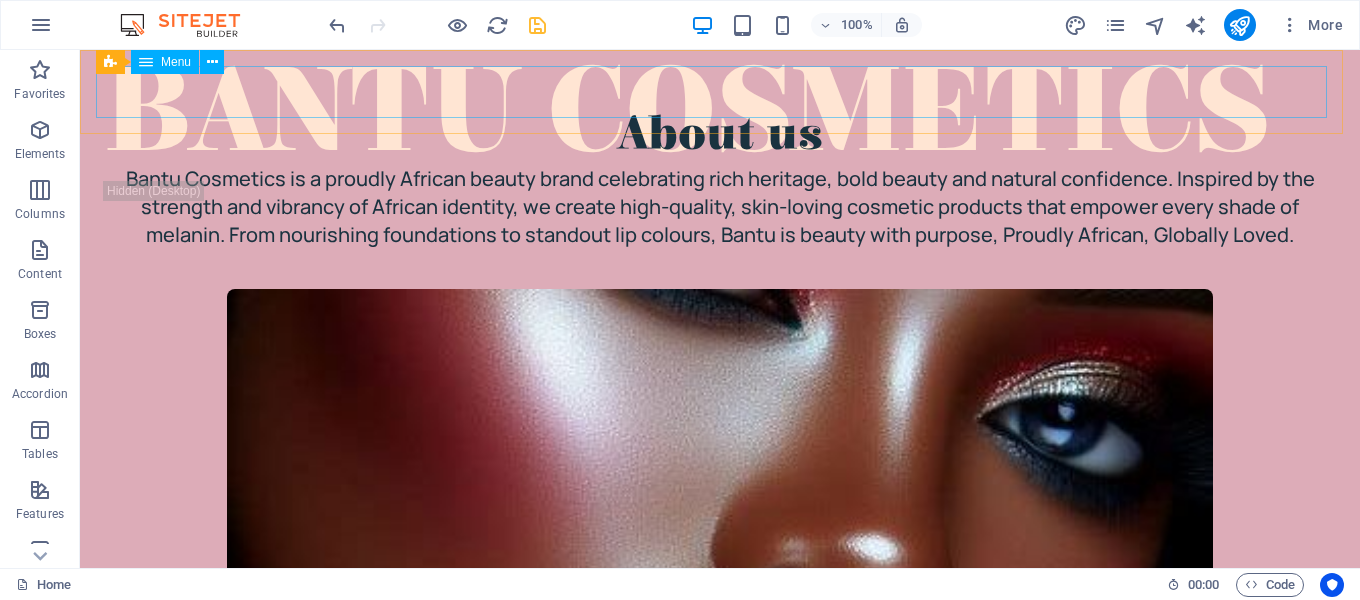 scroll, scrollTop: 0, scrollLeft: 0, axis: both 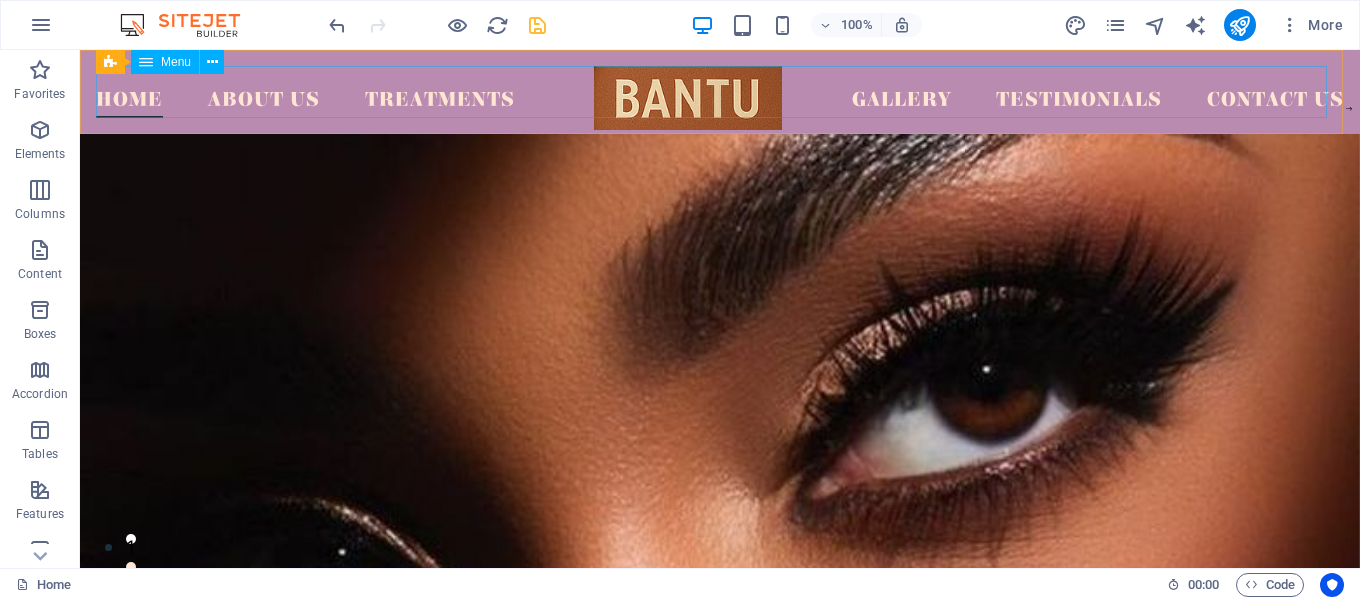 click at bounding box center [537, 25] 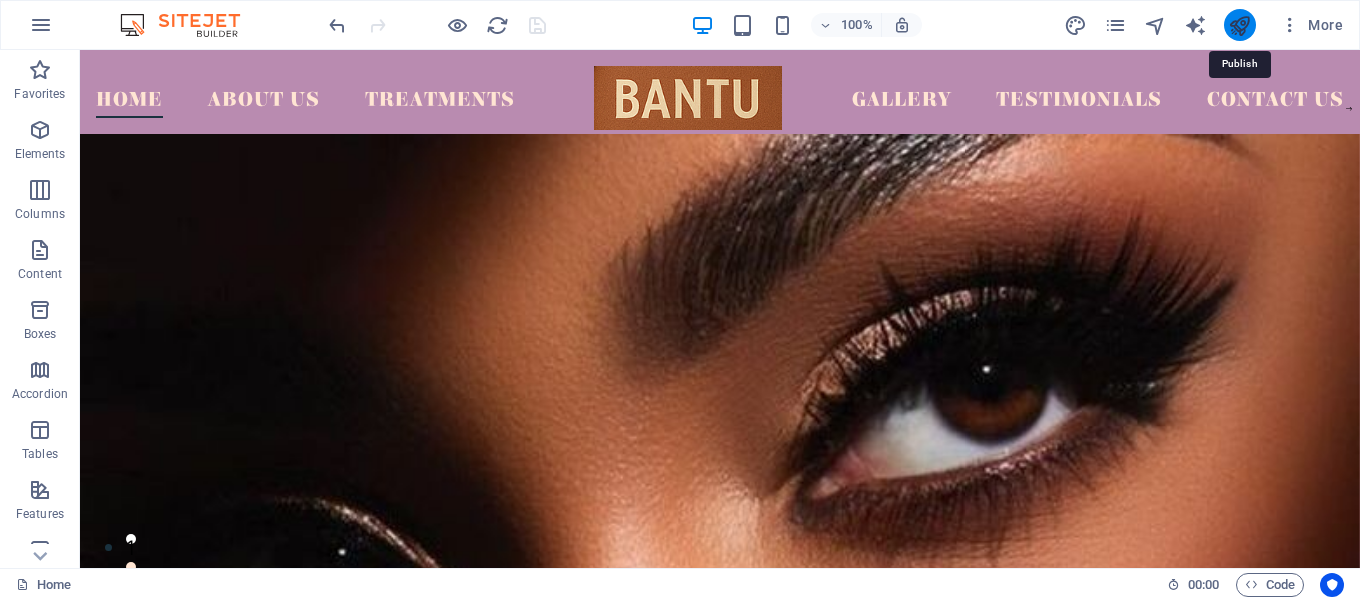 click at bounding box center (1239, 25) 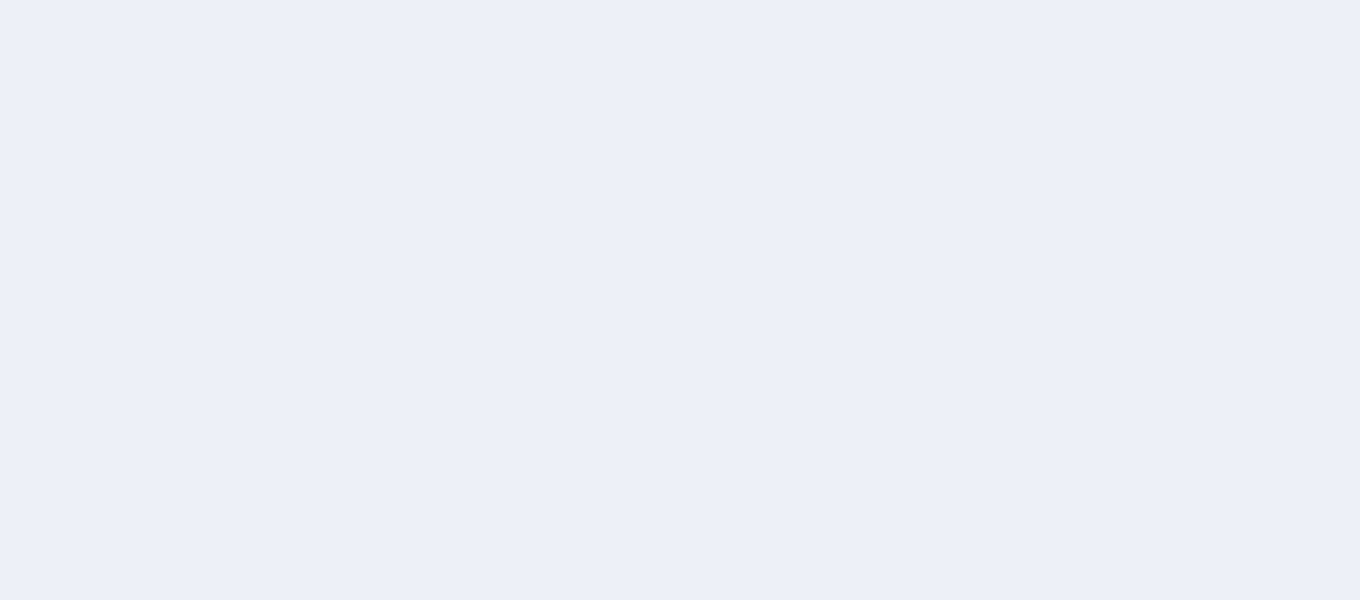 scroll, scrollTop: 0, scrollLeft: 0, axis: both 